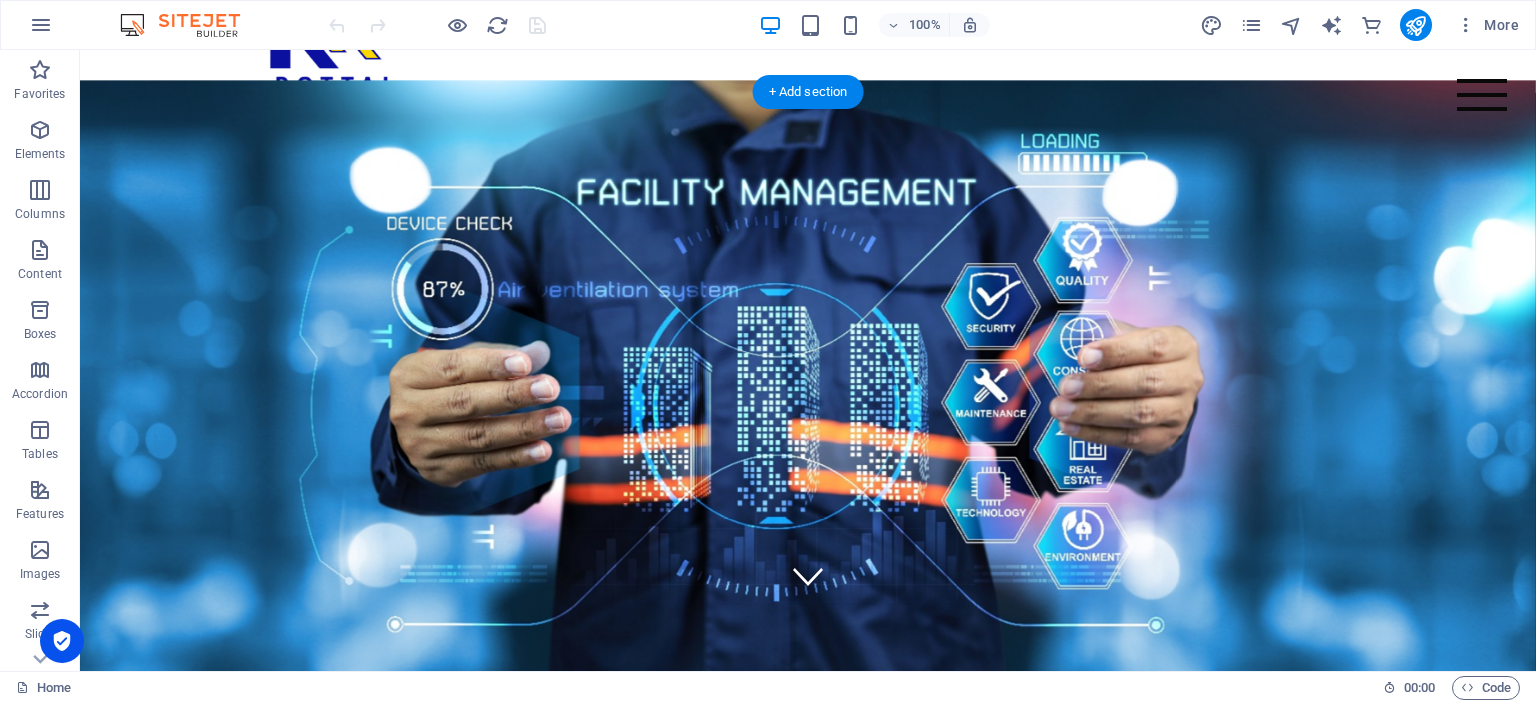 scroll, scrollTop: 105, scrollLeft: 0, axis: vertical 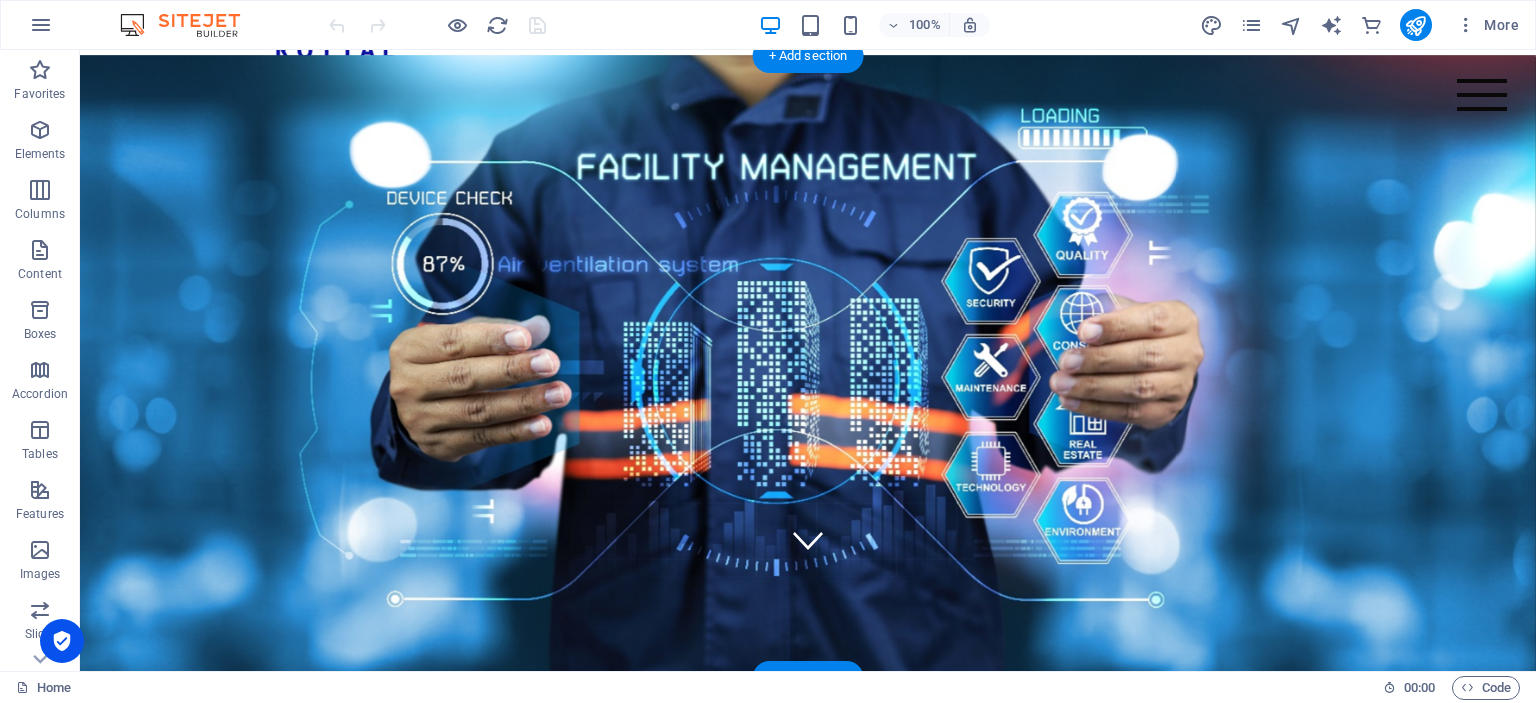 click at bounding box center (3720, 977) 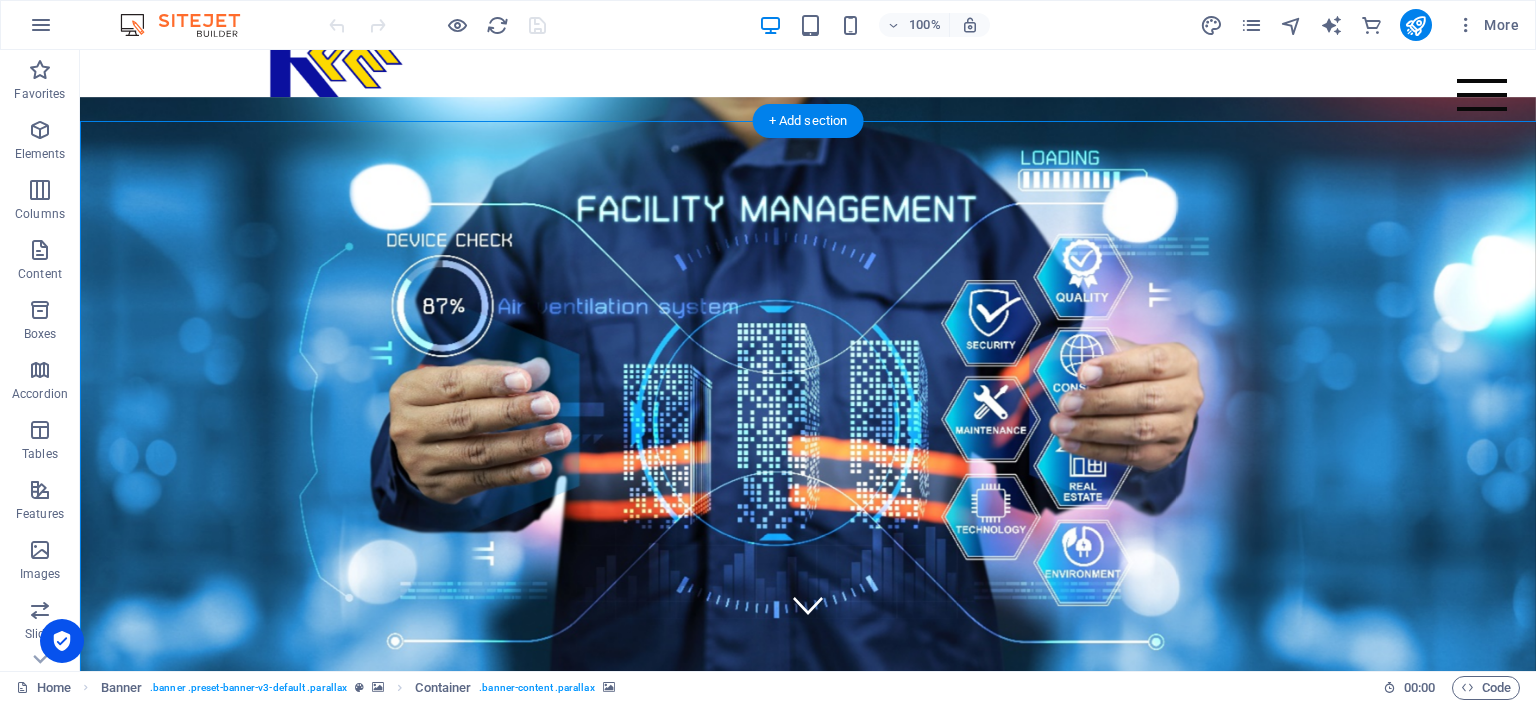 scroll, scrollTop: 0, scrollLeft: 0, axis: both 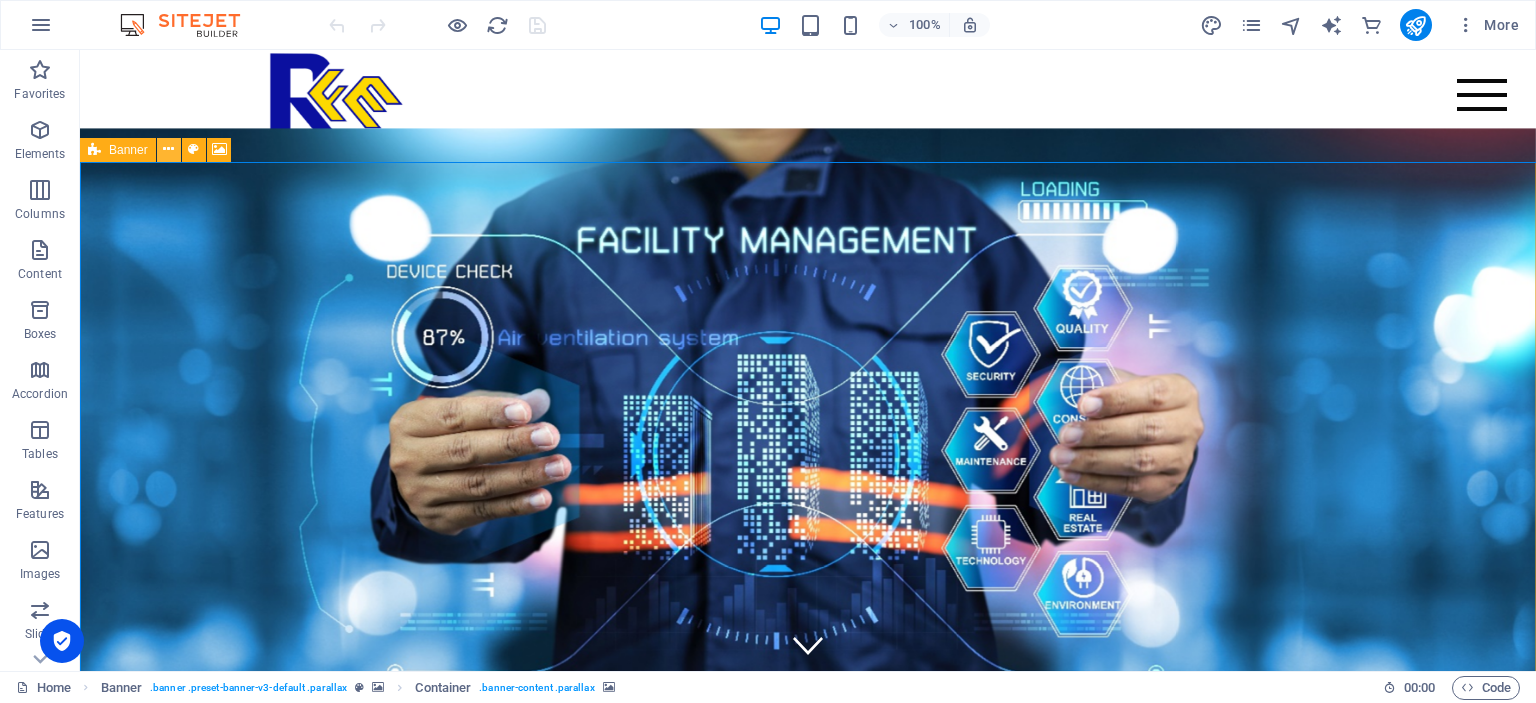 click at bounding box center (168, 149) 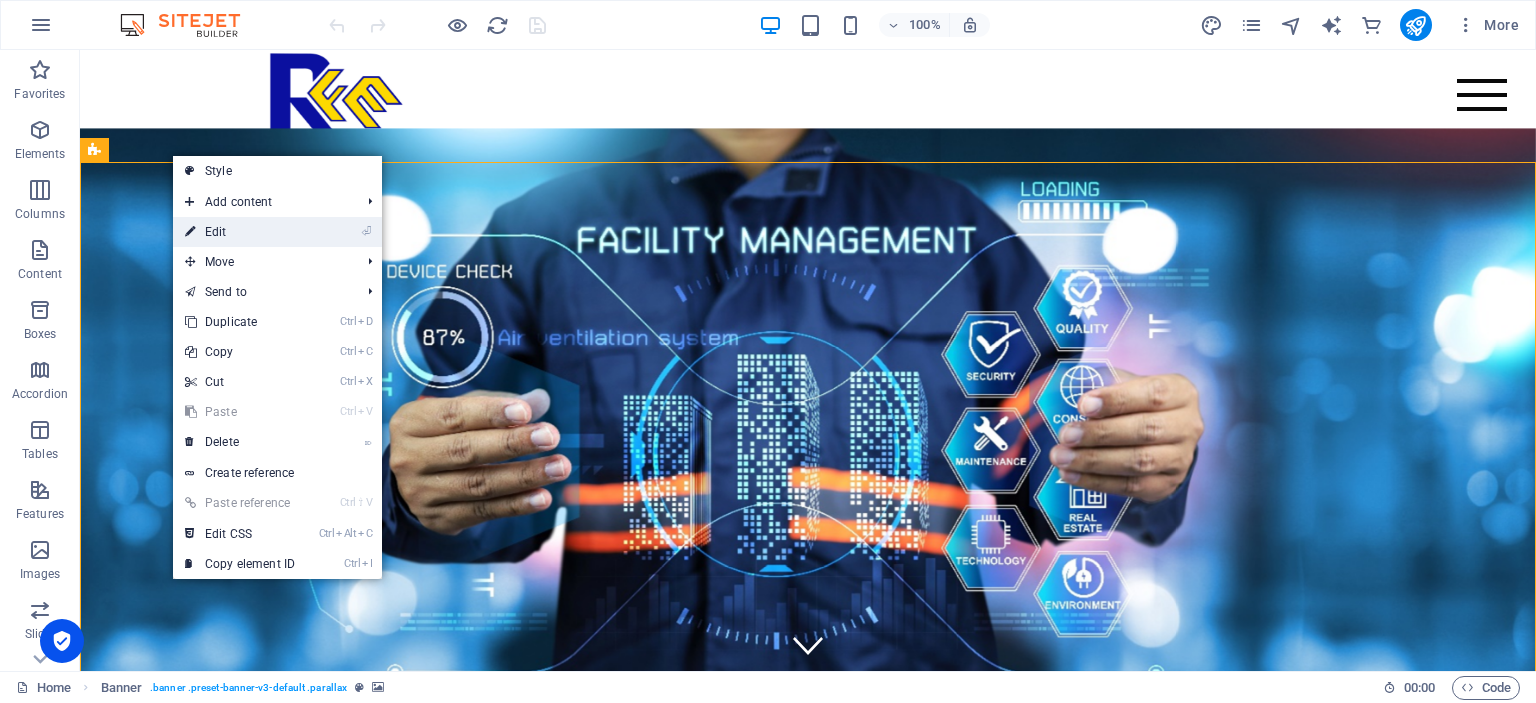 click on "⏎  Edit" at bounding box center (240, 232) 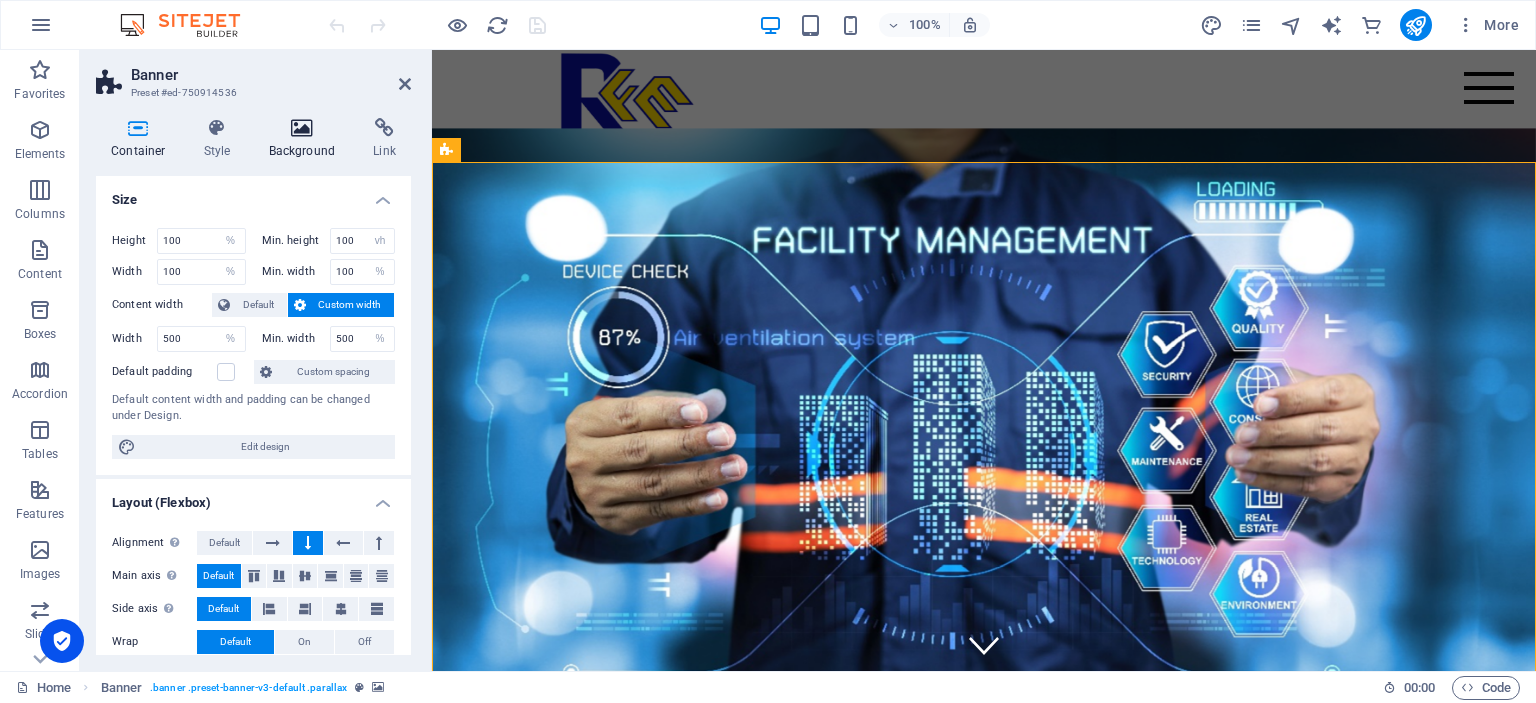 click on "Background" at bounding box center (306, 139) 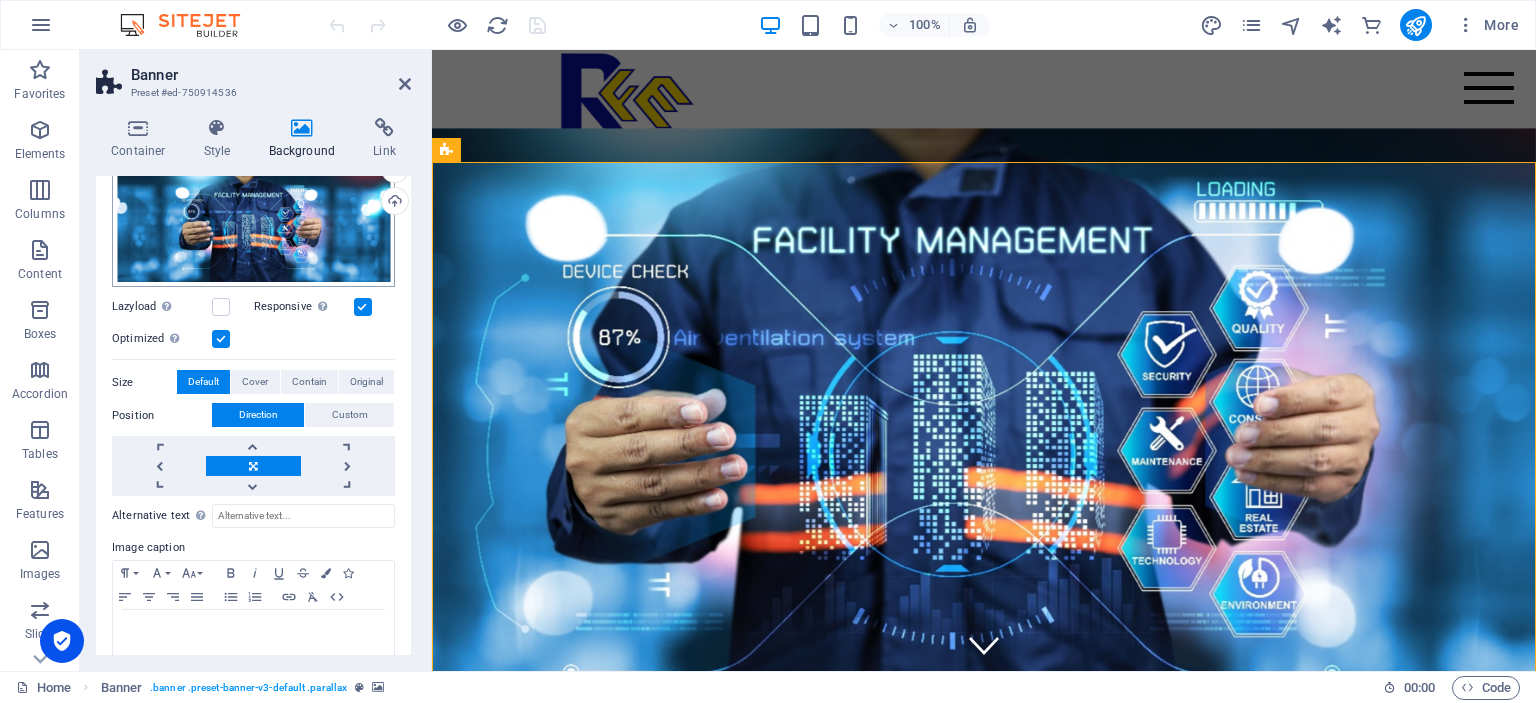 scroll, scrollTop: 91, scrollLeft: 0, axis: vertical 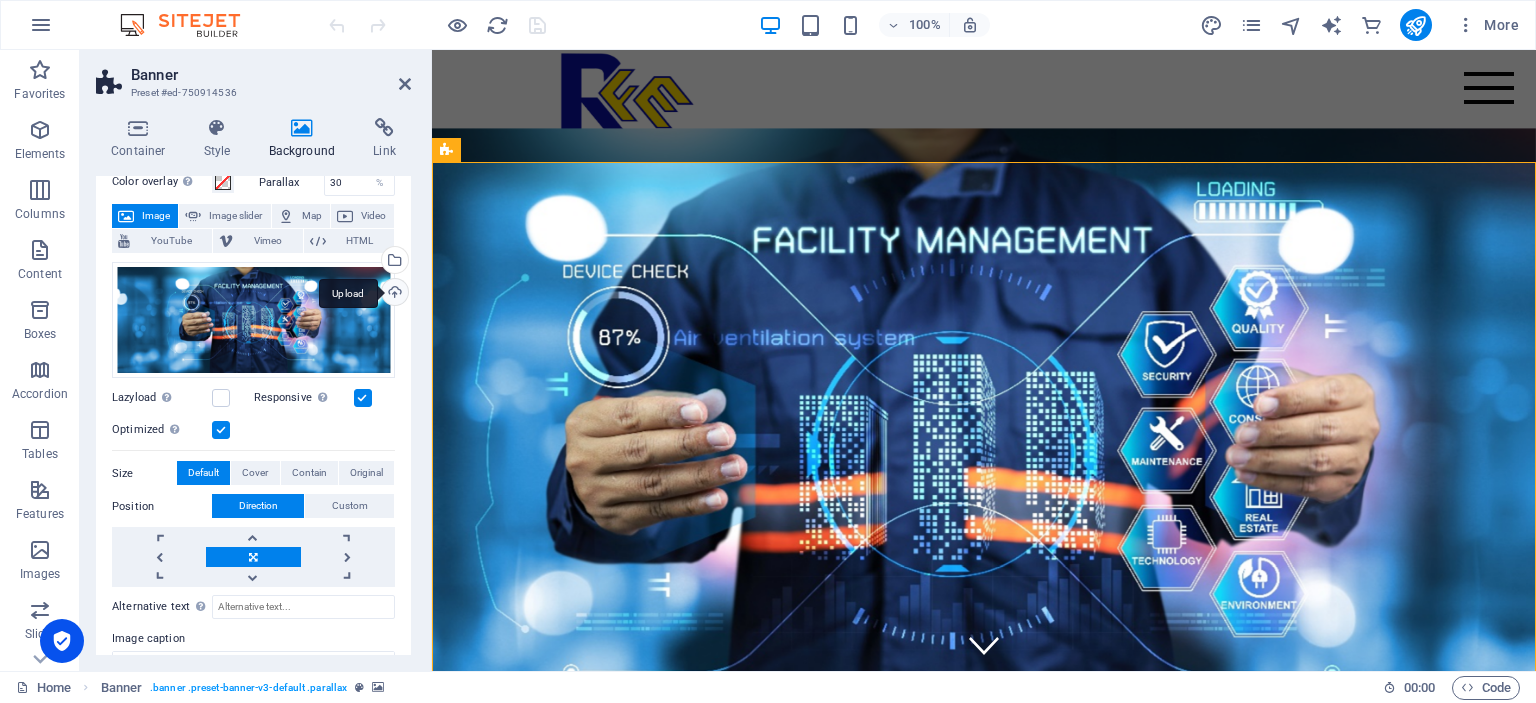 click on "Upload" at bounding box center (393, 294) 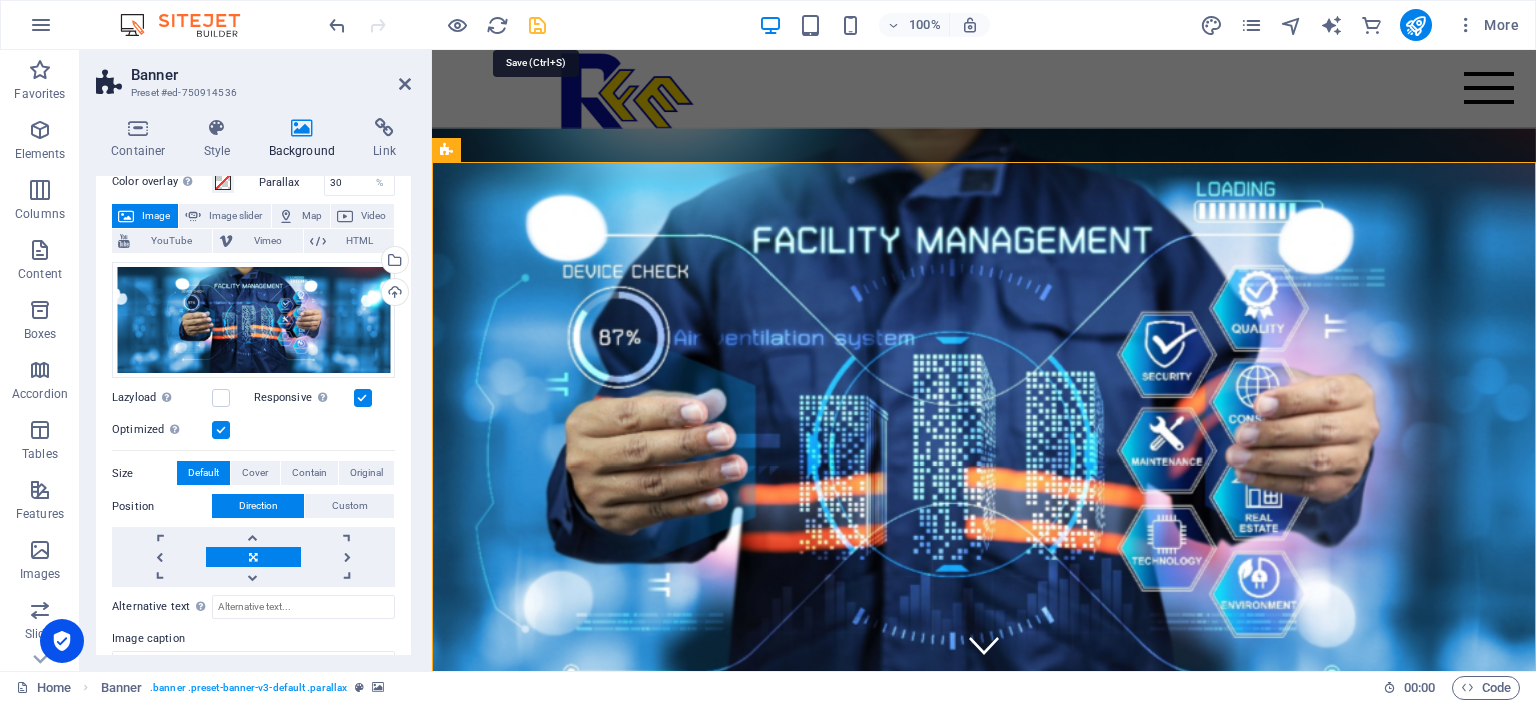 click at bounding box center (537, 25) 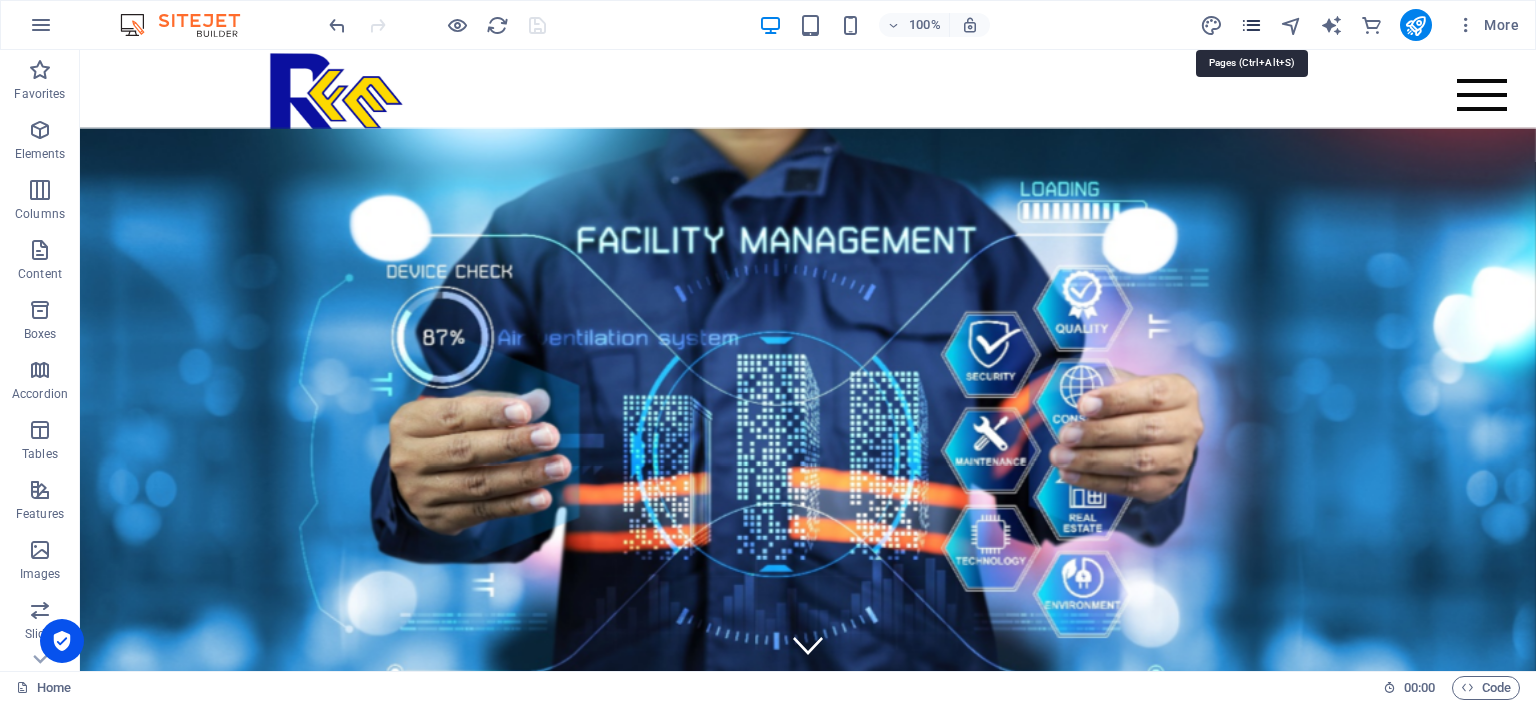 click at bounding box center [1251, 25] 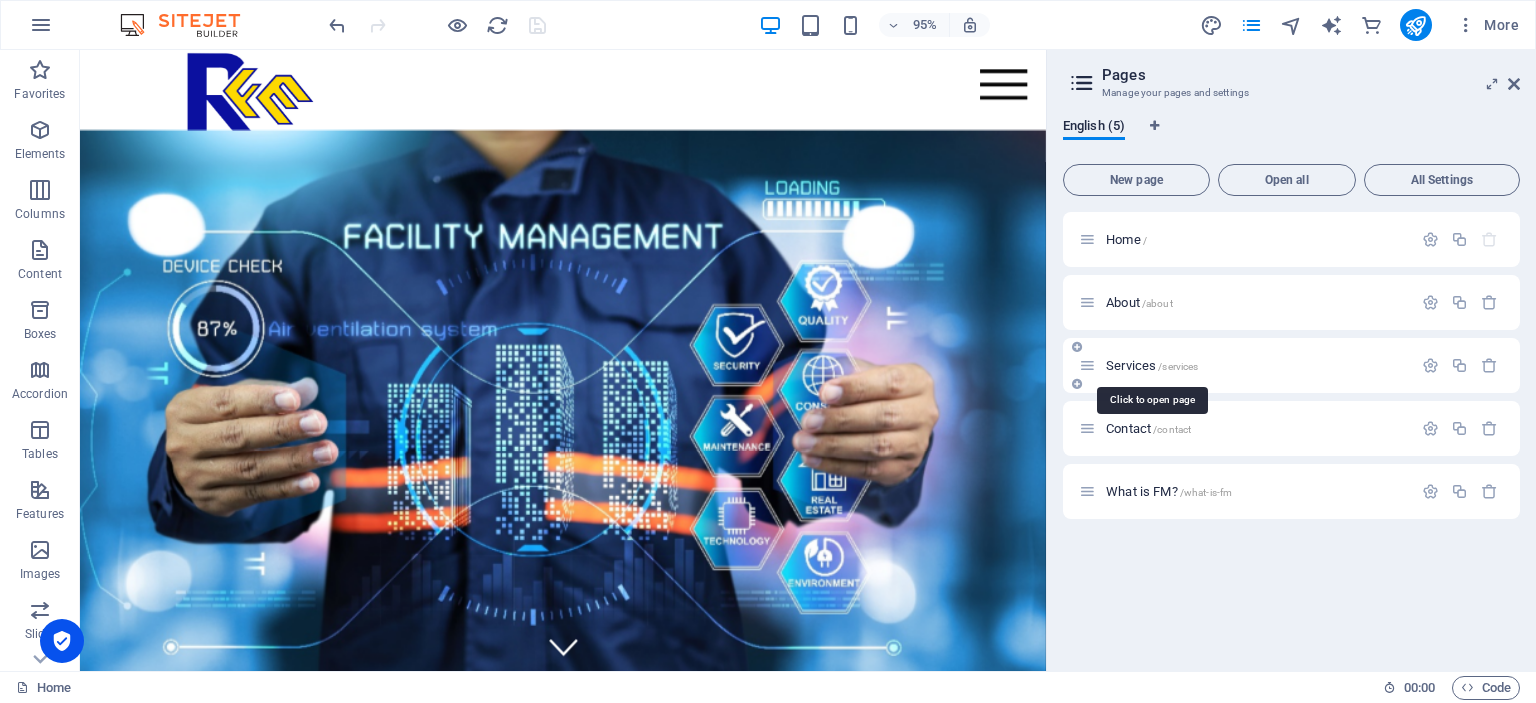 click on "Services /services" at bounding box center (1152, 365) 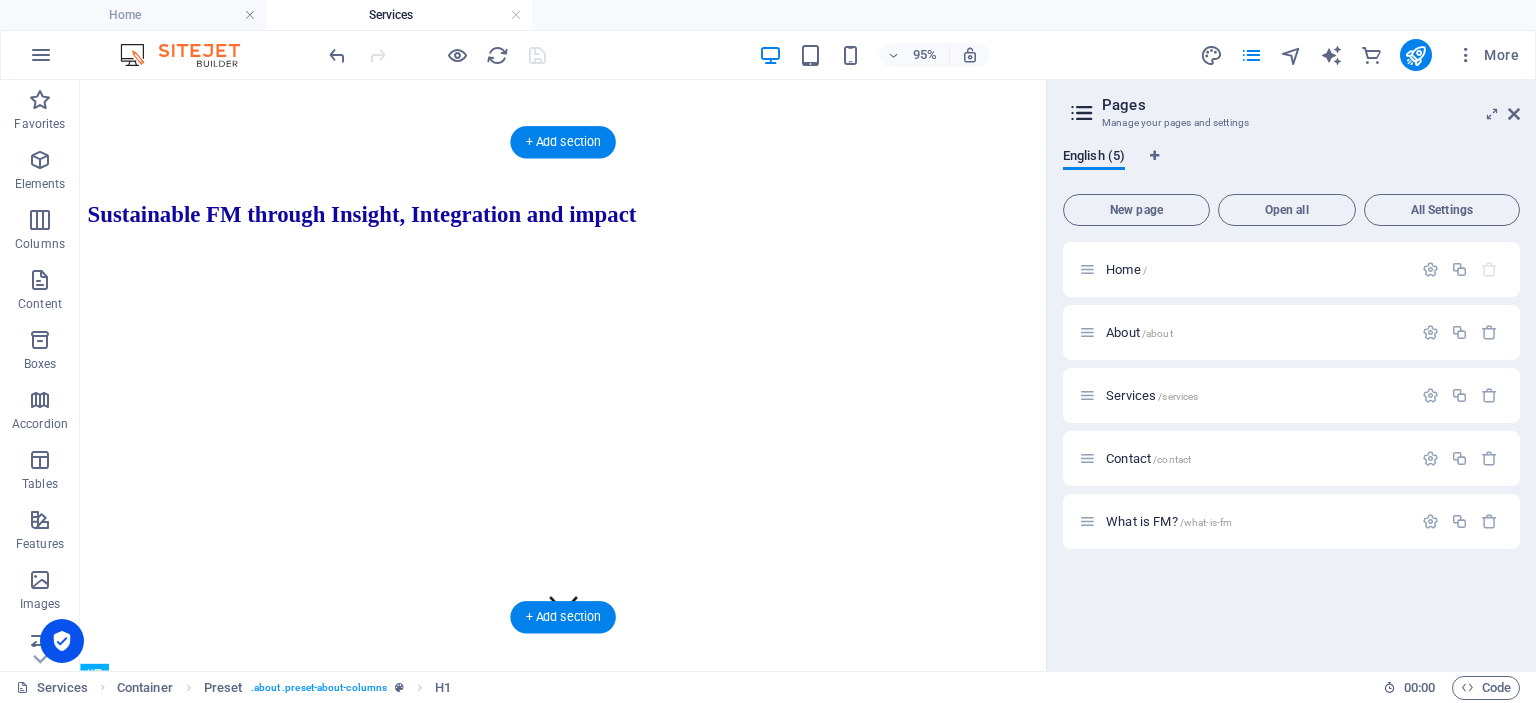 scroll, scrollTop: 0, scrollLeft: 0, axis: both 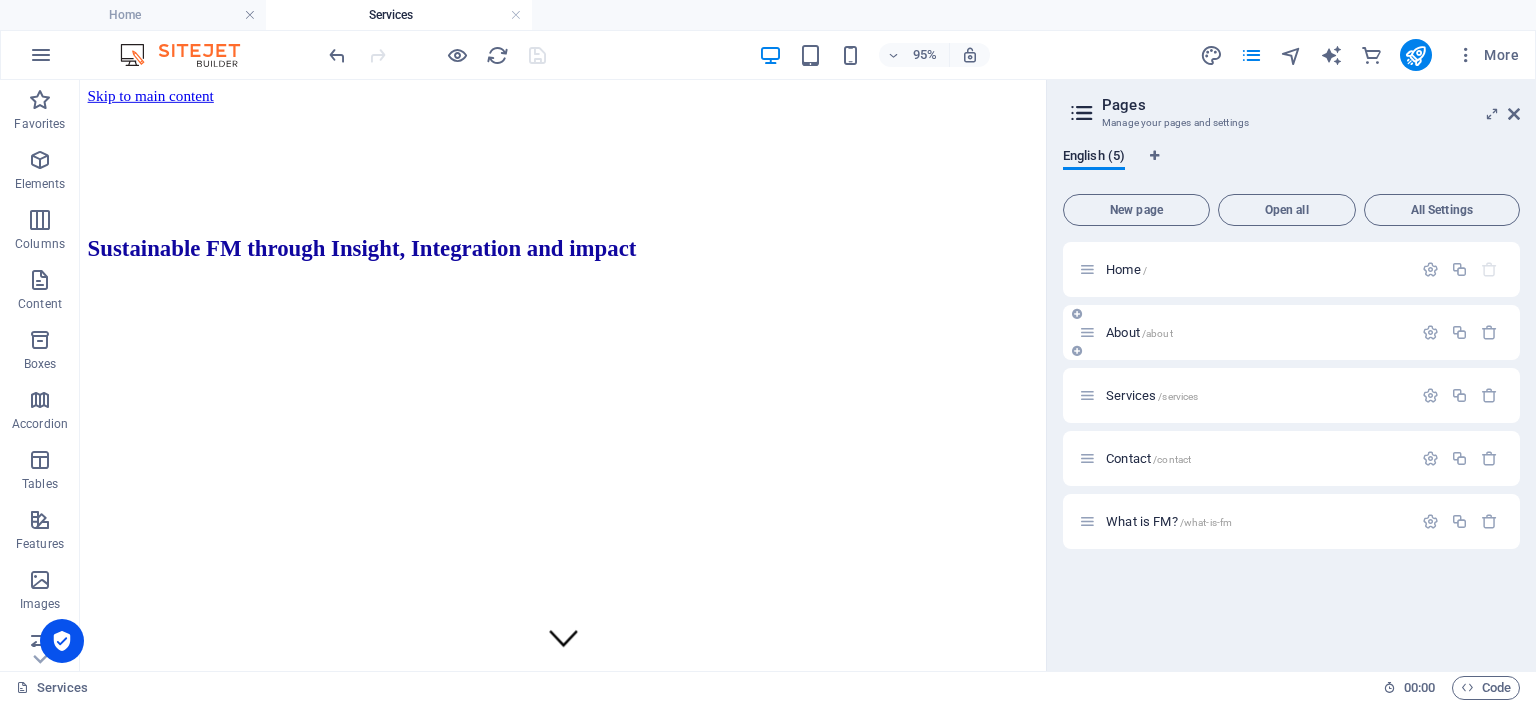 click on "About /about" at bounding box center [1139, 332] 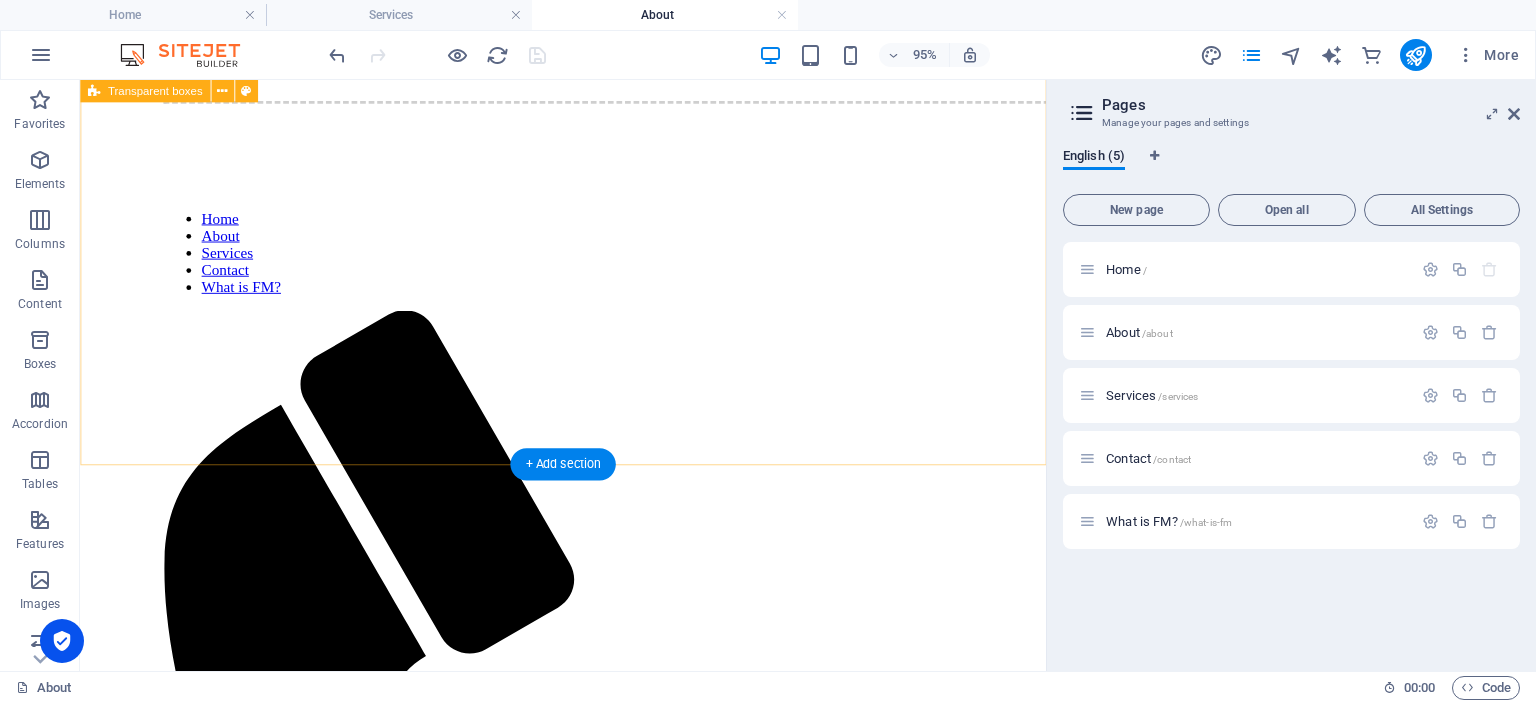 scroll, scrollTop: 1616, scrollLeft: 0, axis: vertical 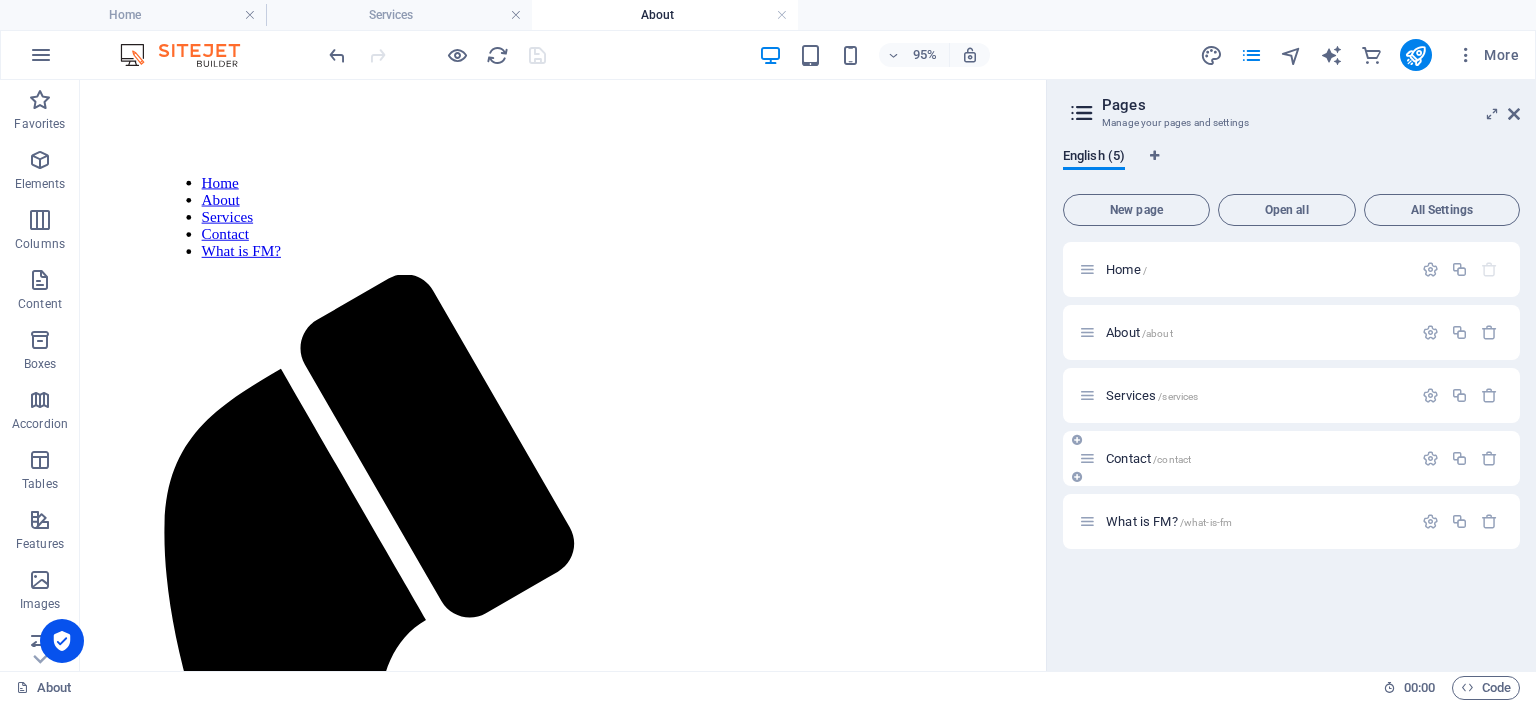 click on "Contact /contact" at bounding box center [1148, 458] 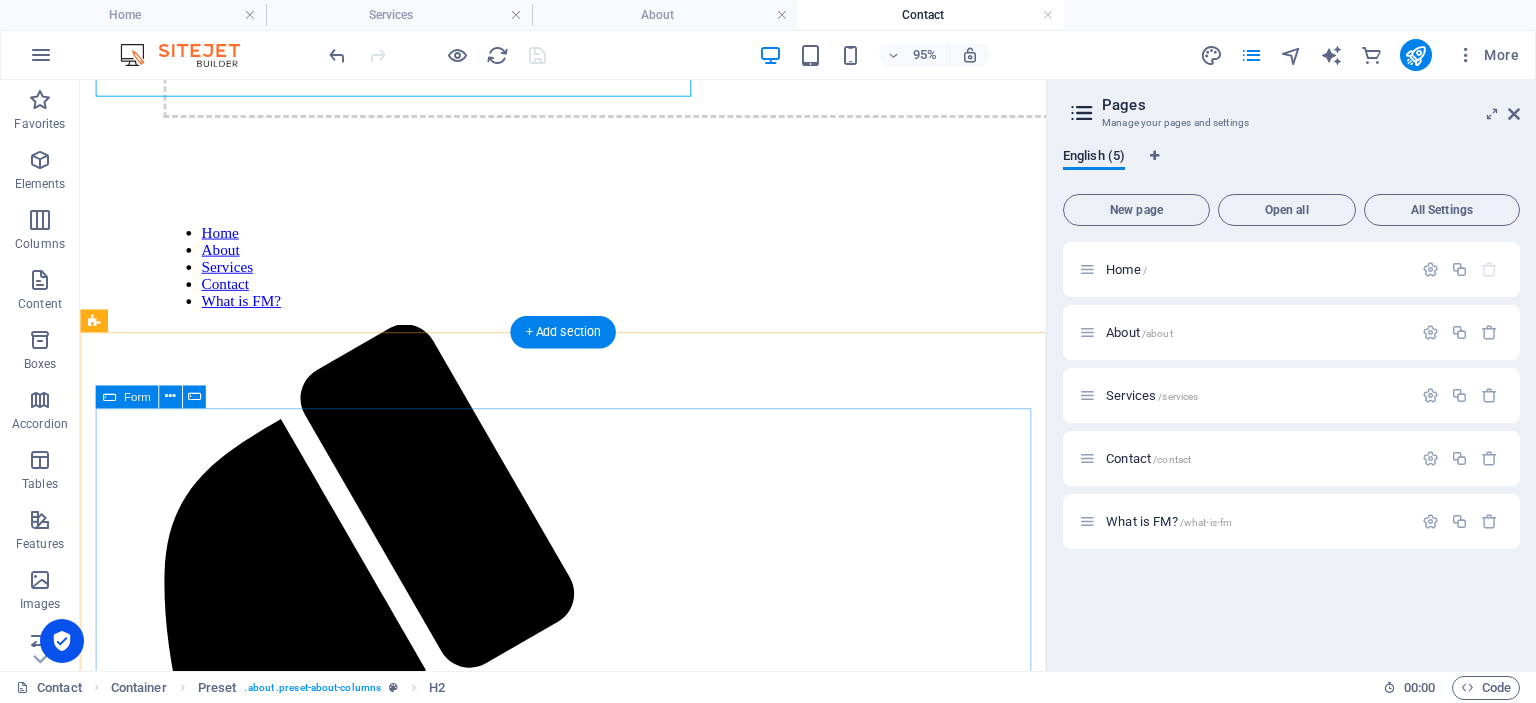 scroll, scrollTop: 979, scrollLeft: 0, axis: vertical 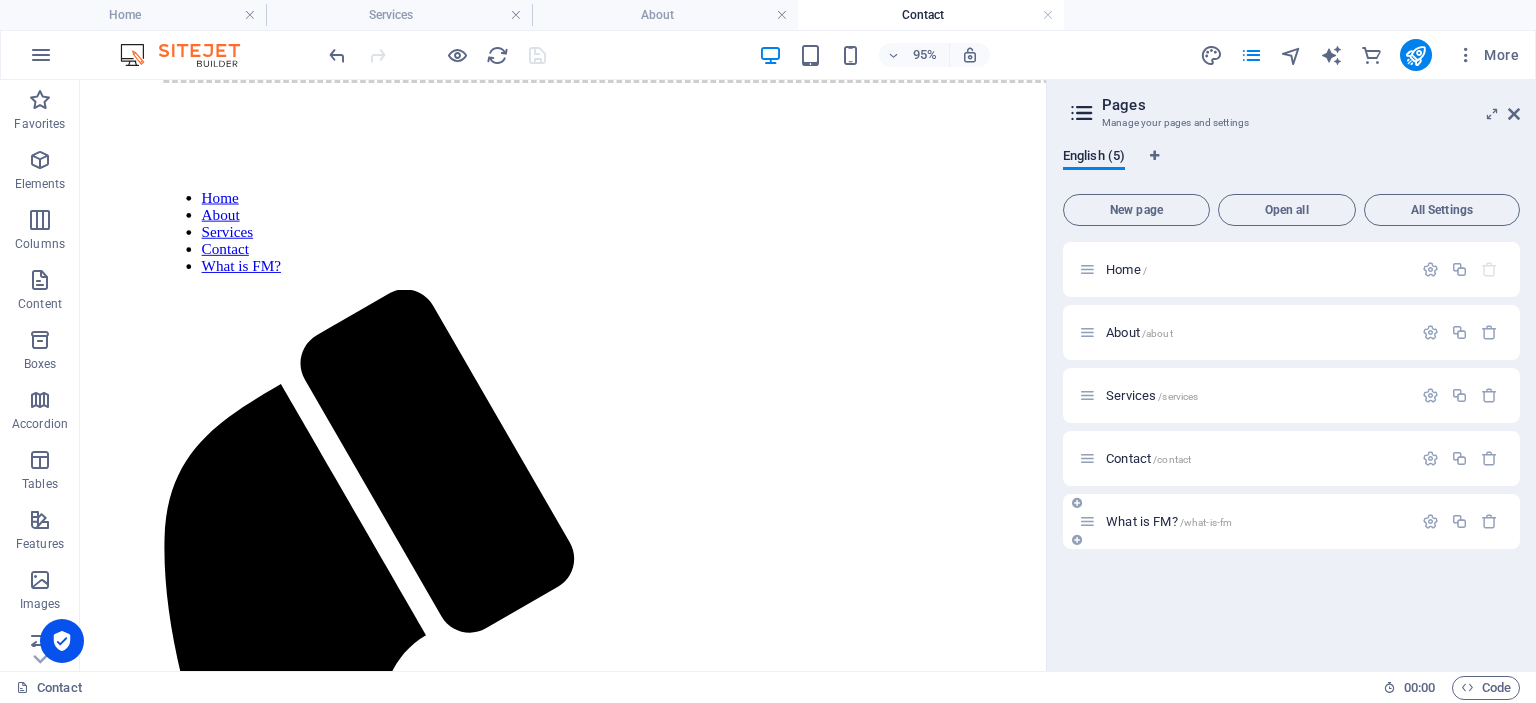 click on "What is FM? /what-is-fm" at bounding box center (1169, 521) 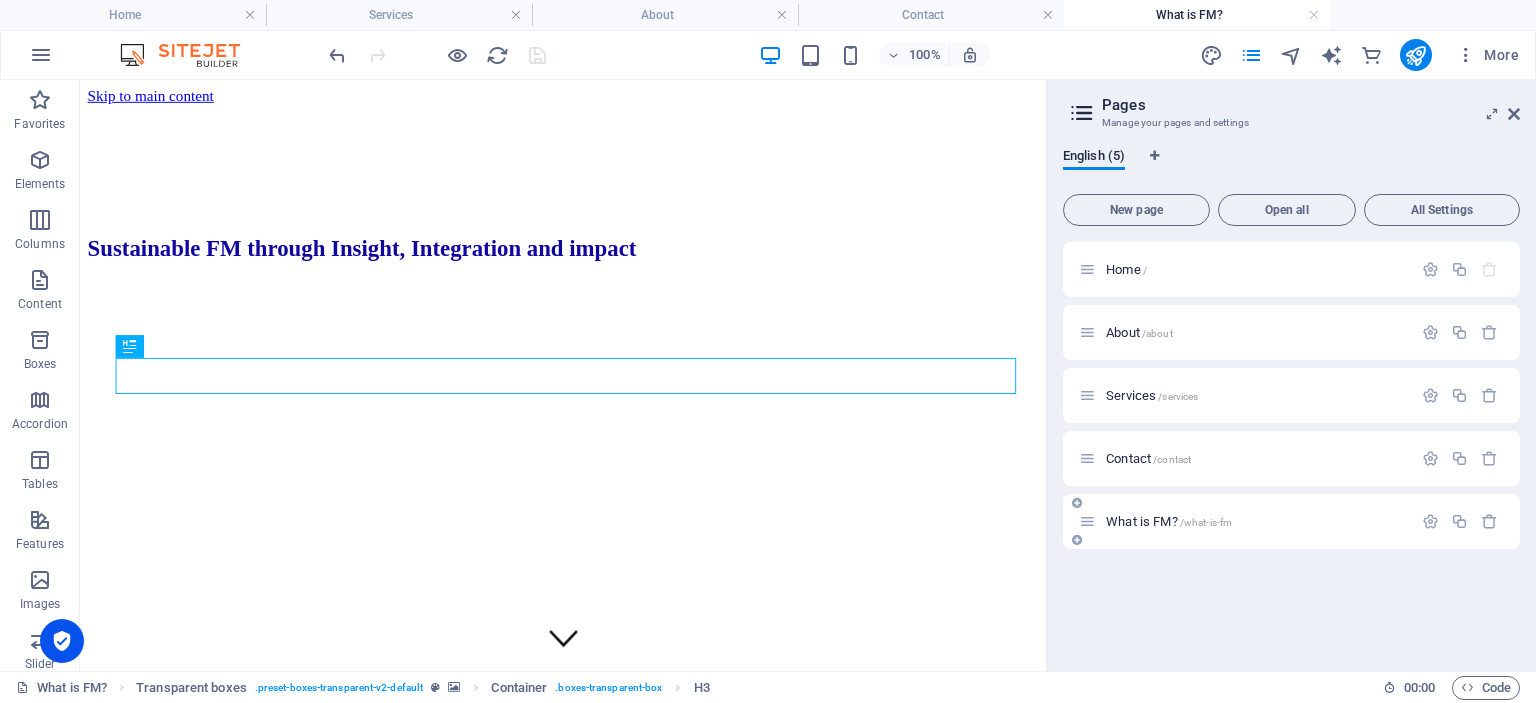 scroll, scrollTop: 348, scrollLeft: 0, axis: vertical 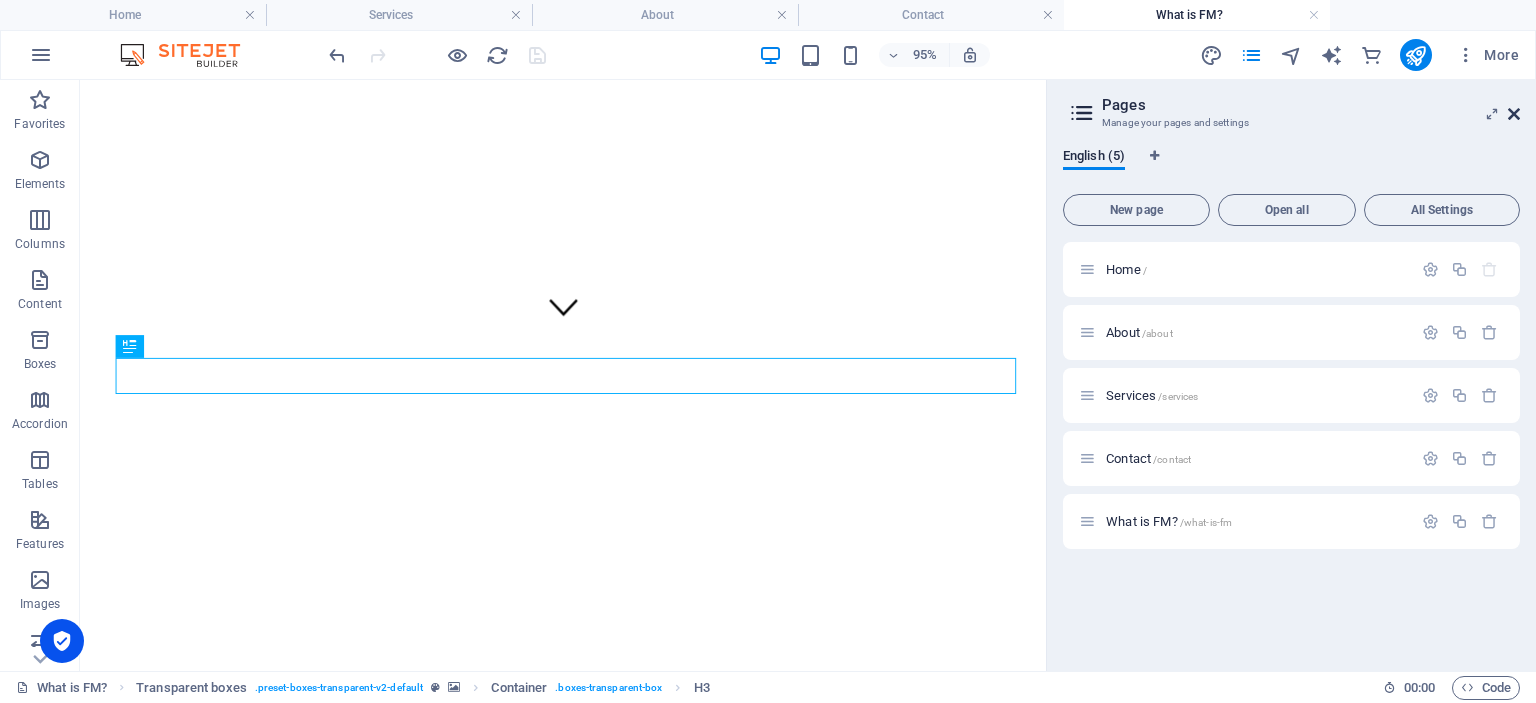 click at bounding box center (1514, 114) 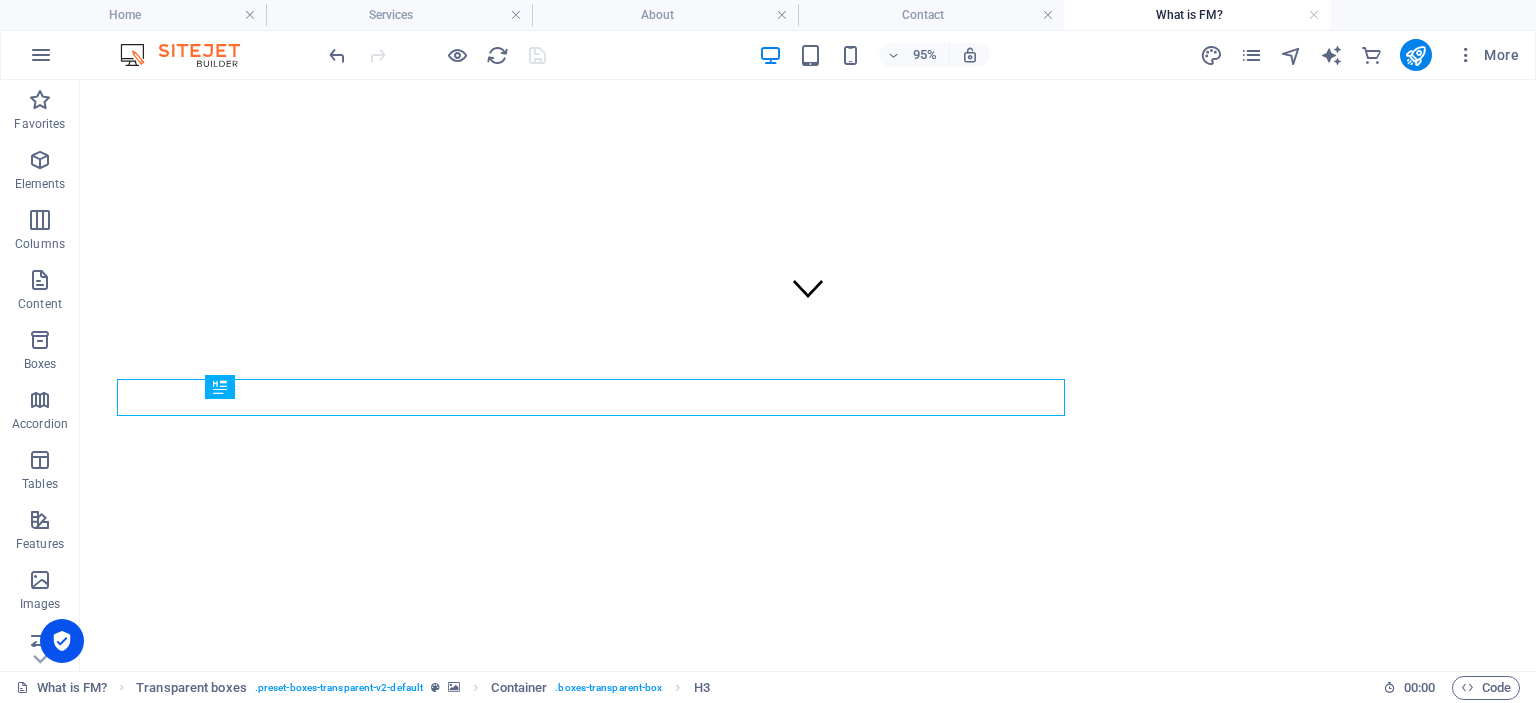 scroll, scrollTop: 342, scrollLeft: 0, axis: vertical 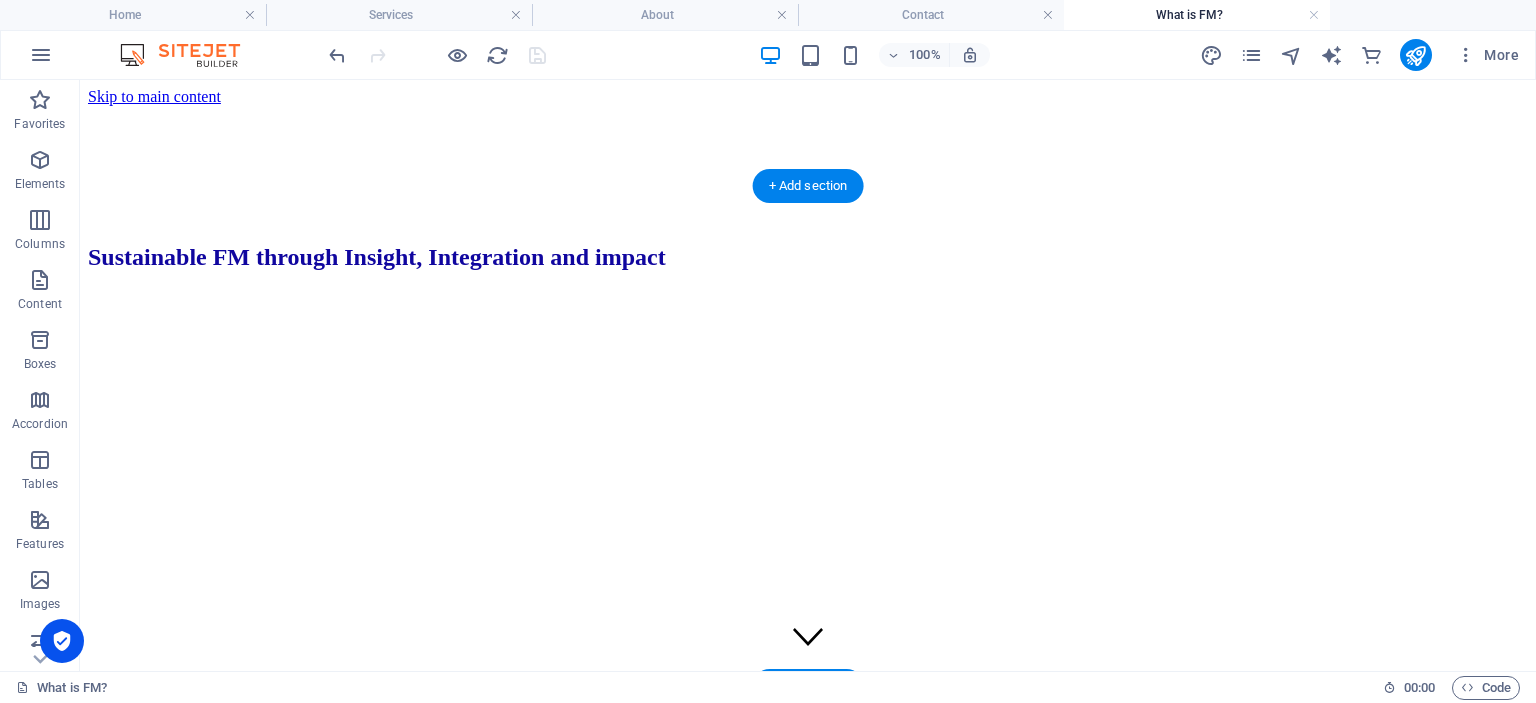 click at bounding box center [3688, 684] 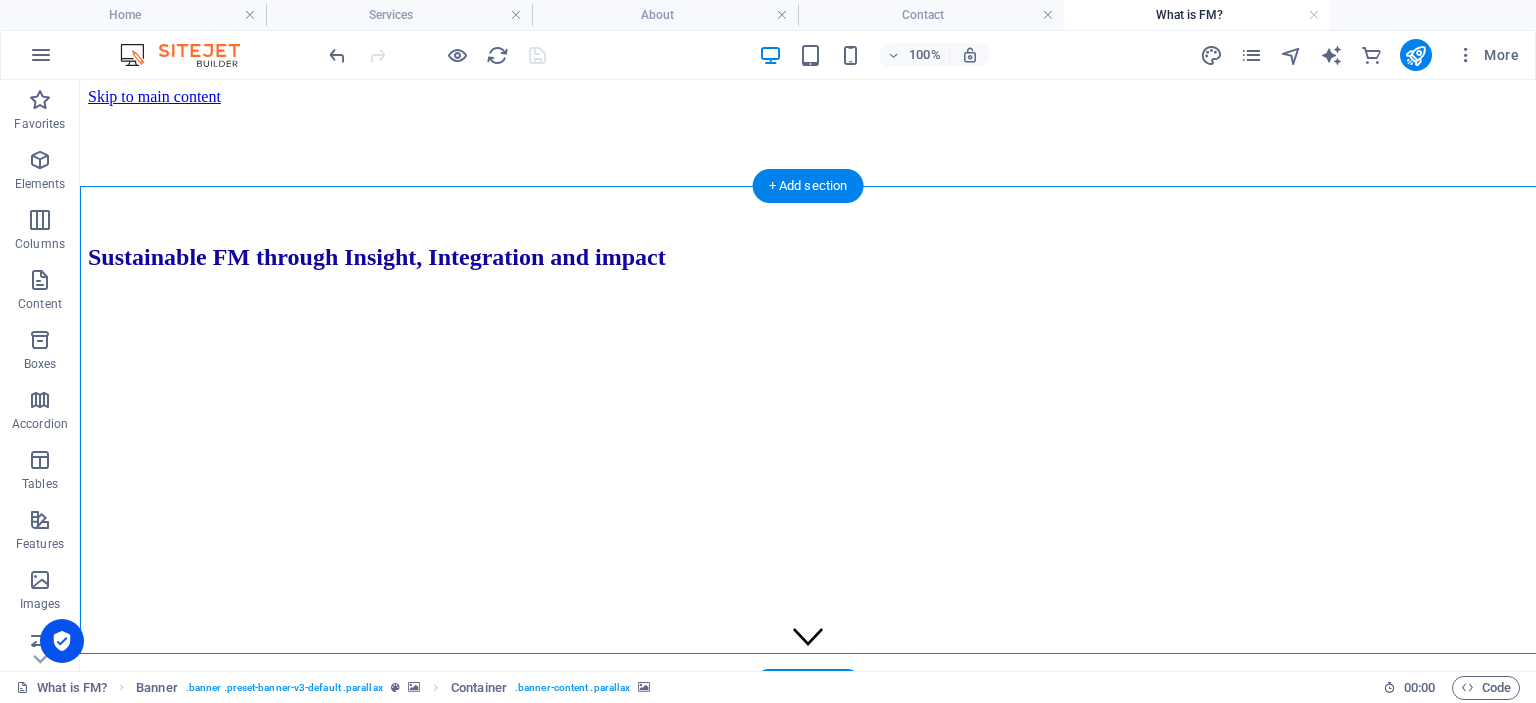 click at bounding box center [3688, 684] 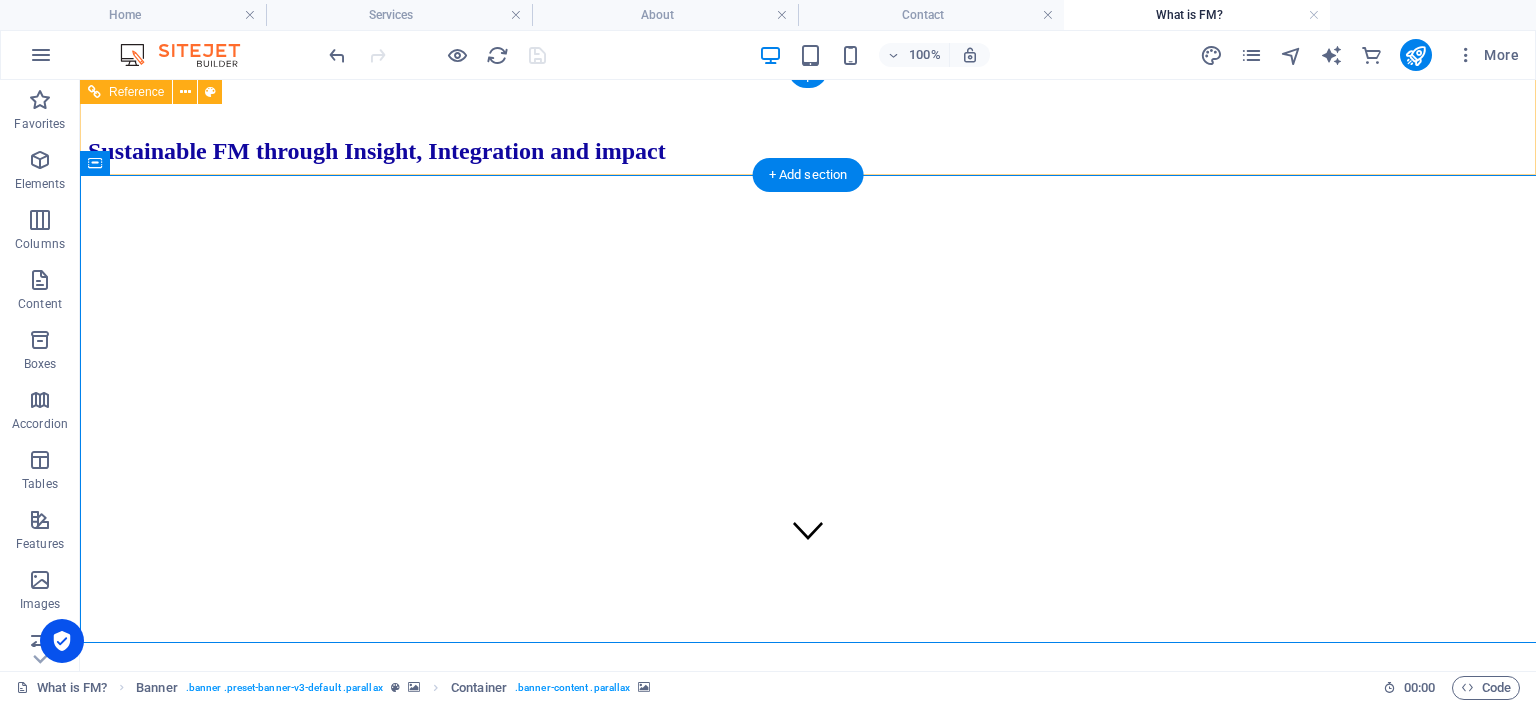 scroll, scrollTop: 0, scrollLeft: 0, axis: both 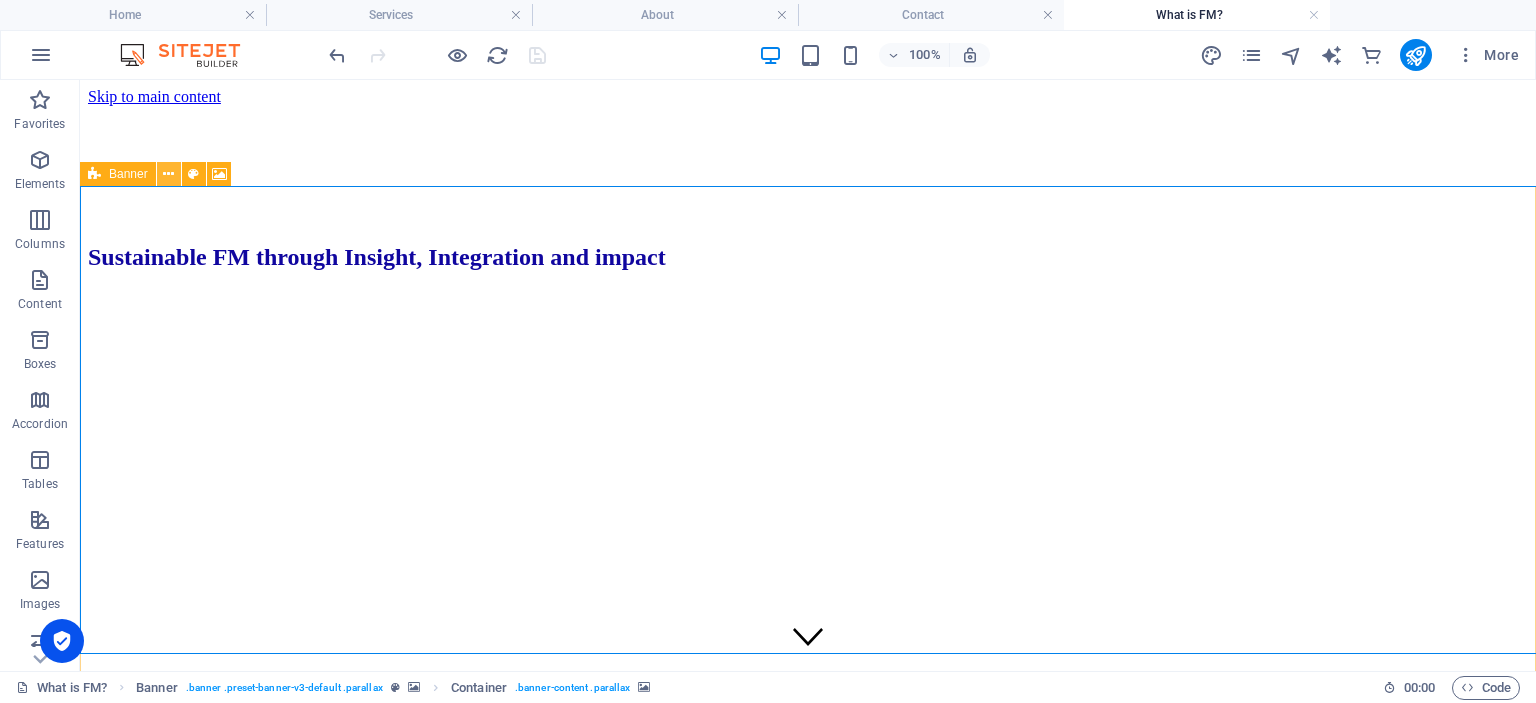 click at bounding box center (168, 174) 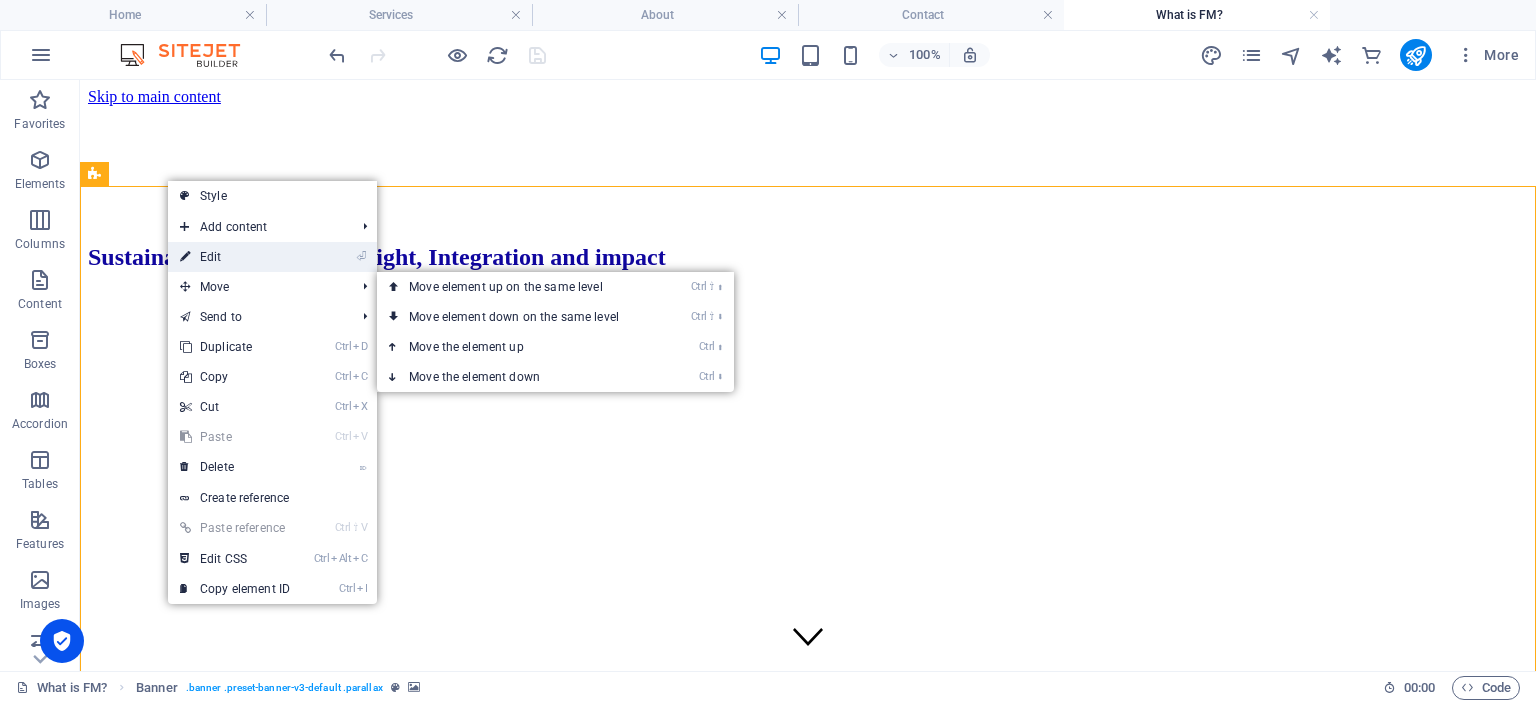 click on "⏎  Edit" at bounding box center [235, 257] 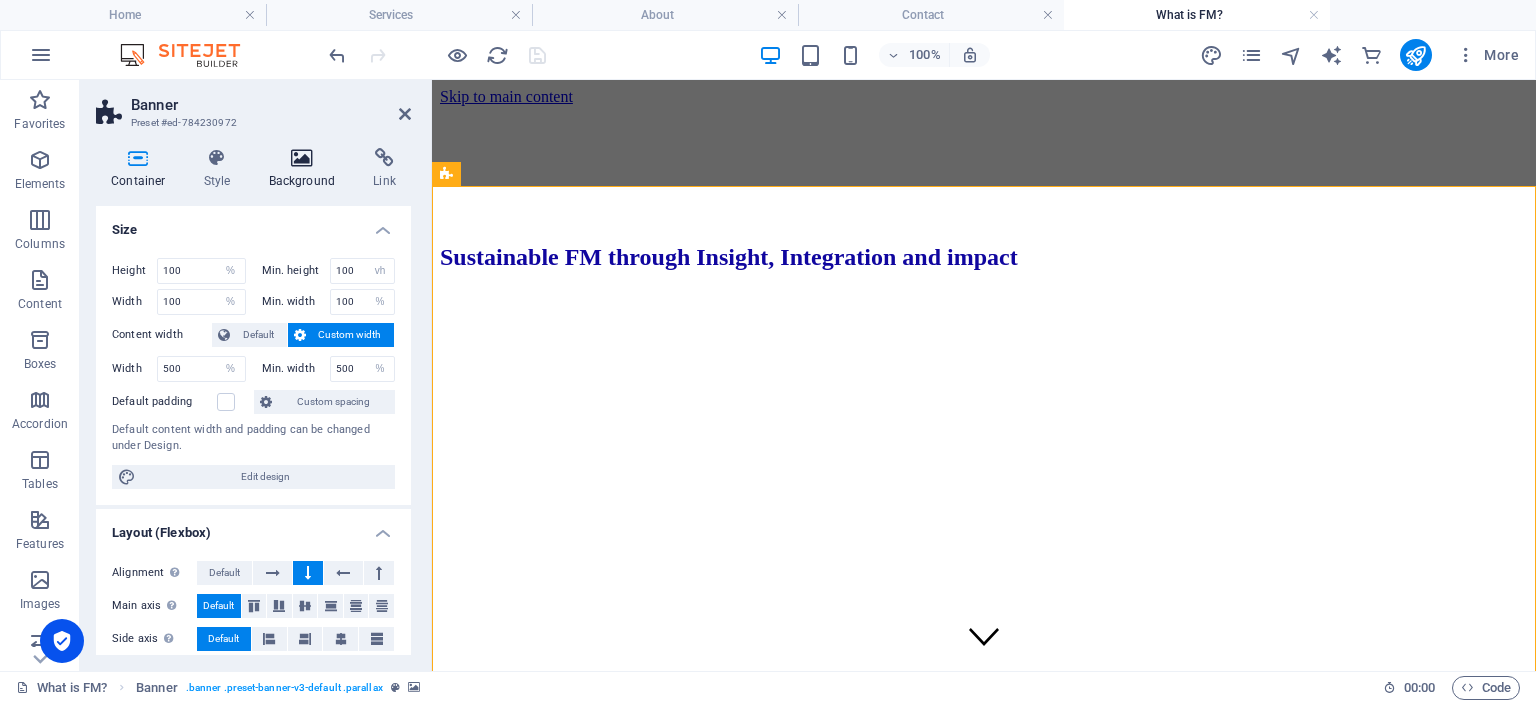 click at bounding box center [302, 158] 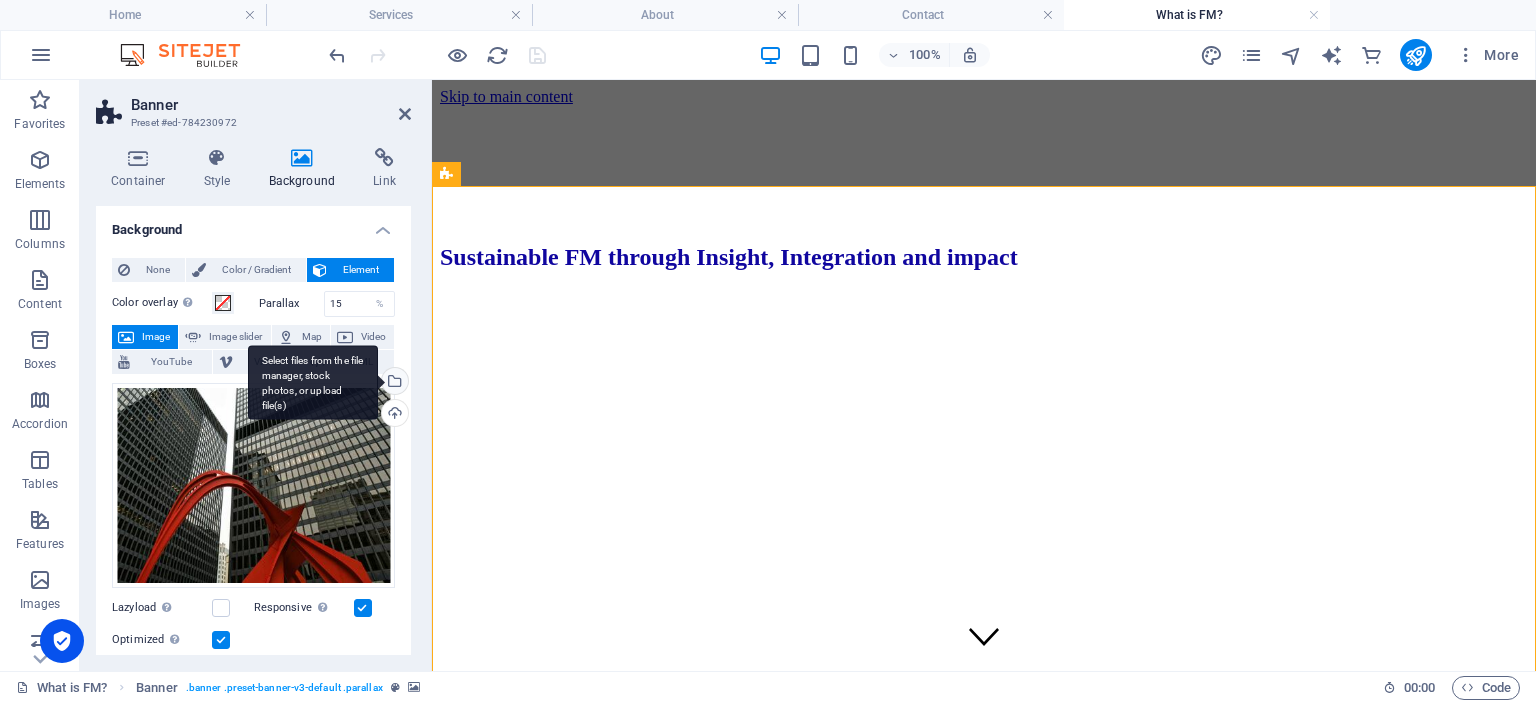 click on "Select files from the file manager, stock photos, or upload file(s)" at bounding box center [393, 383] 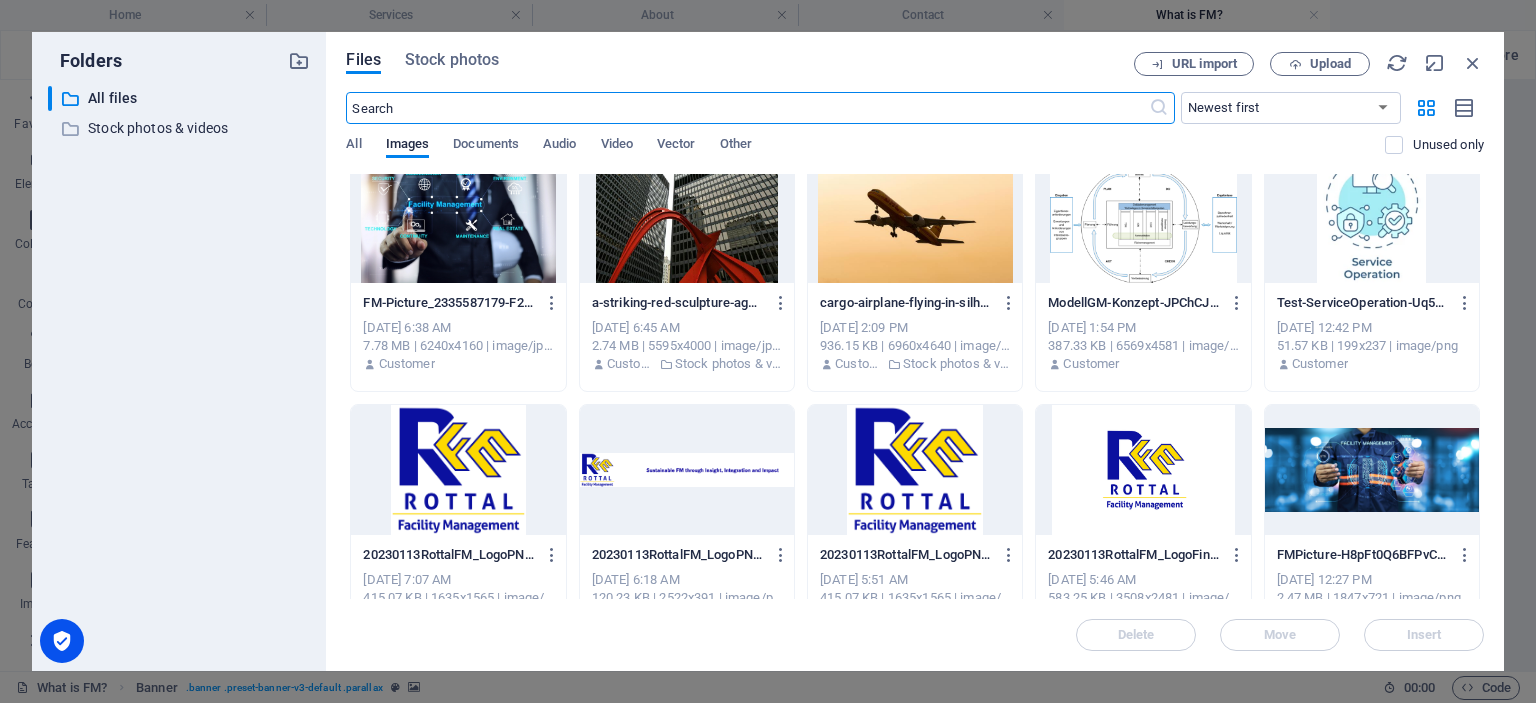 scroll, scrollTop: 182, scrollLeft: 0, axis: vertical 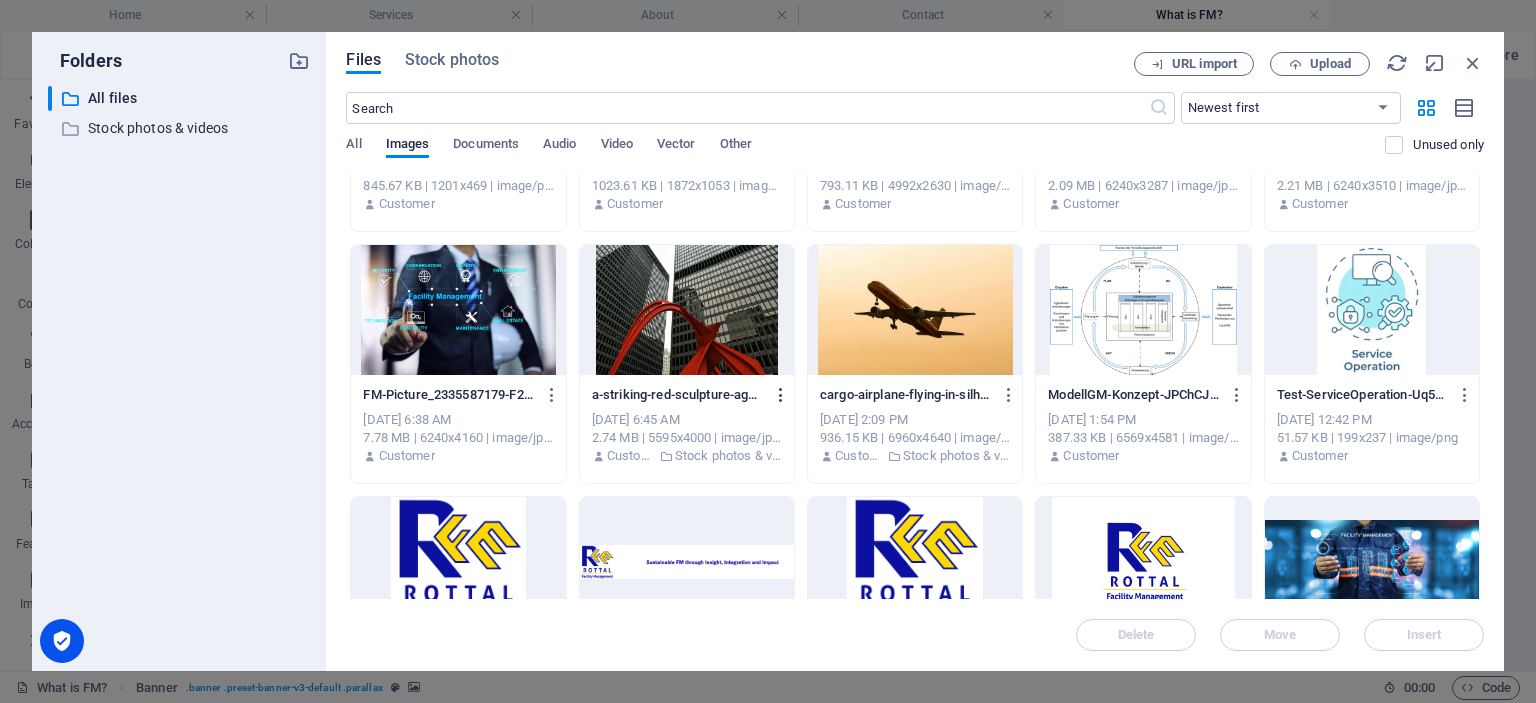 click at bounding box center [781, 395] 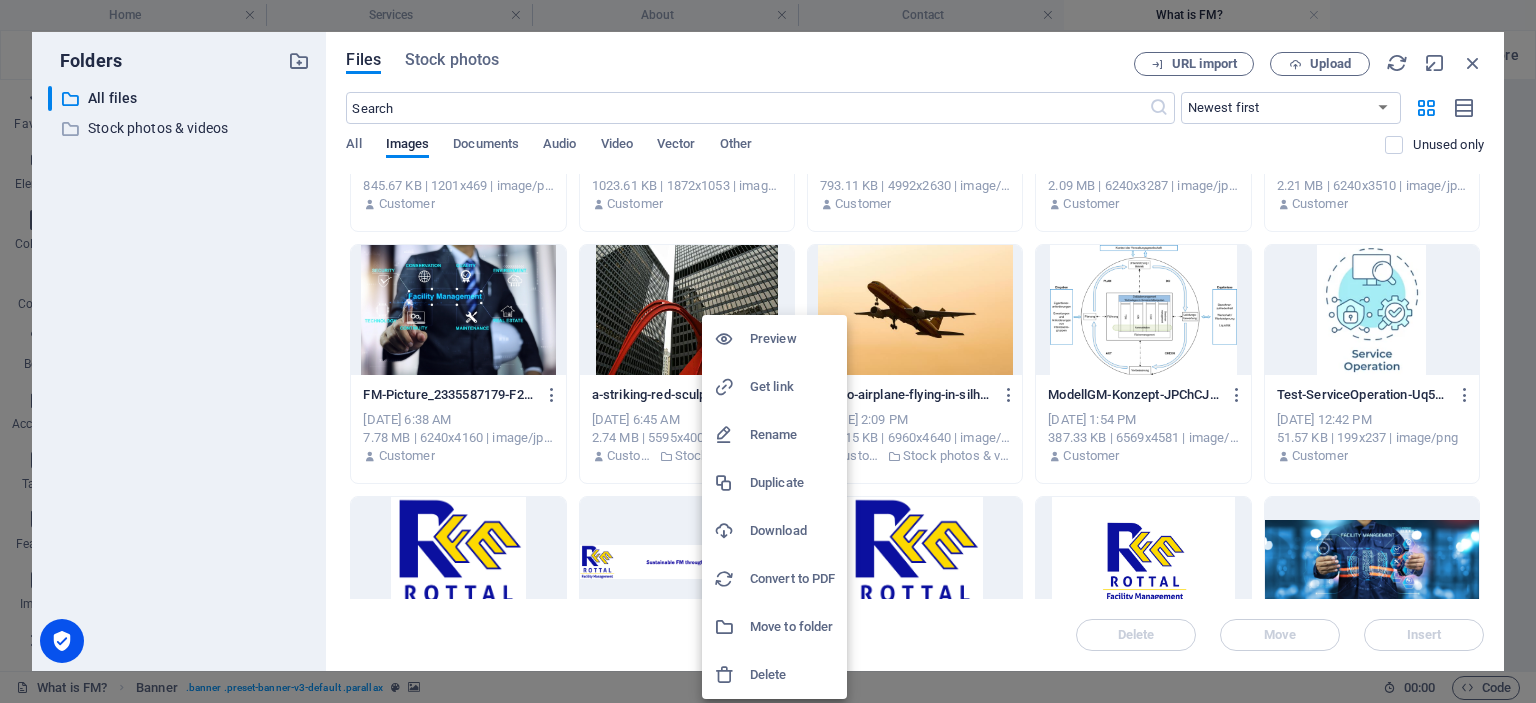 click at bounding box center [768, 351] 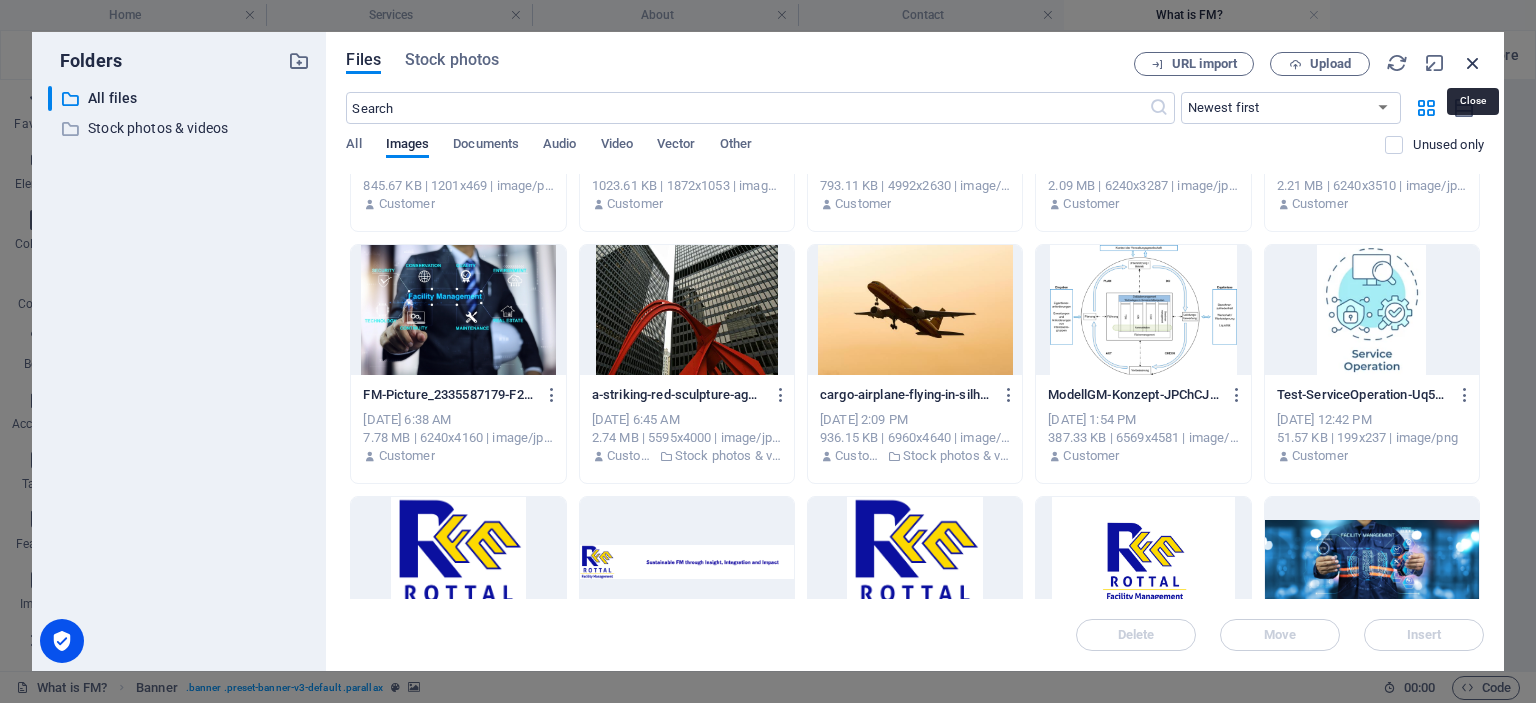 click at bounding box center [1473, 63] 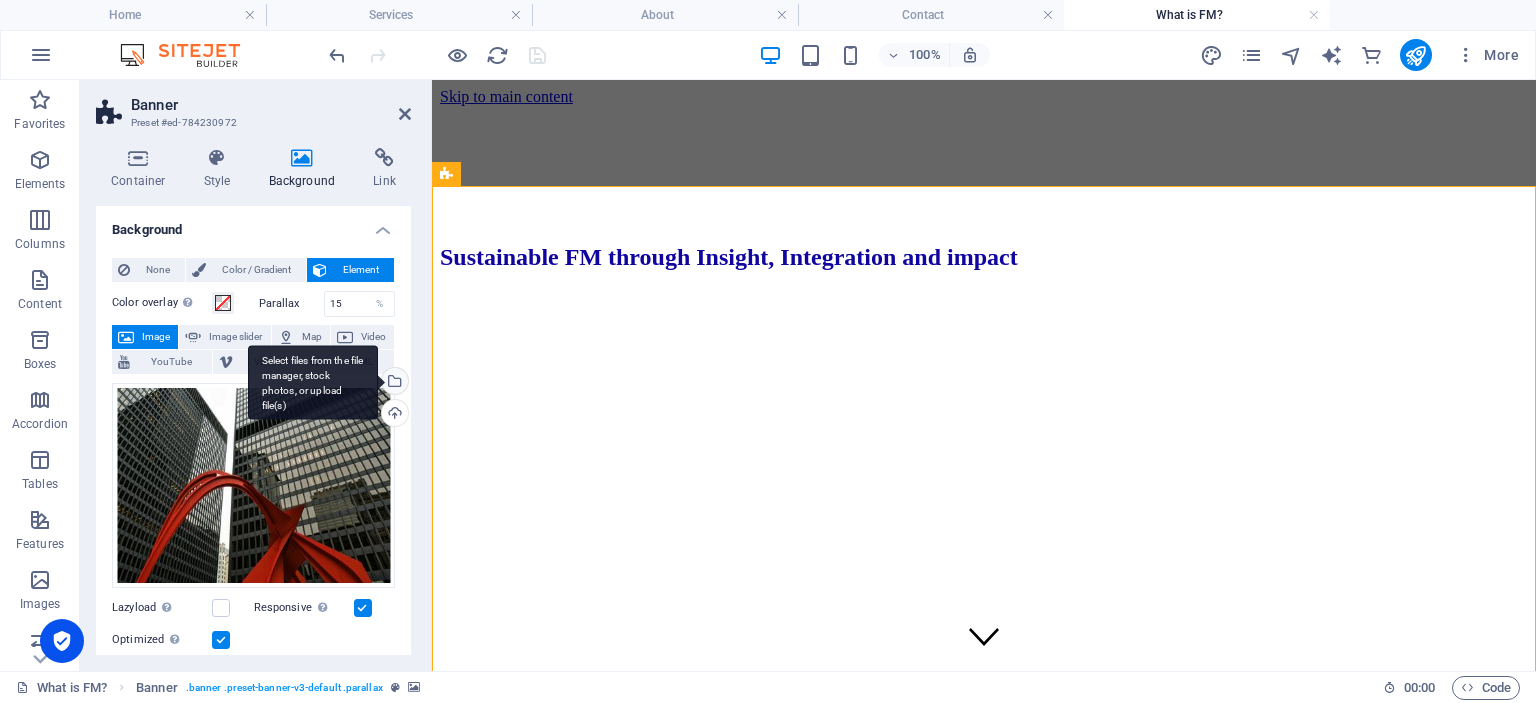 click on "Select files from the file manager, stock photos, or upload file(s)" at bounding box center (313, 382) 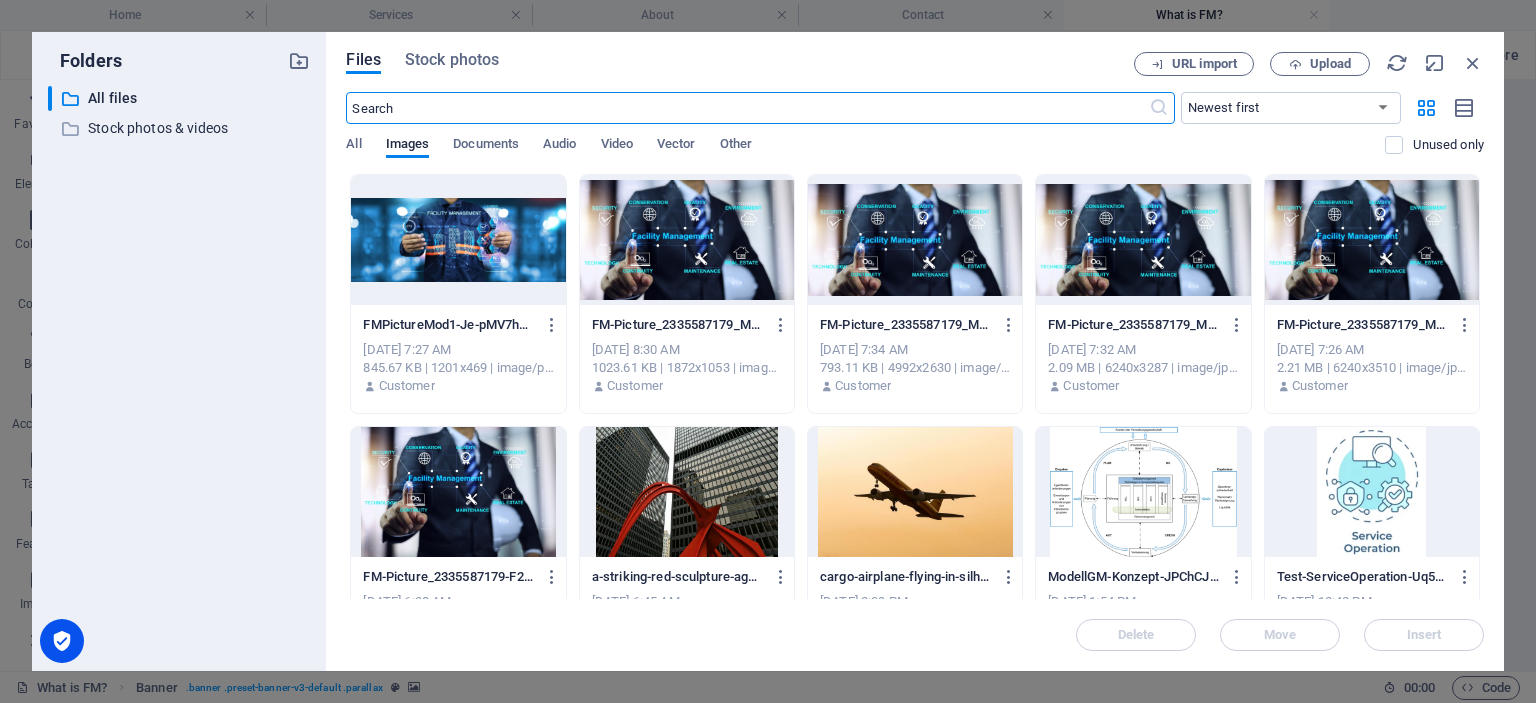 scroll, scrollTop: 91, scrollLeft: 0, axis: vertical 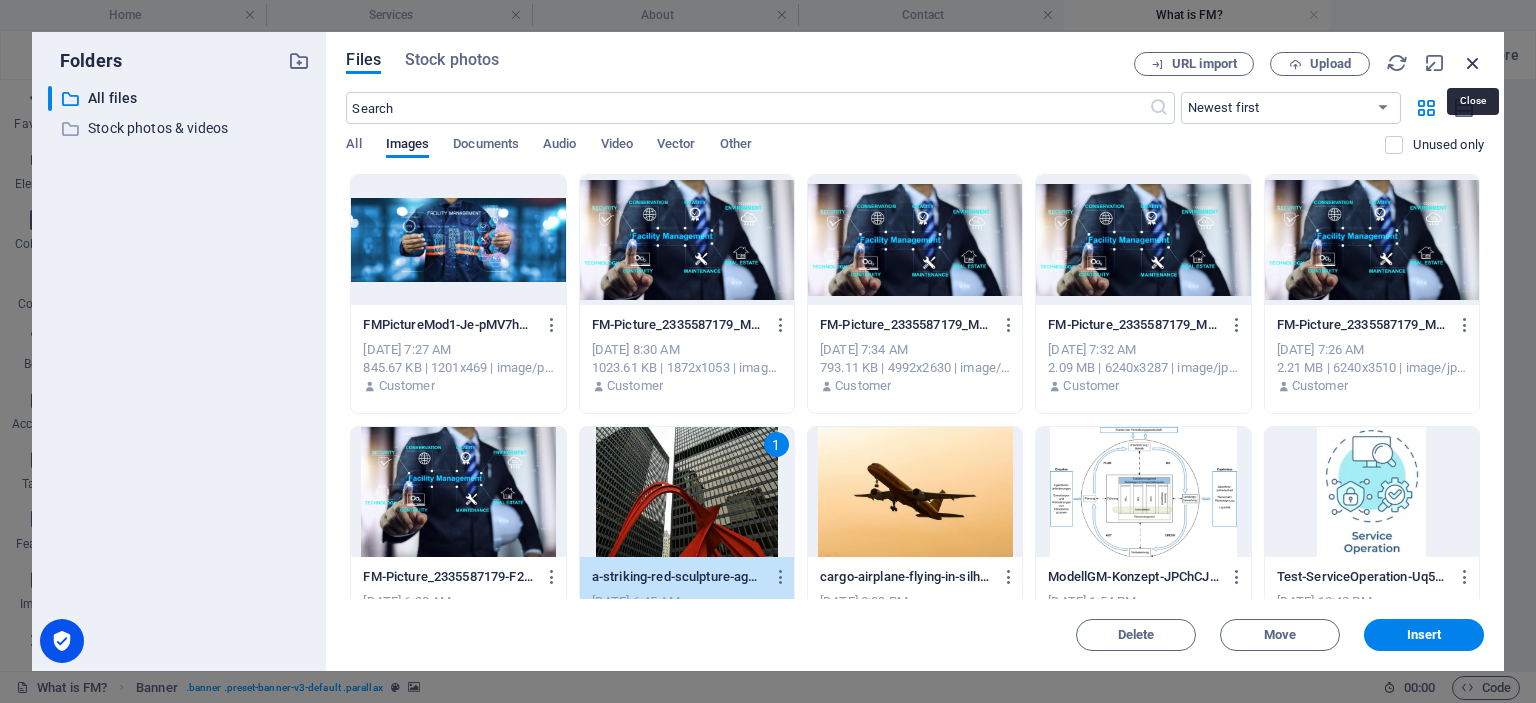 click at bounding box center [1473, 63] 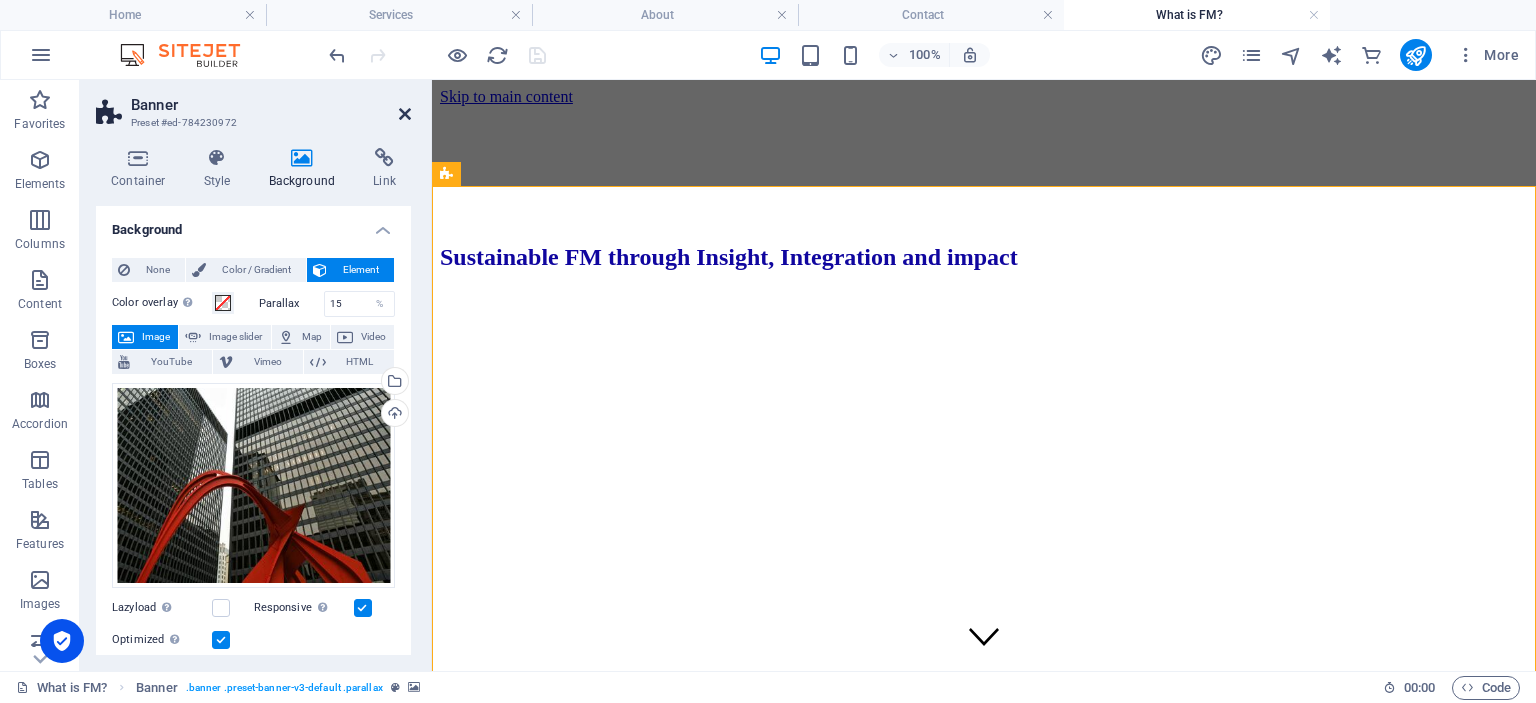 click at bounding box center (405, 114) 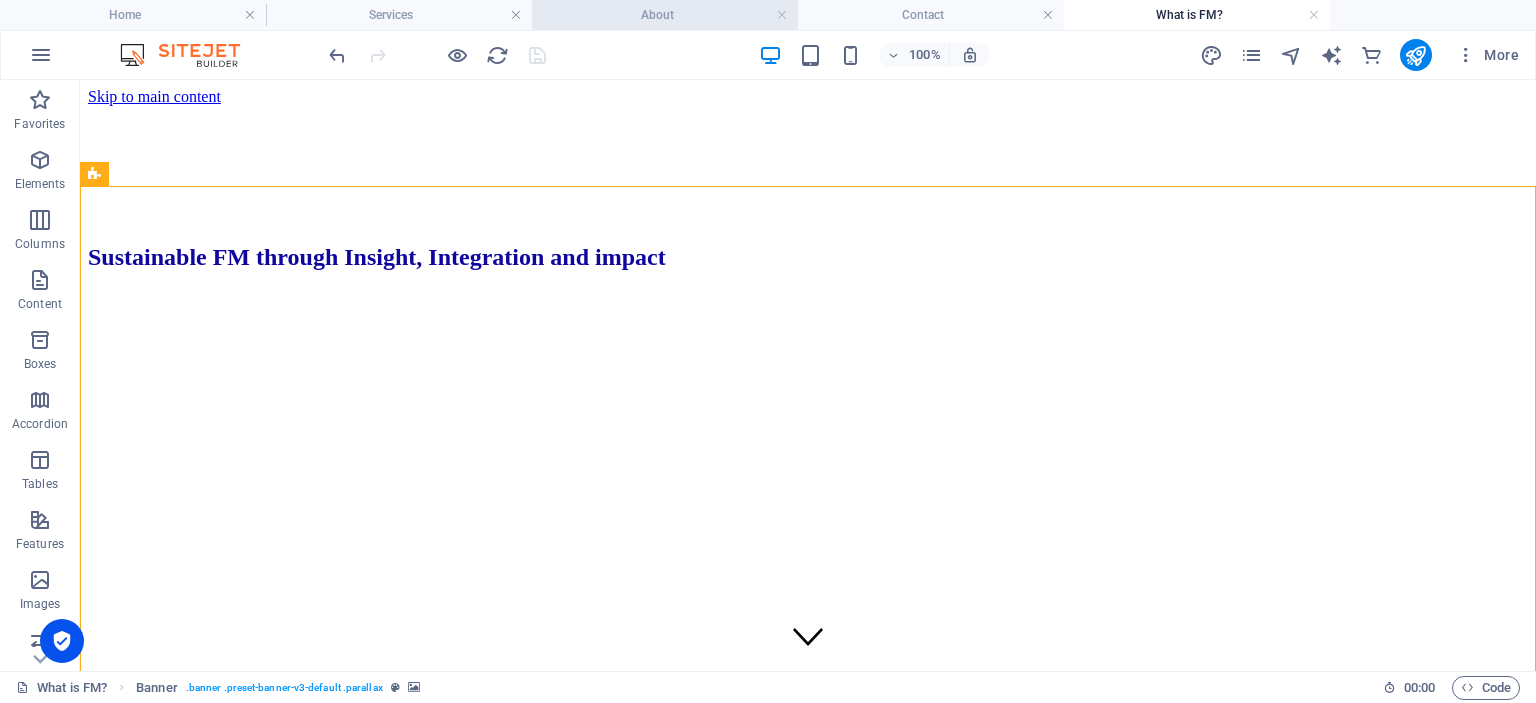click on "About" at bounding box center (665, 15) 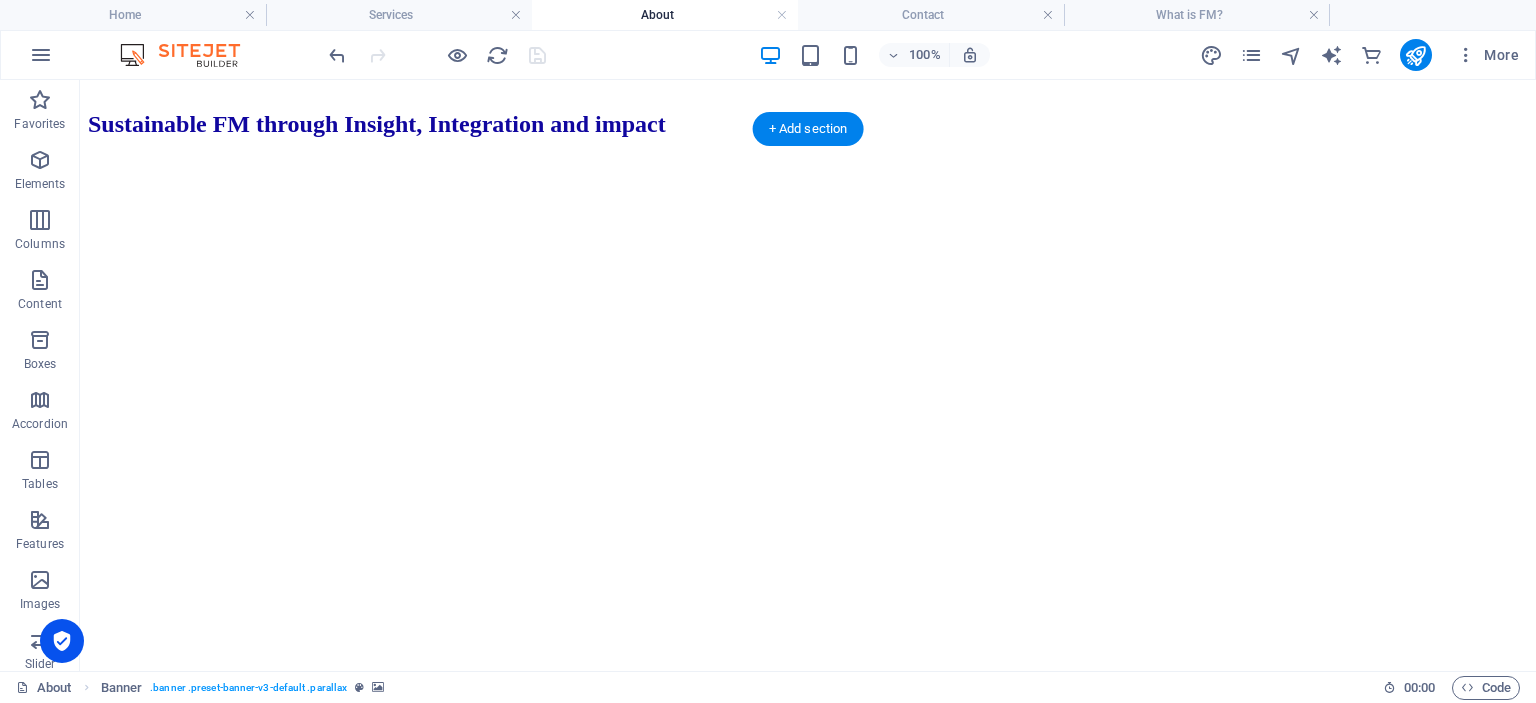 scroll, scrollTop: 0, scrollLeft: 0, axis: both 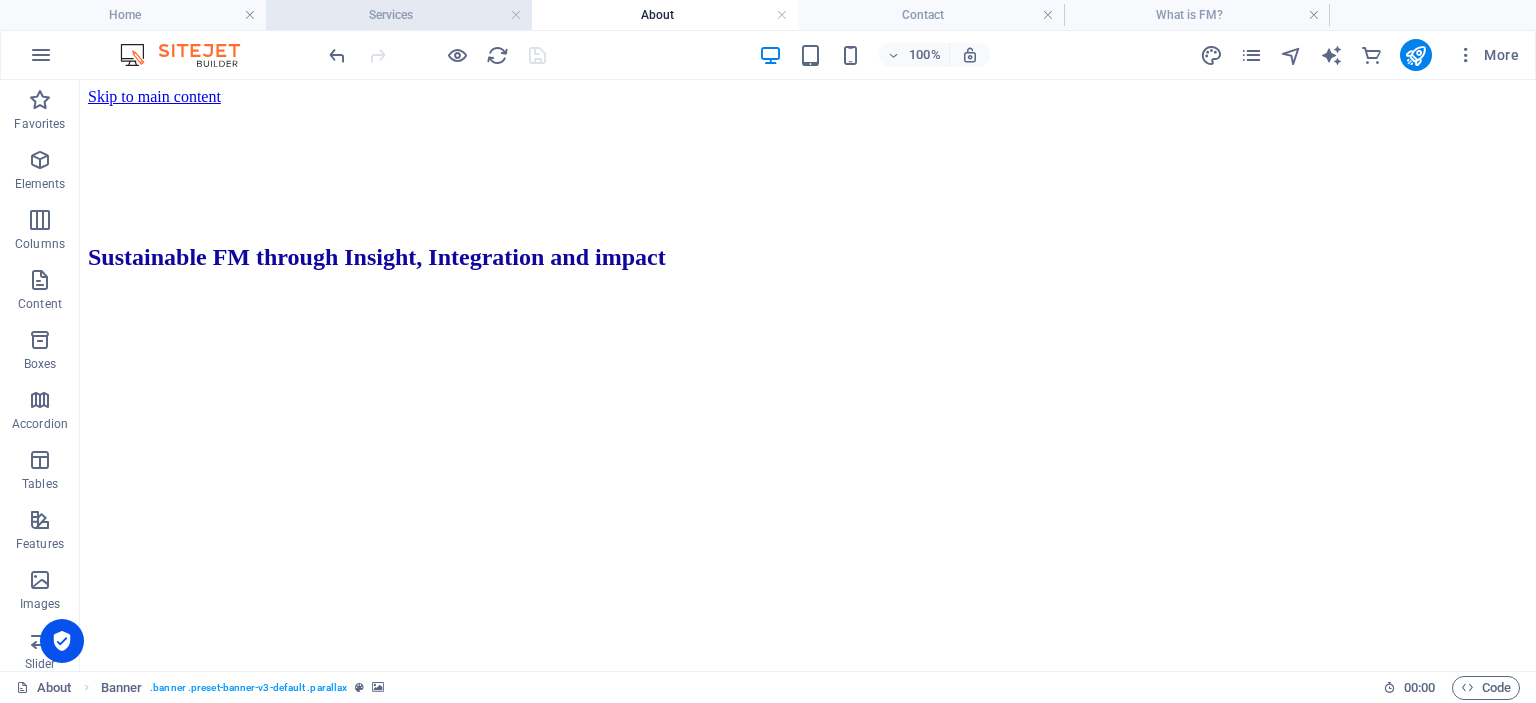 click on "Services" at bounding box center (399, 15) 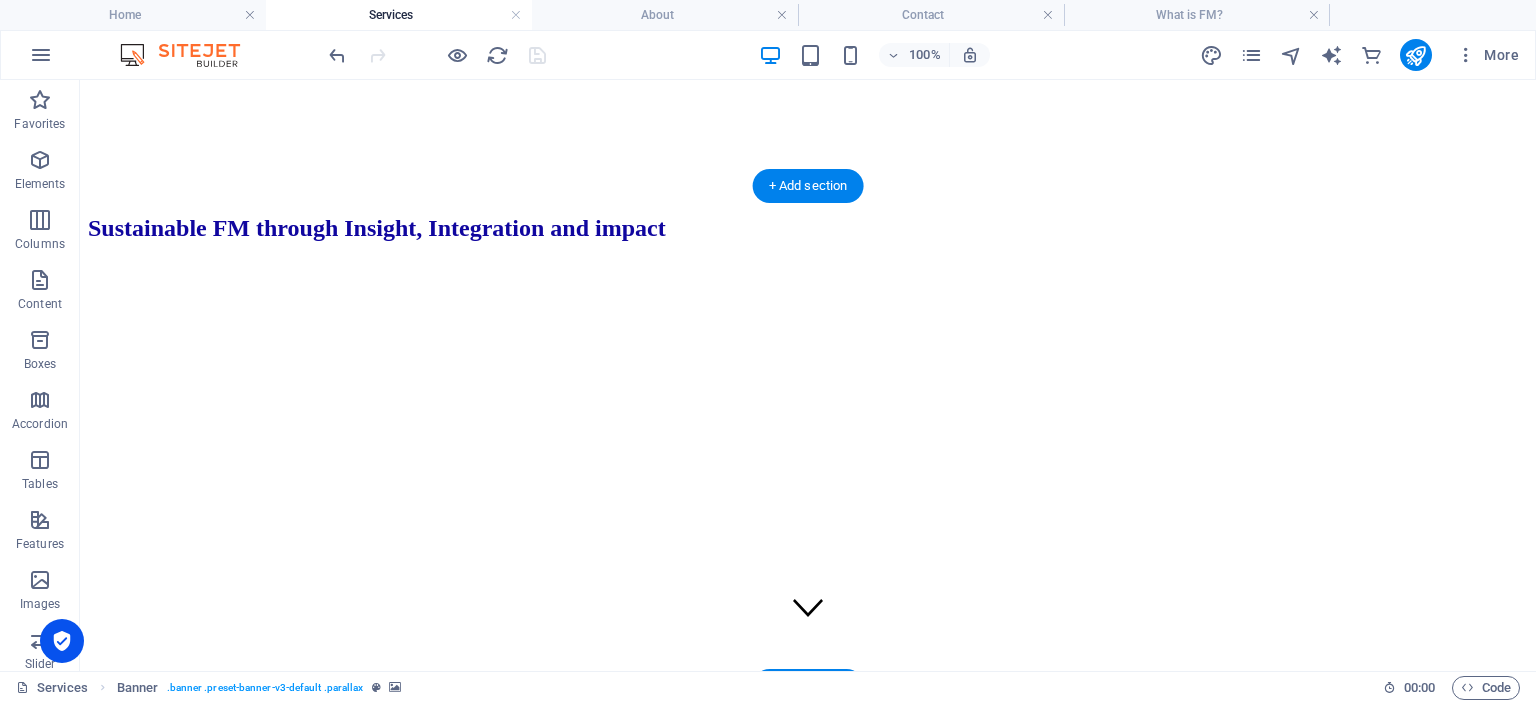 scroll, scrollTop: 0, scrollLeft: 0, axis: both 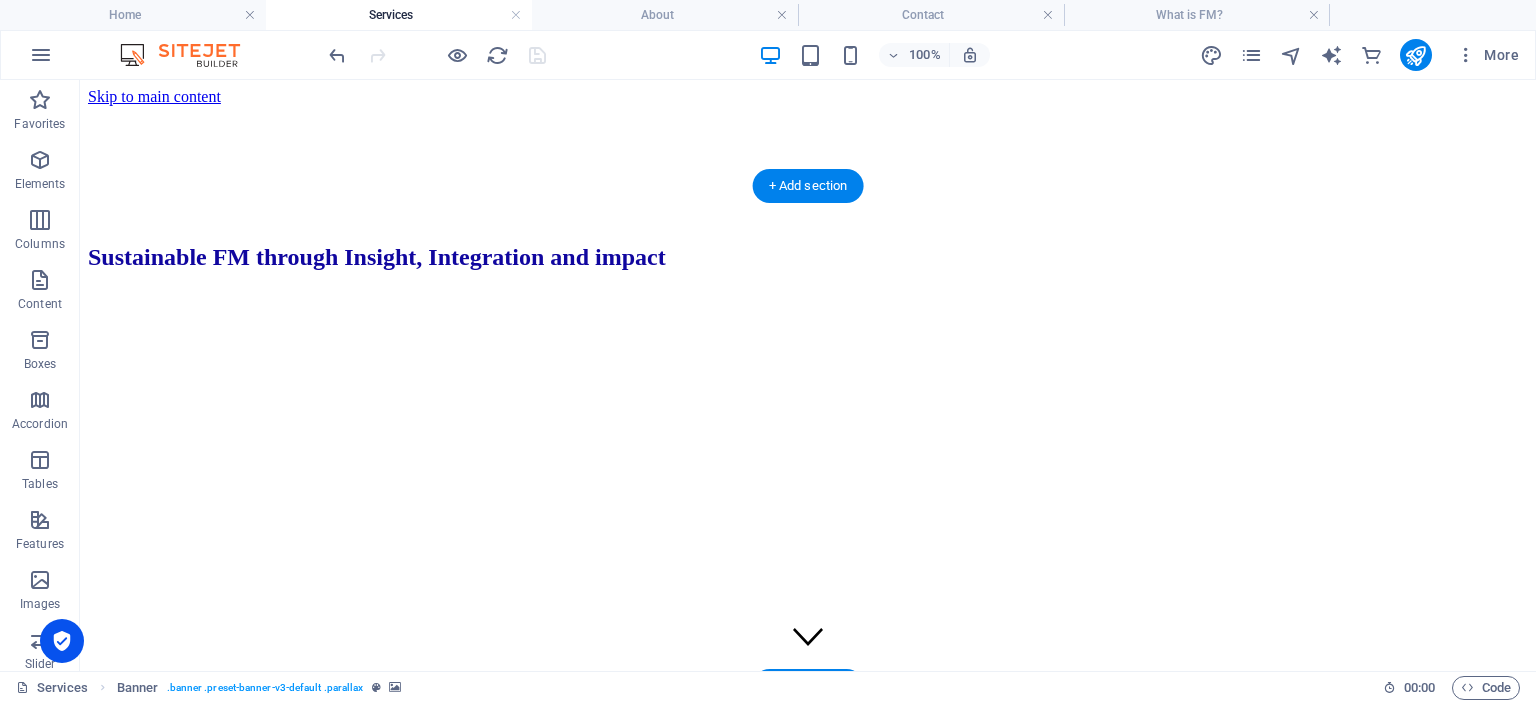 click at bounding box center (3688, 698) 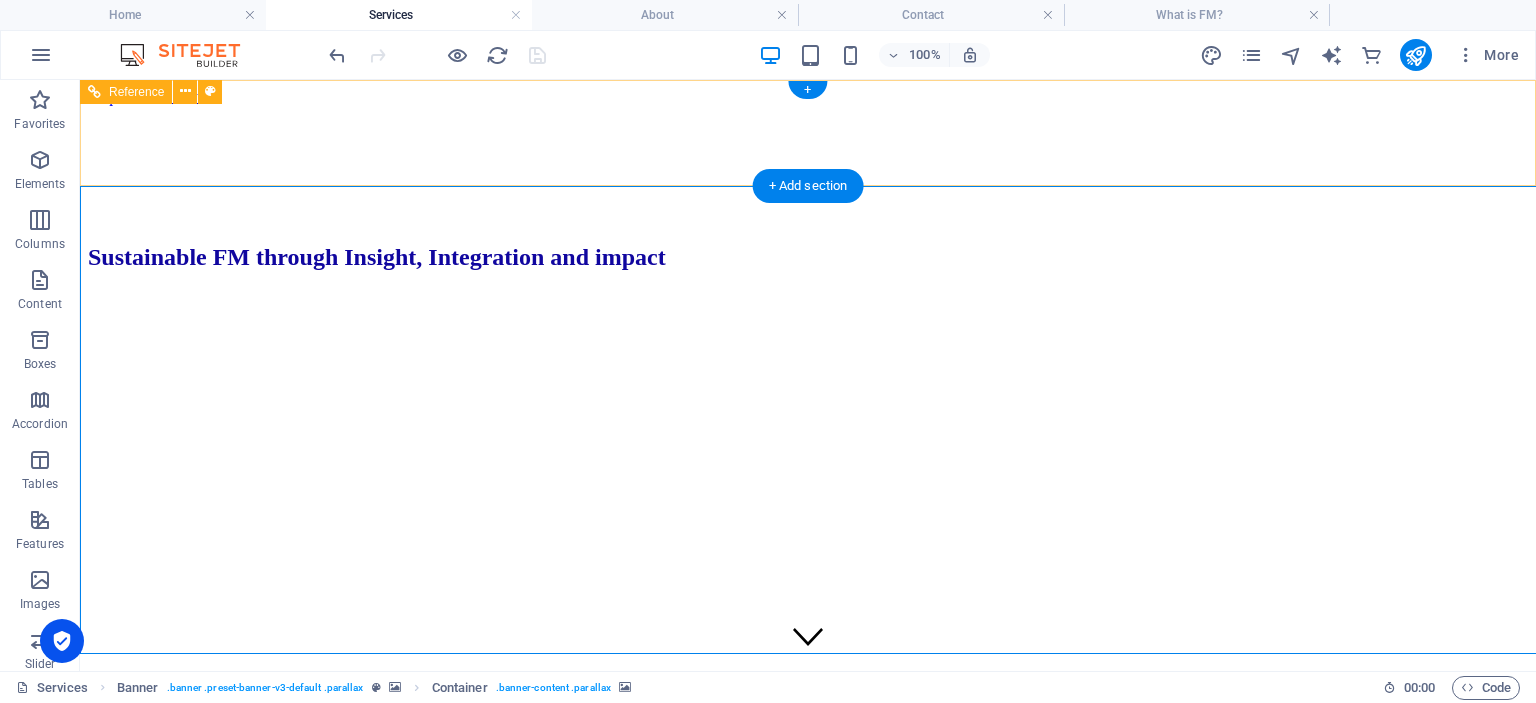 click at bounding box center (343, 106) 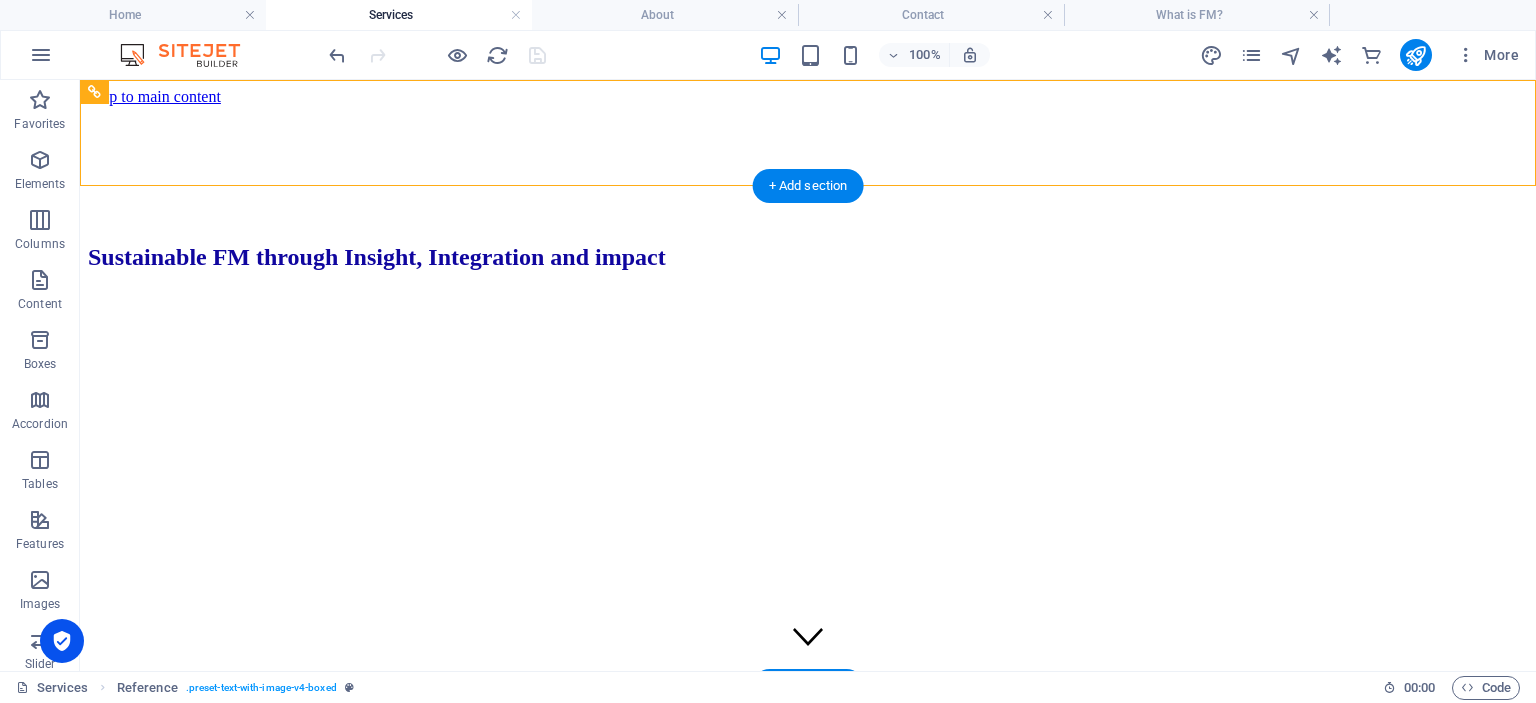 click at bounding box center [3688, 698] 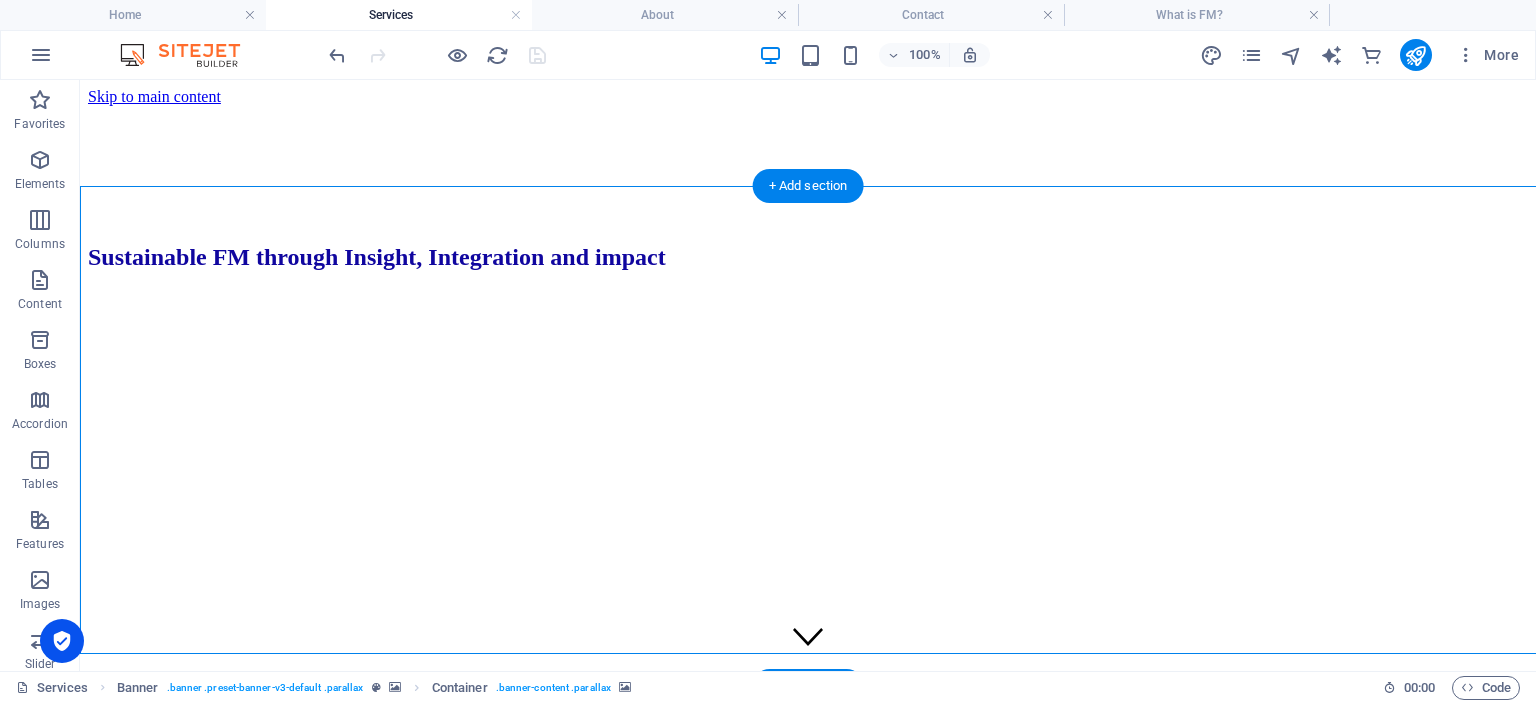 click at bounding box center (3688, 698) 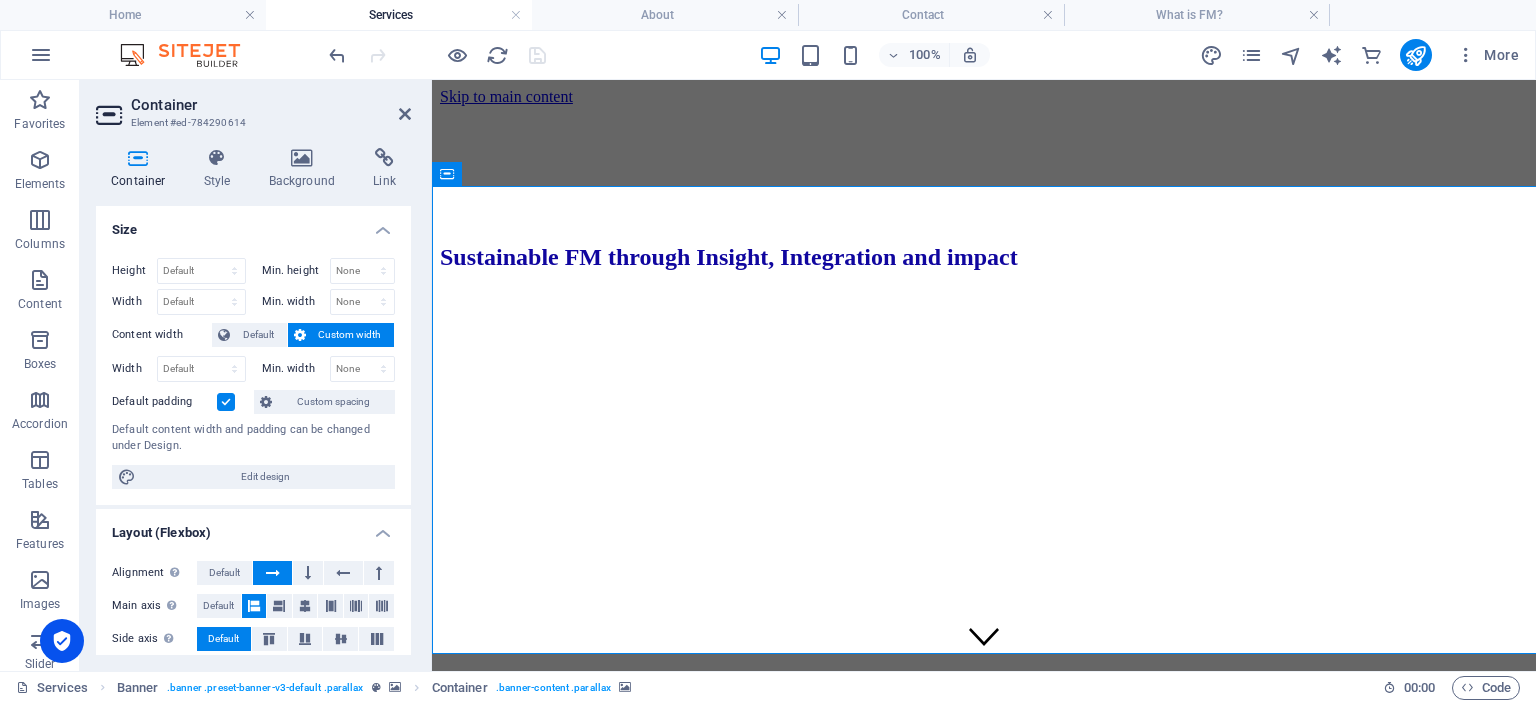 click at bounding box center (3160, 698) 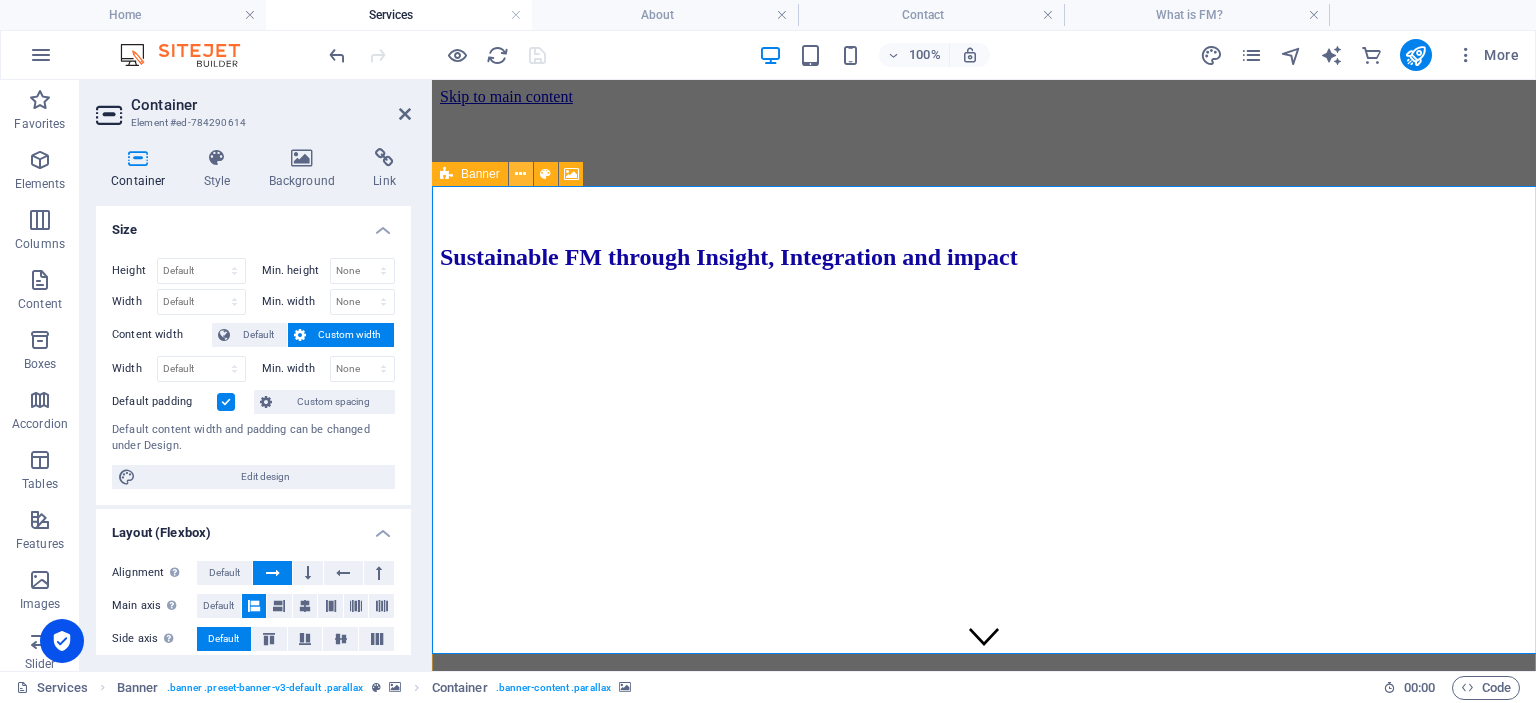 click at bounding box center [520, 174] 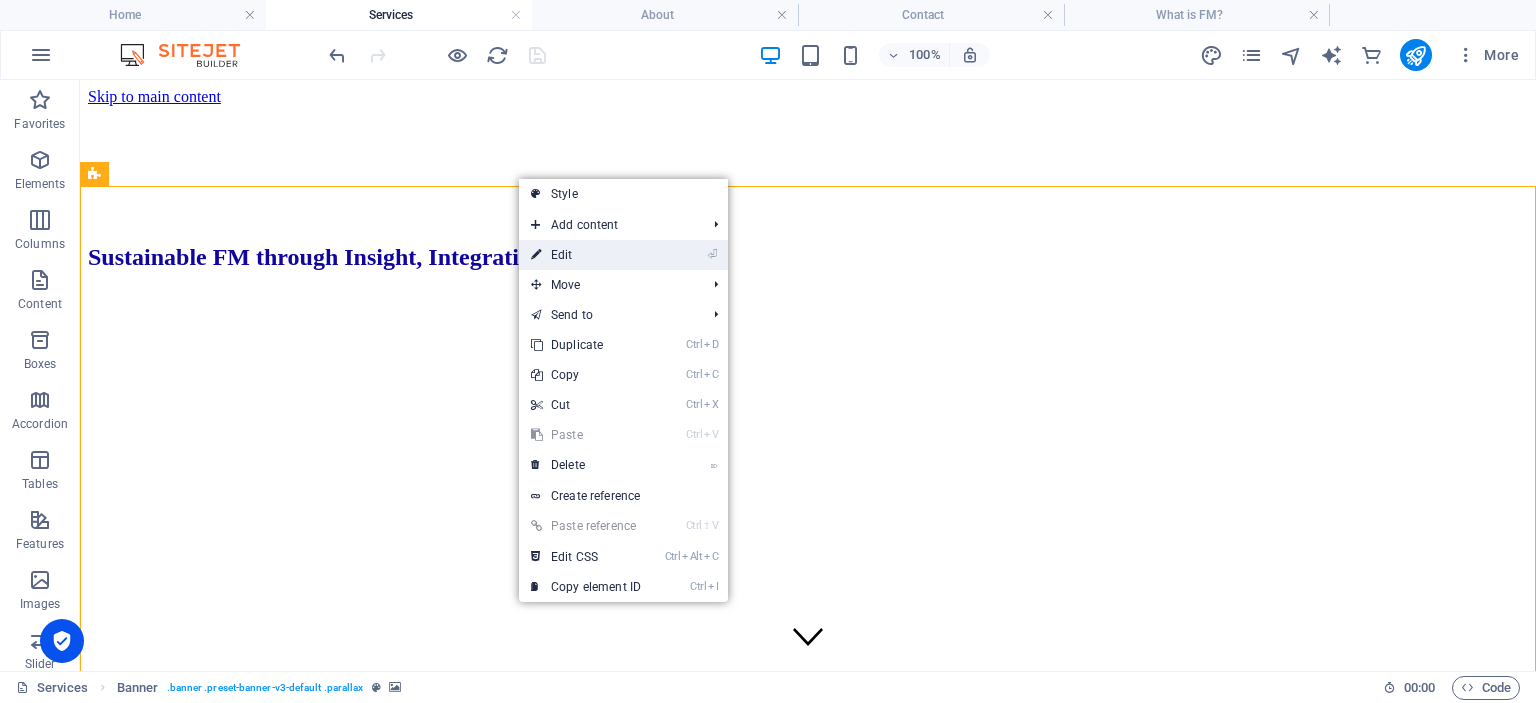 click on "⏎  Edit" at bounding box center [586, 255] 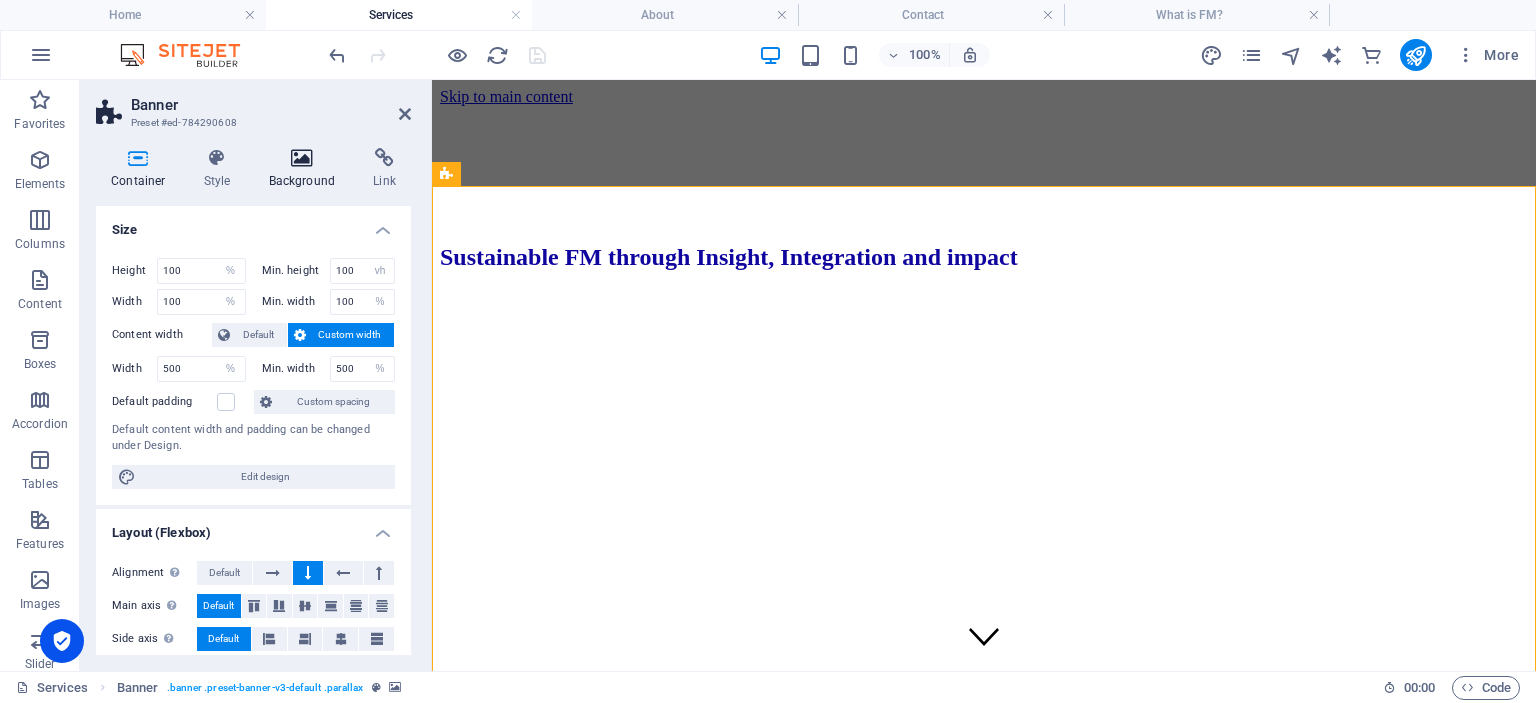 click at bounding box center [302, 158] 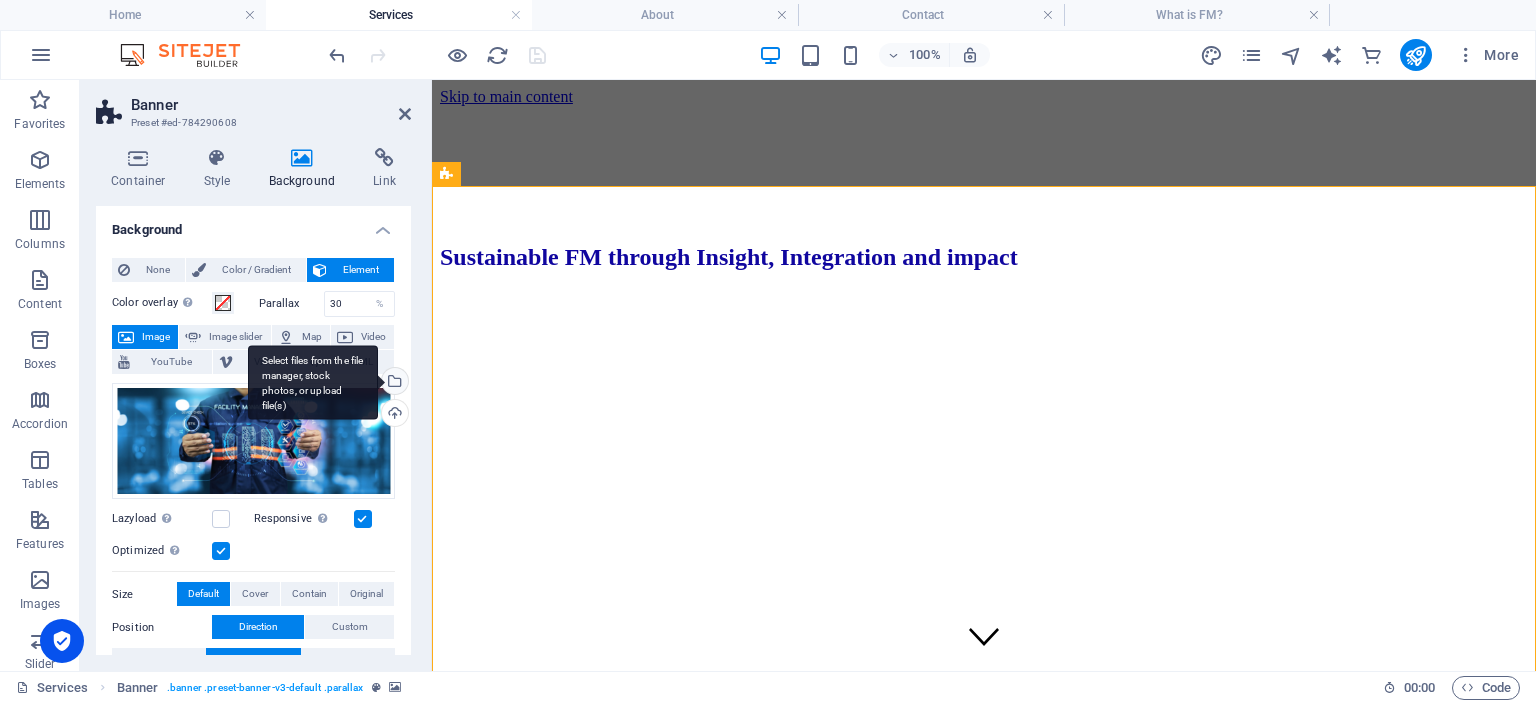 click on "Select files from the file manager, stock photos, or upload file(s)" at bounding box center [313, 382] 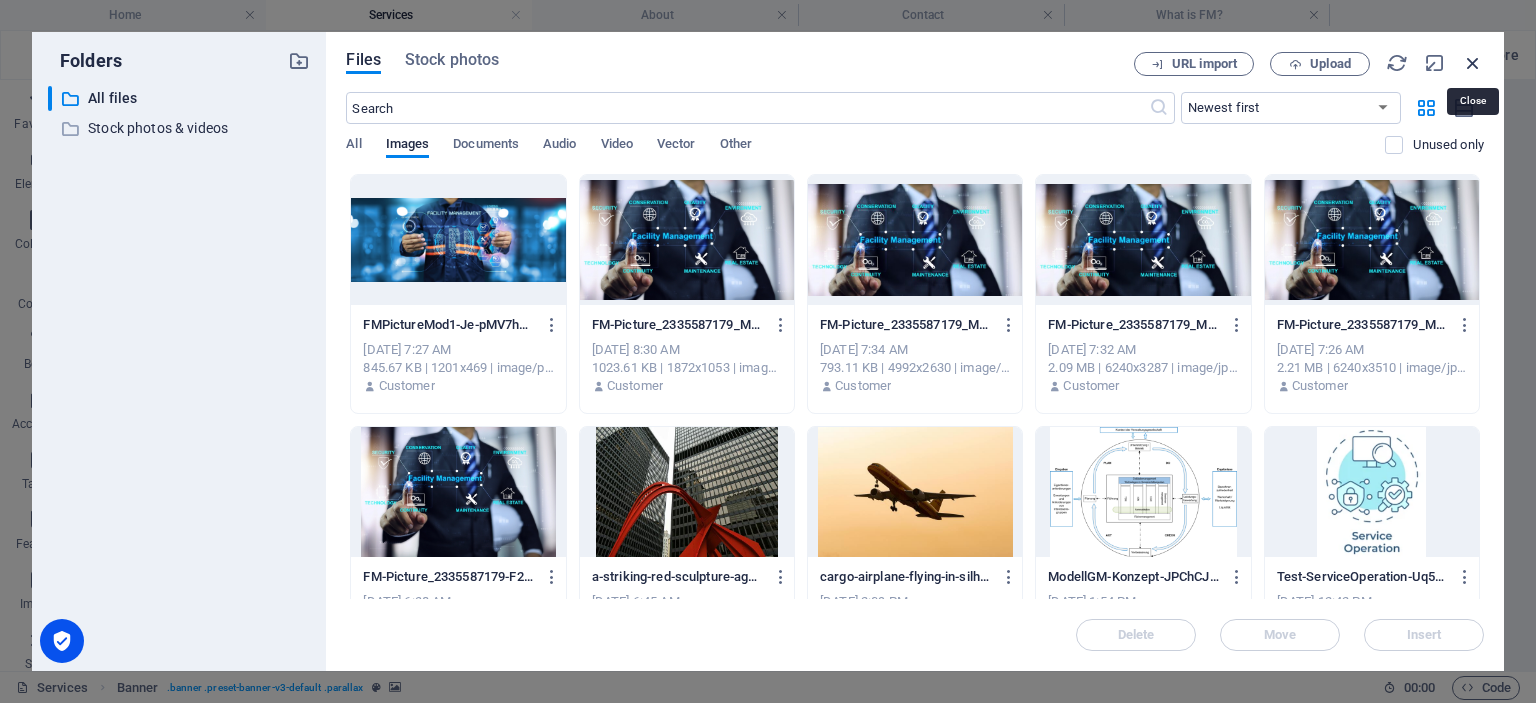click at bounding box center (1473, 63) 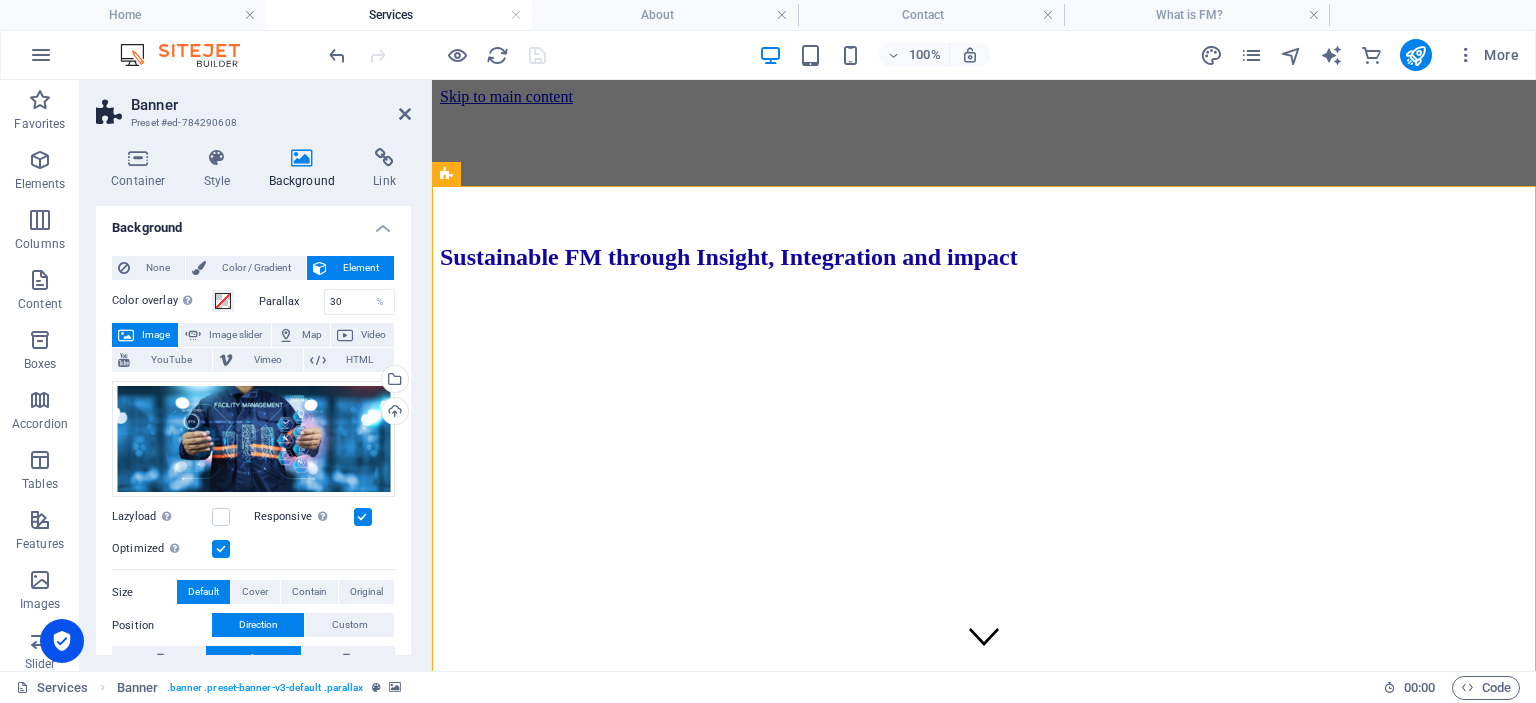scroll, scrollTop: 0, scrollLeft: 0, axis: both 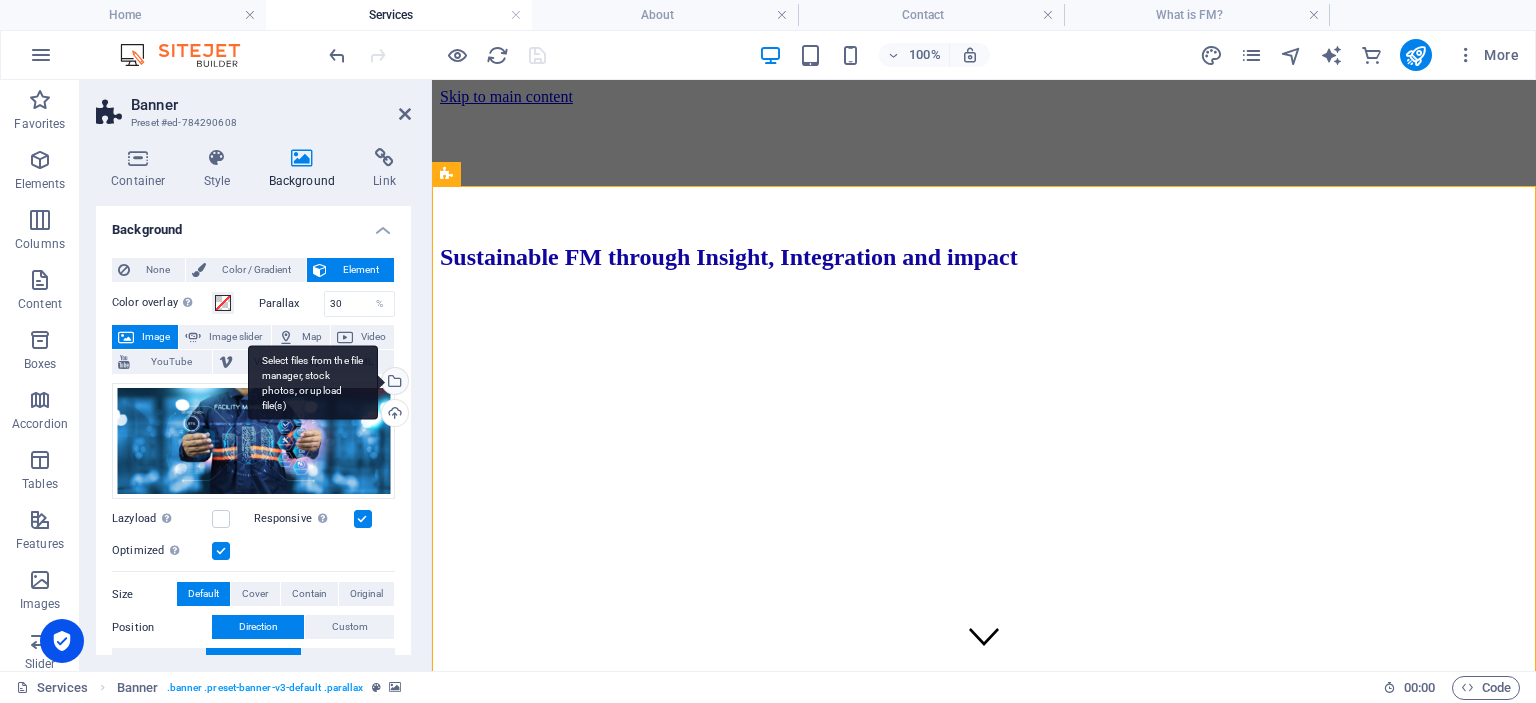 click on "Select files from the file manager, stock photos, or upload file(s)" at bounding box center [393, 383] 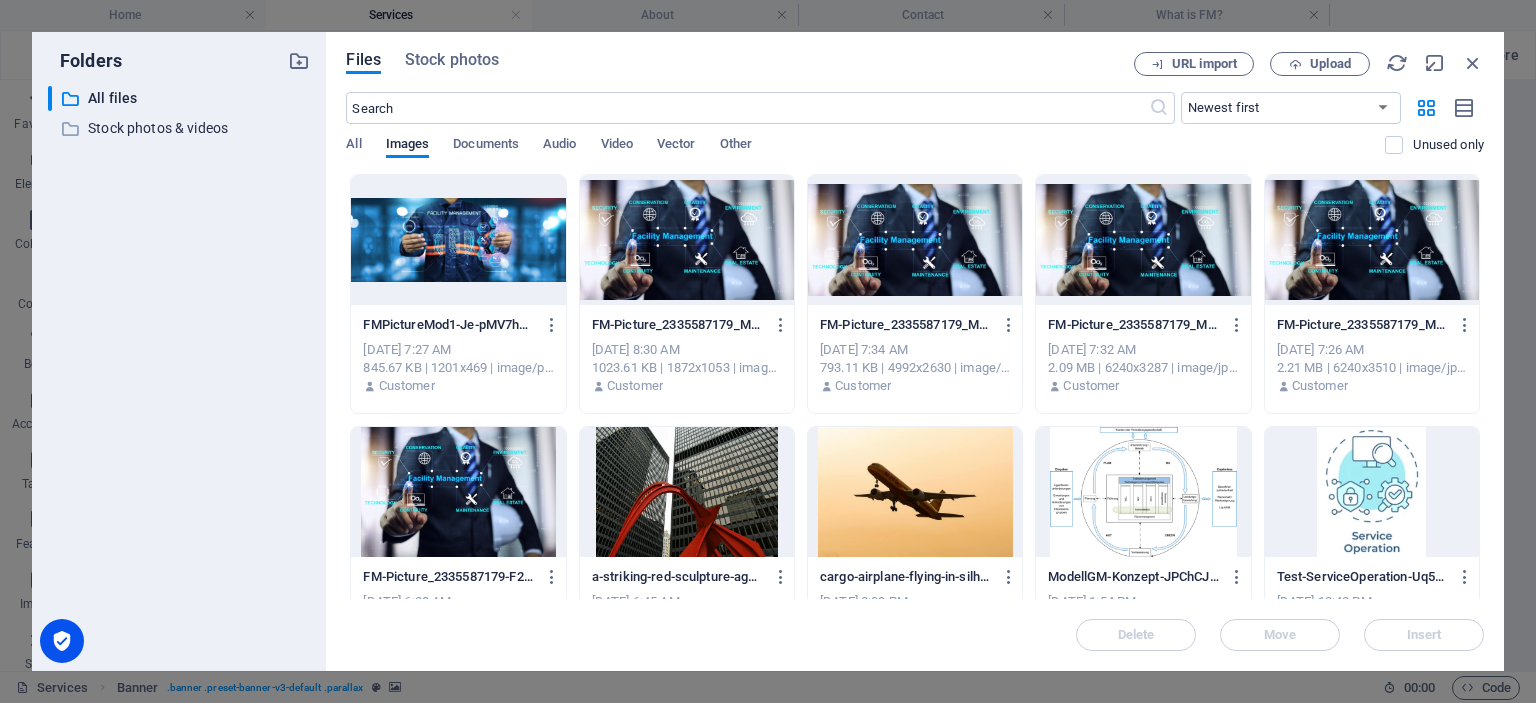 click on "FMPictureMod1-Je-pMV7hhWITwdmRMGST5g.png" at bounding box center (449, 325) 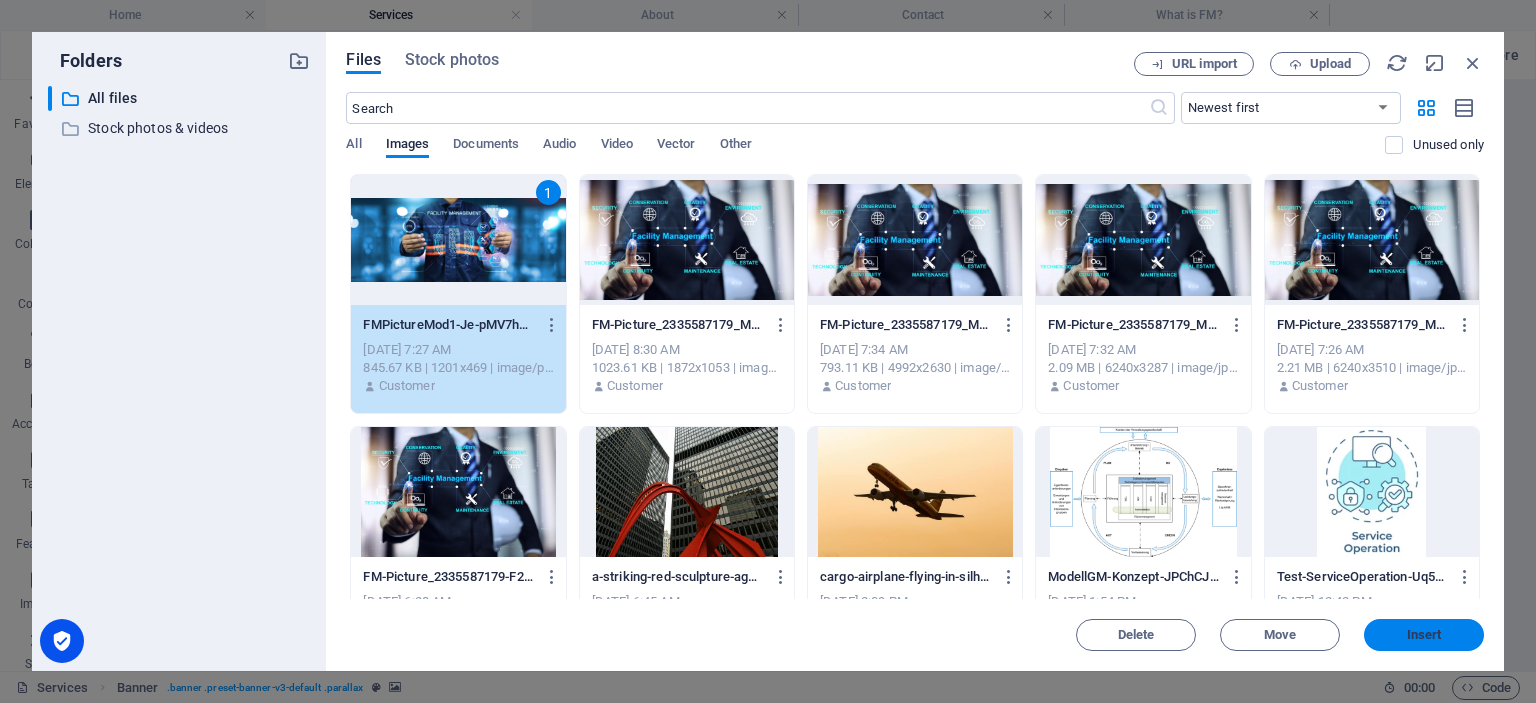 click on "Insert" at bounding box center (1424, 635) 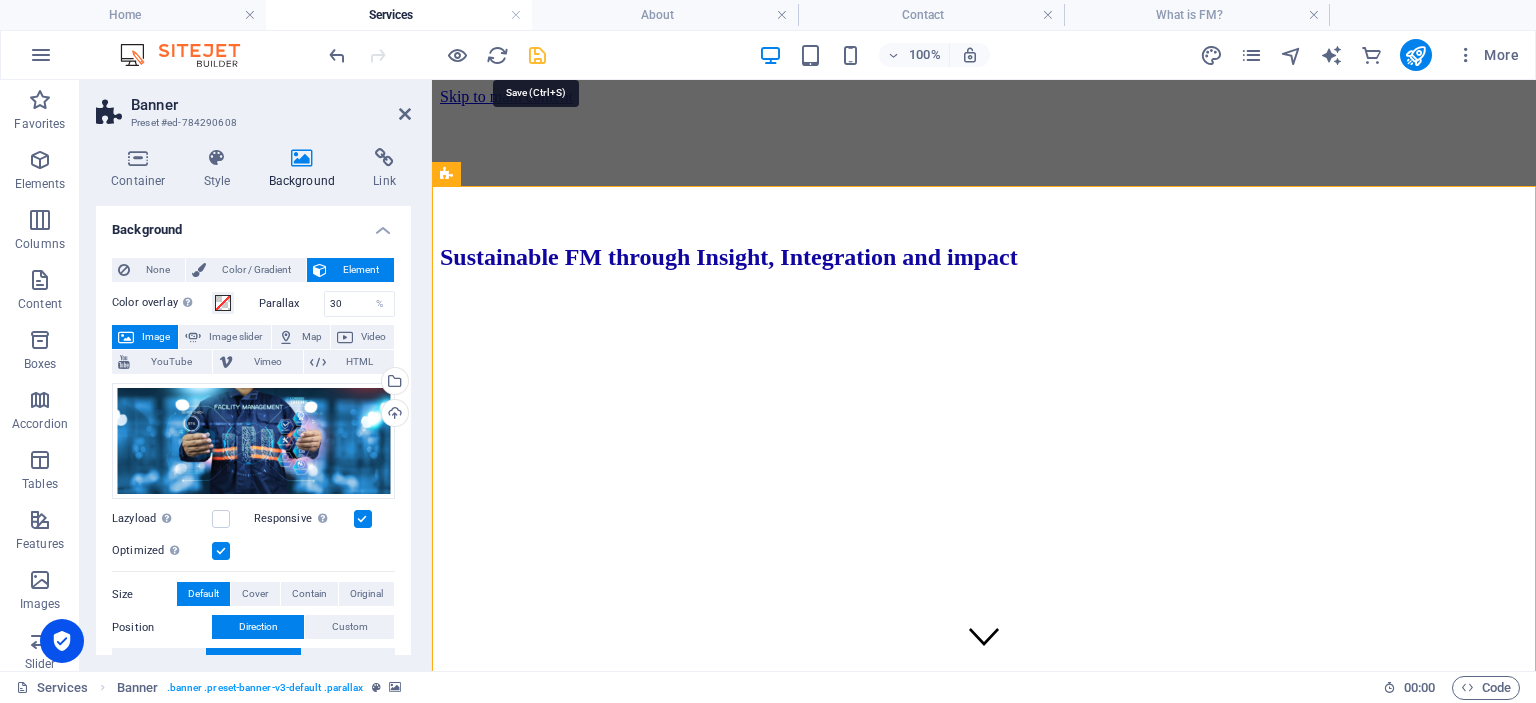 click at bounding box center (537, 55) 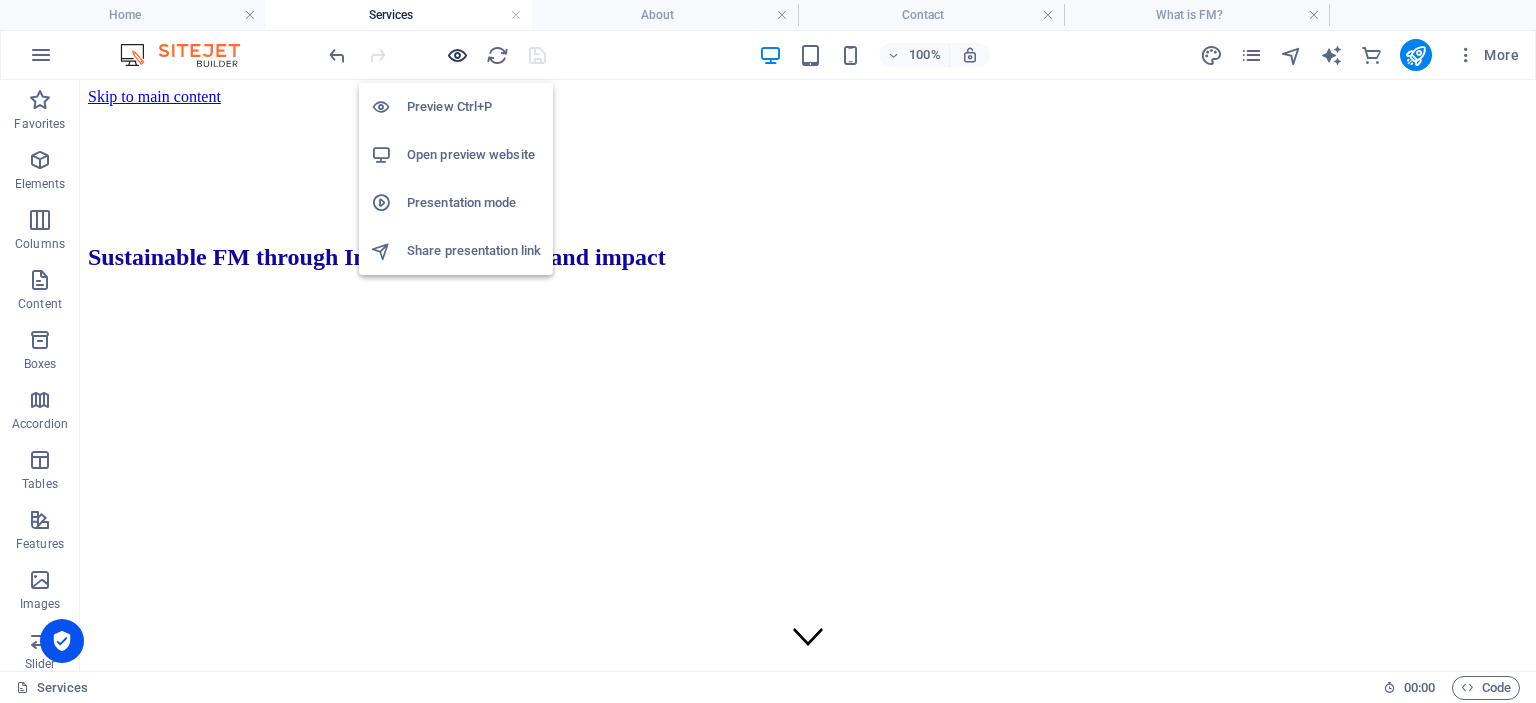 click at bounding box center [457, 55] 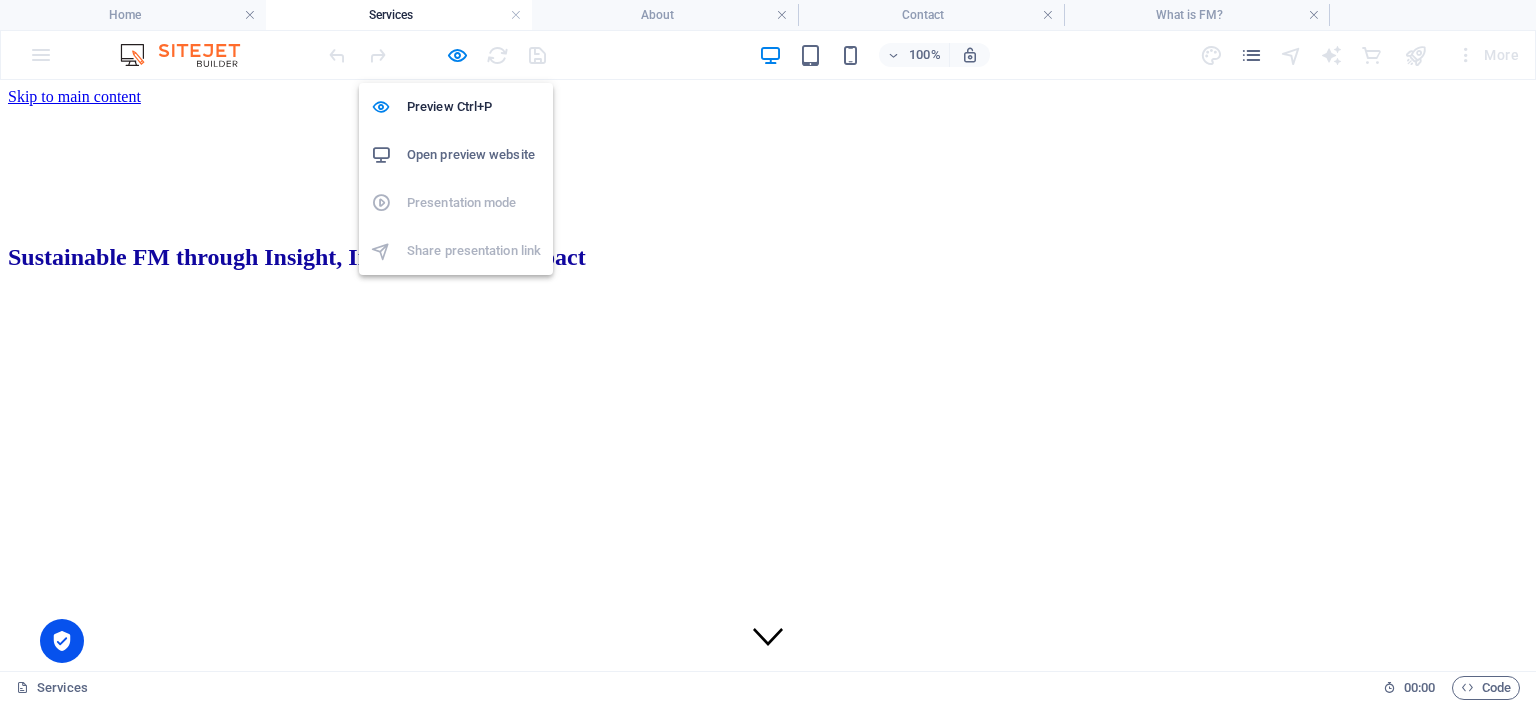 click on "Open preview website" at bounding box center [474, 155] 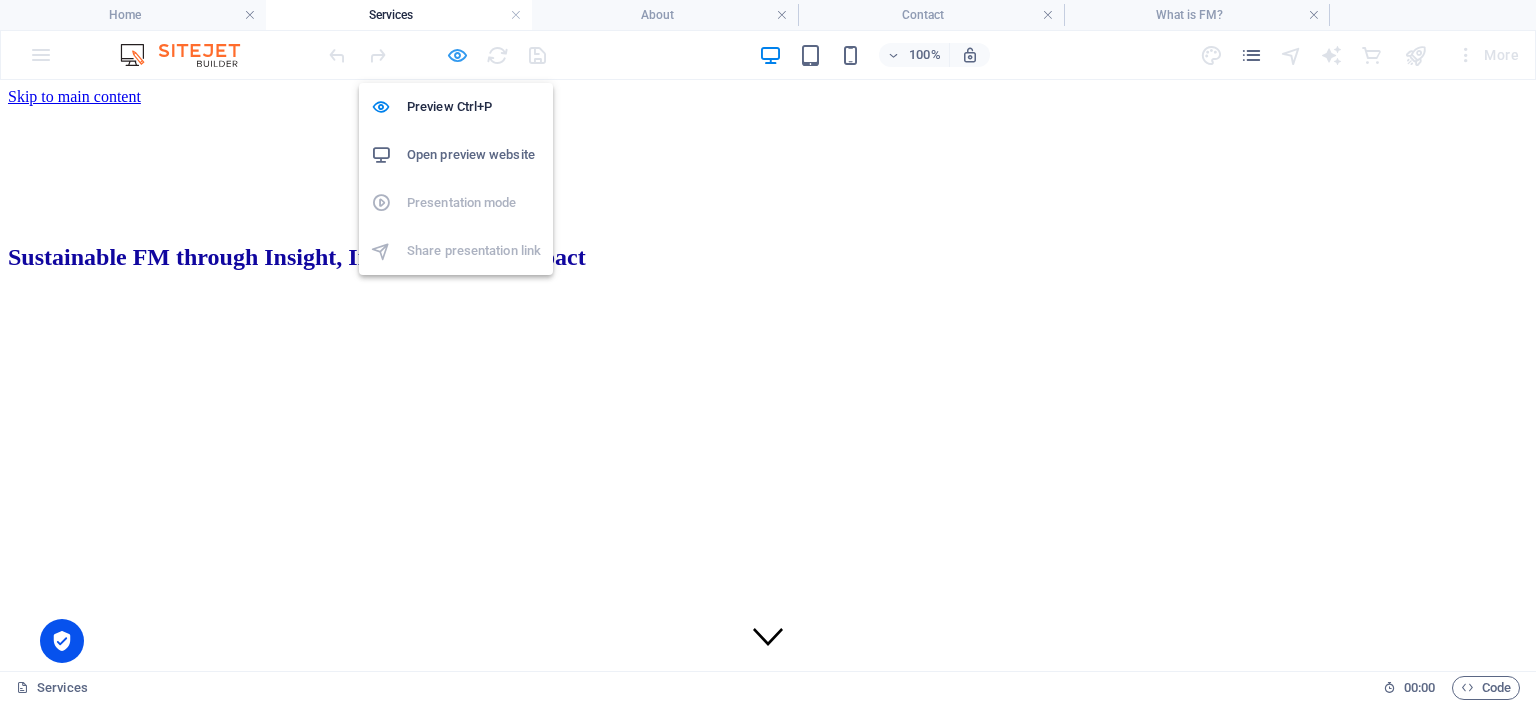 click at bounding box center (457, 55) 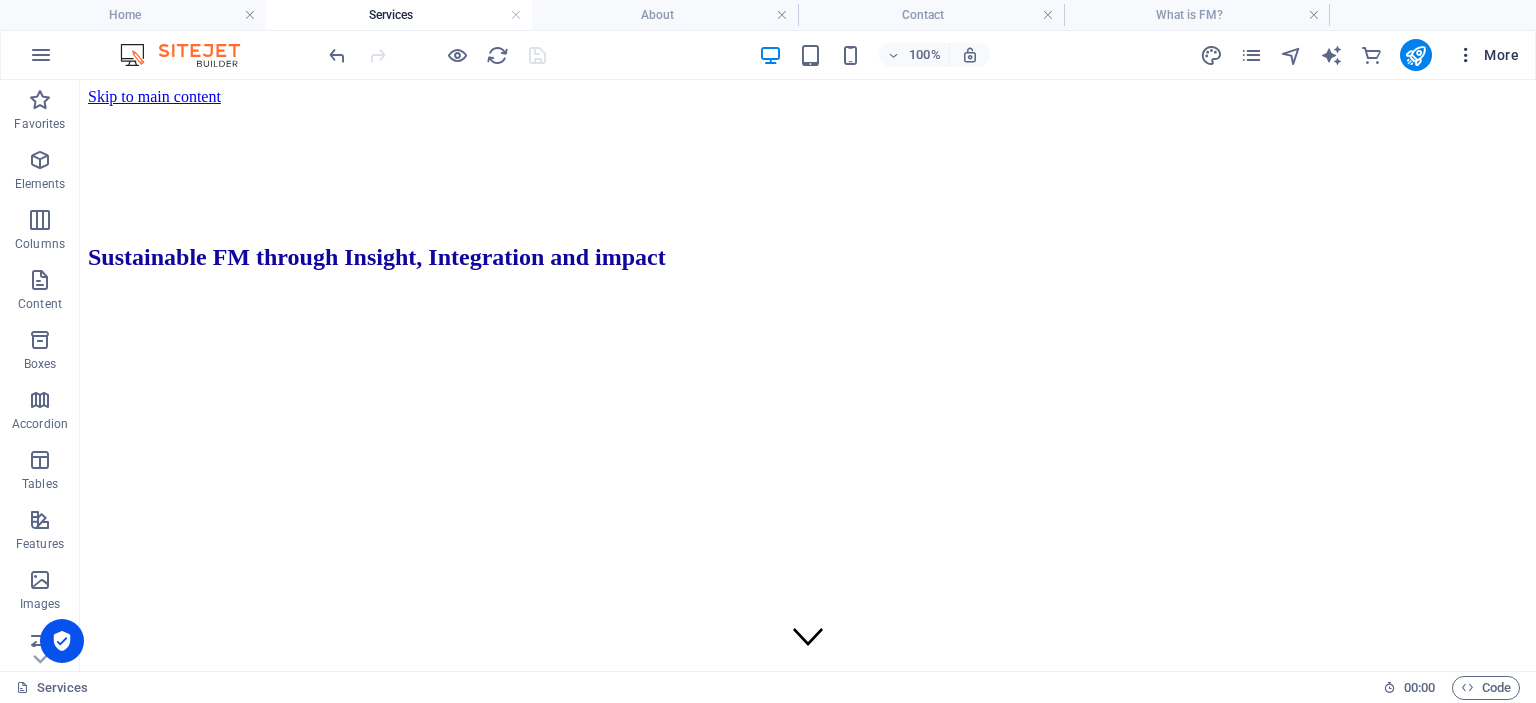 click on "More" at bounding box center (1487, 55) 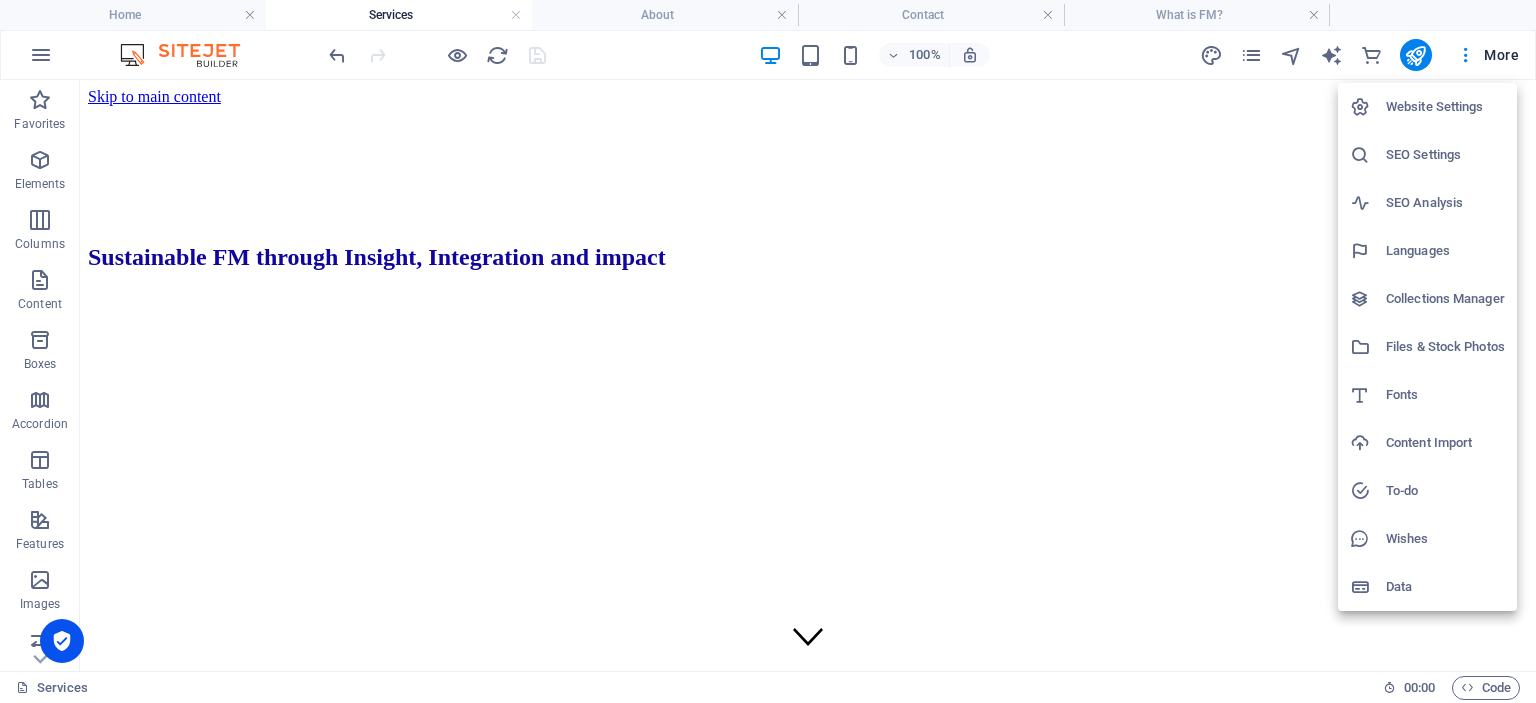 click on "SEO Analysis" at bounding box center [1445, 203] 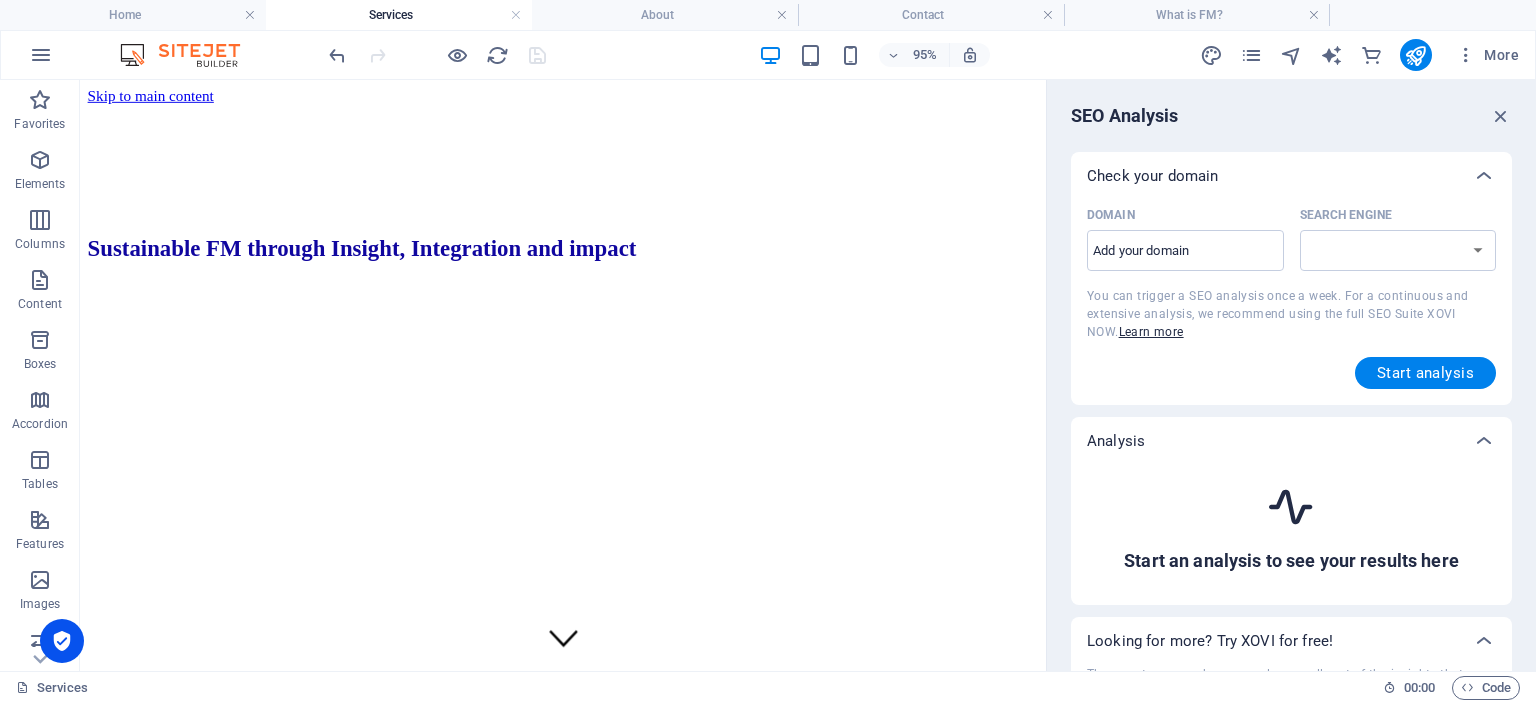 select on "[DOMAIN_NAME]" 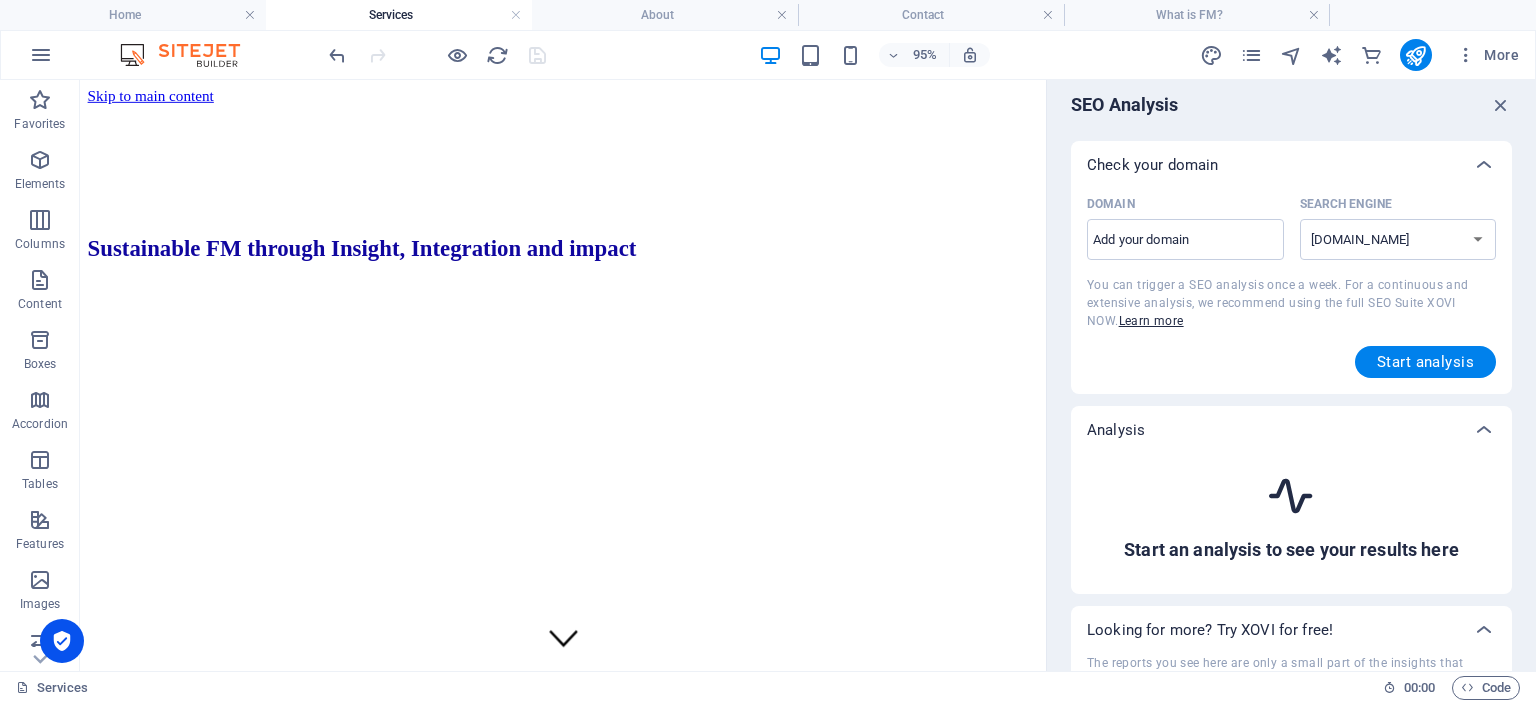 scroll, scrollTop: 0, scrollLeft: 0, axis: both 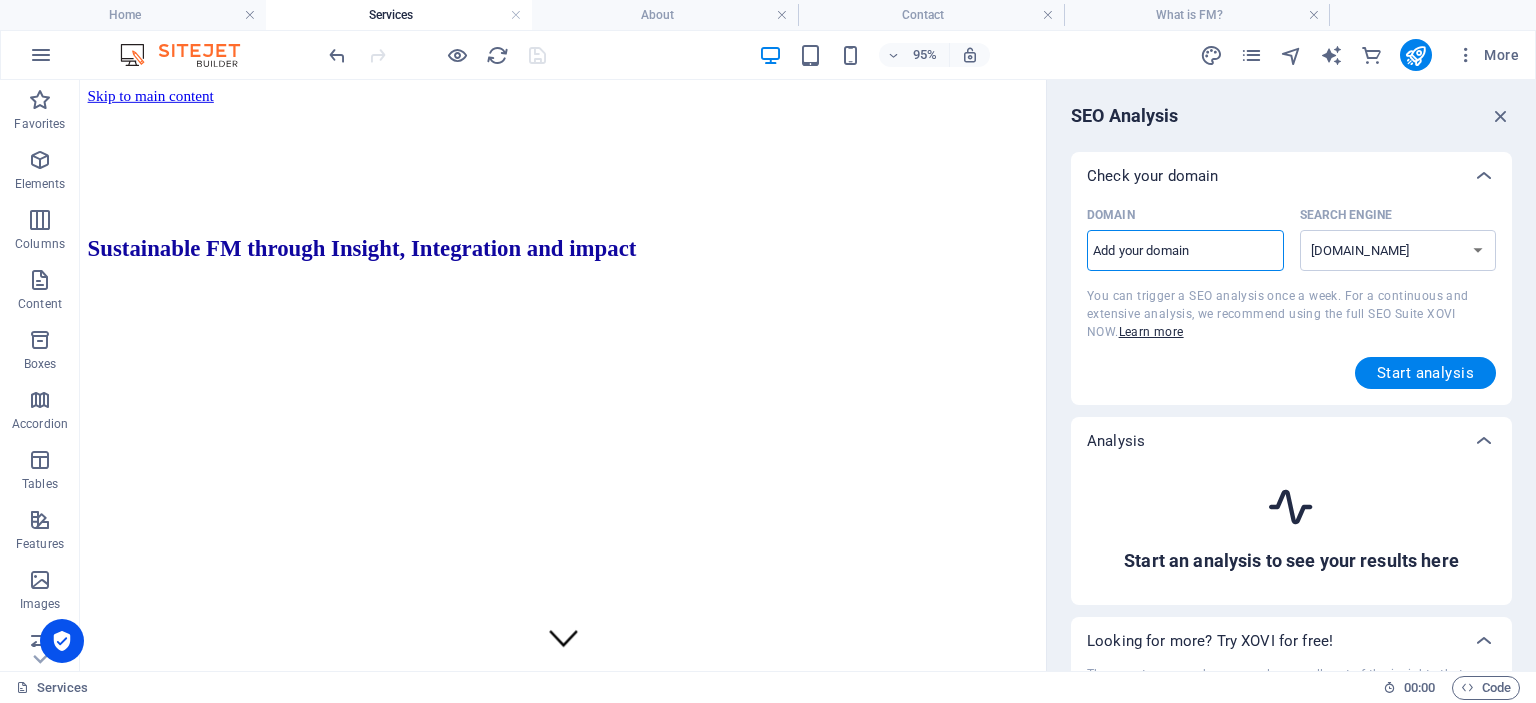 click on "Domain ​" at bounding box center (1185, 251) 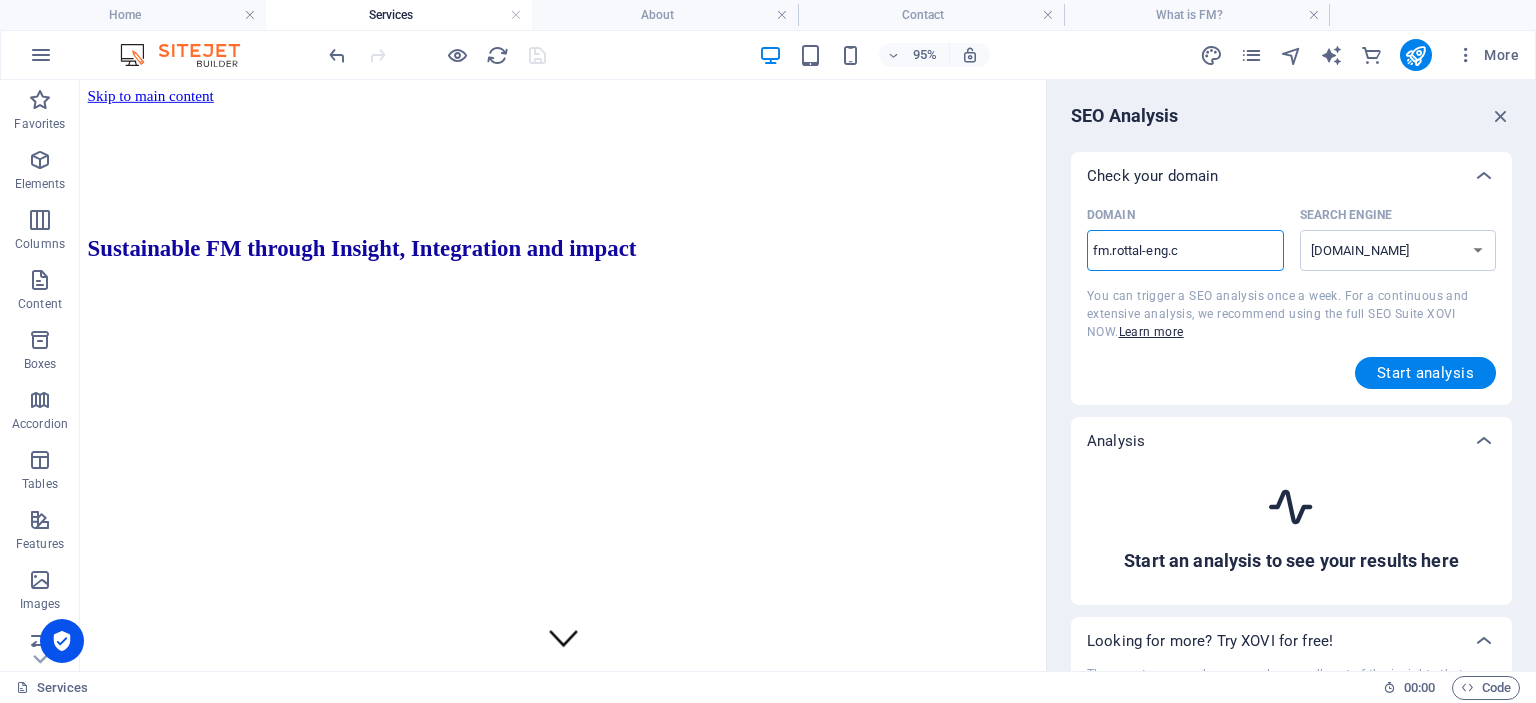 type on "[DOMAIN_NAME]" 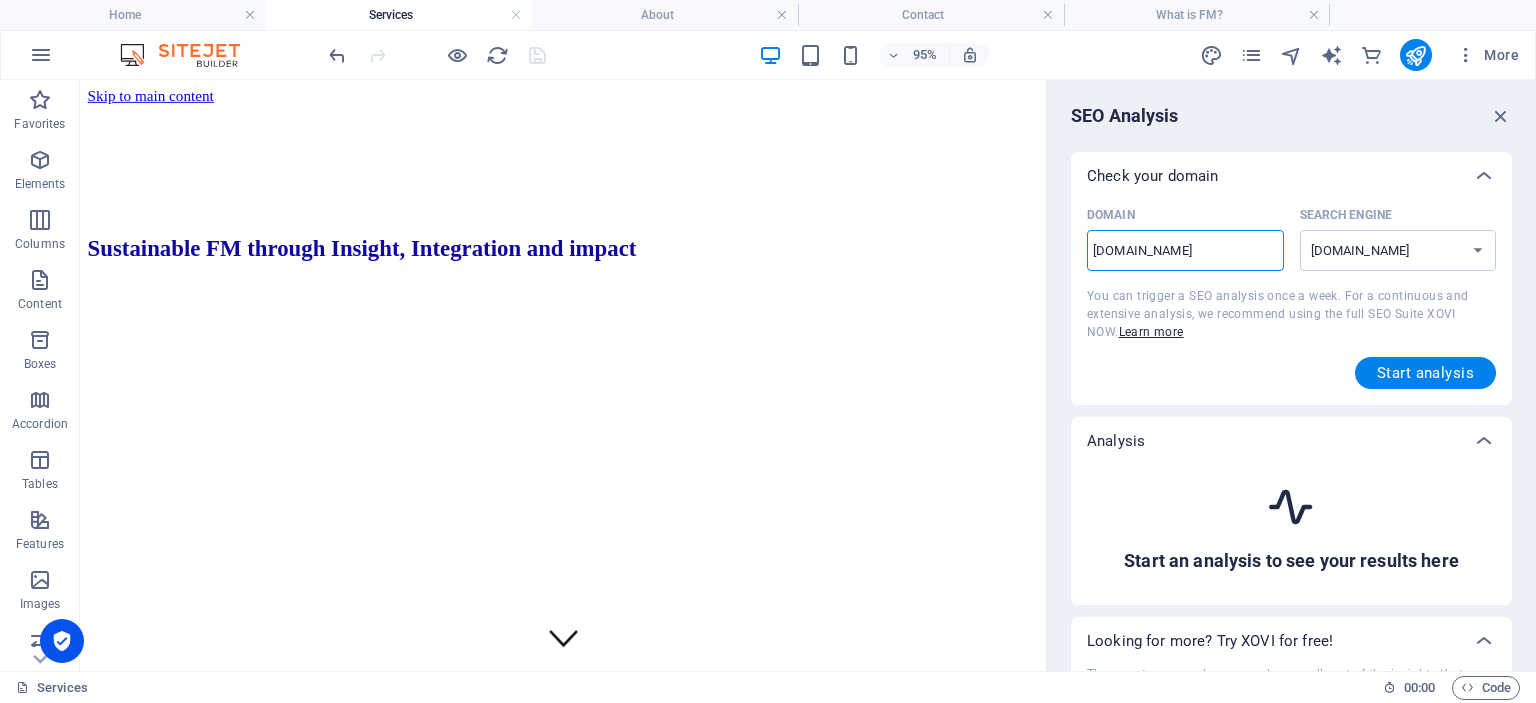 type on "[DOMAIN_NAME]" 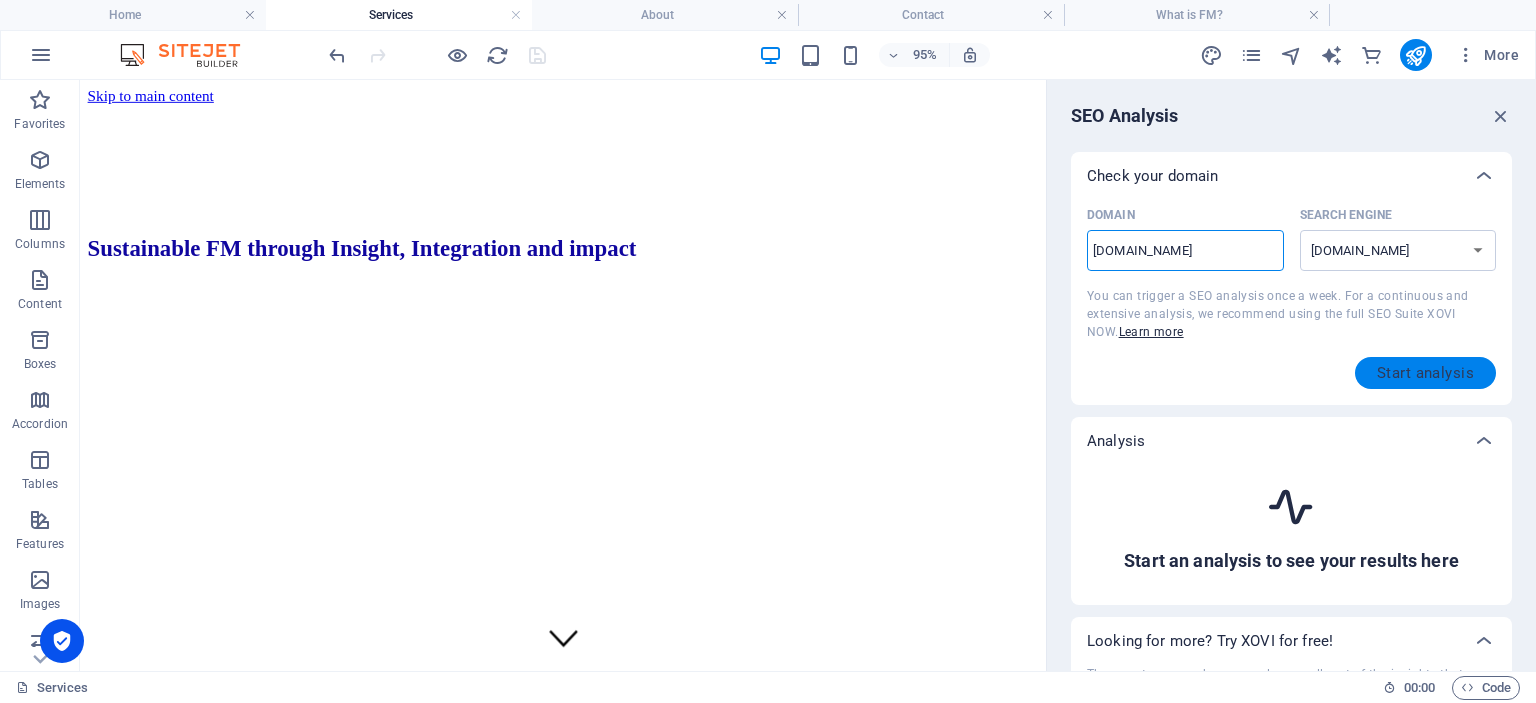 type on "[DOMAIN_NAME]" 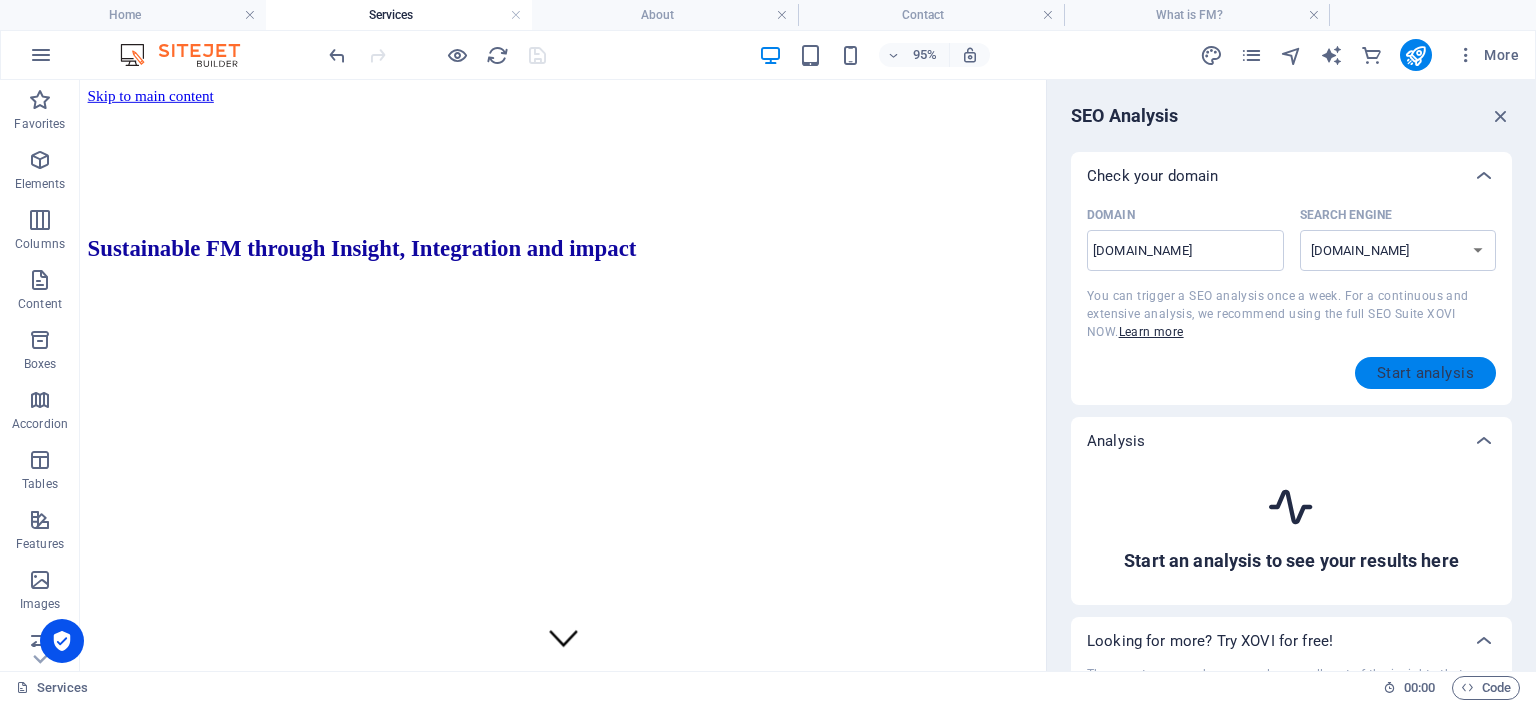 click on "Start analysis" at bounding box center (1425, 373) 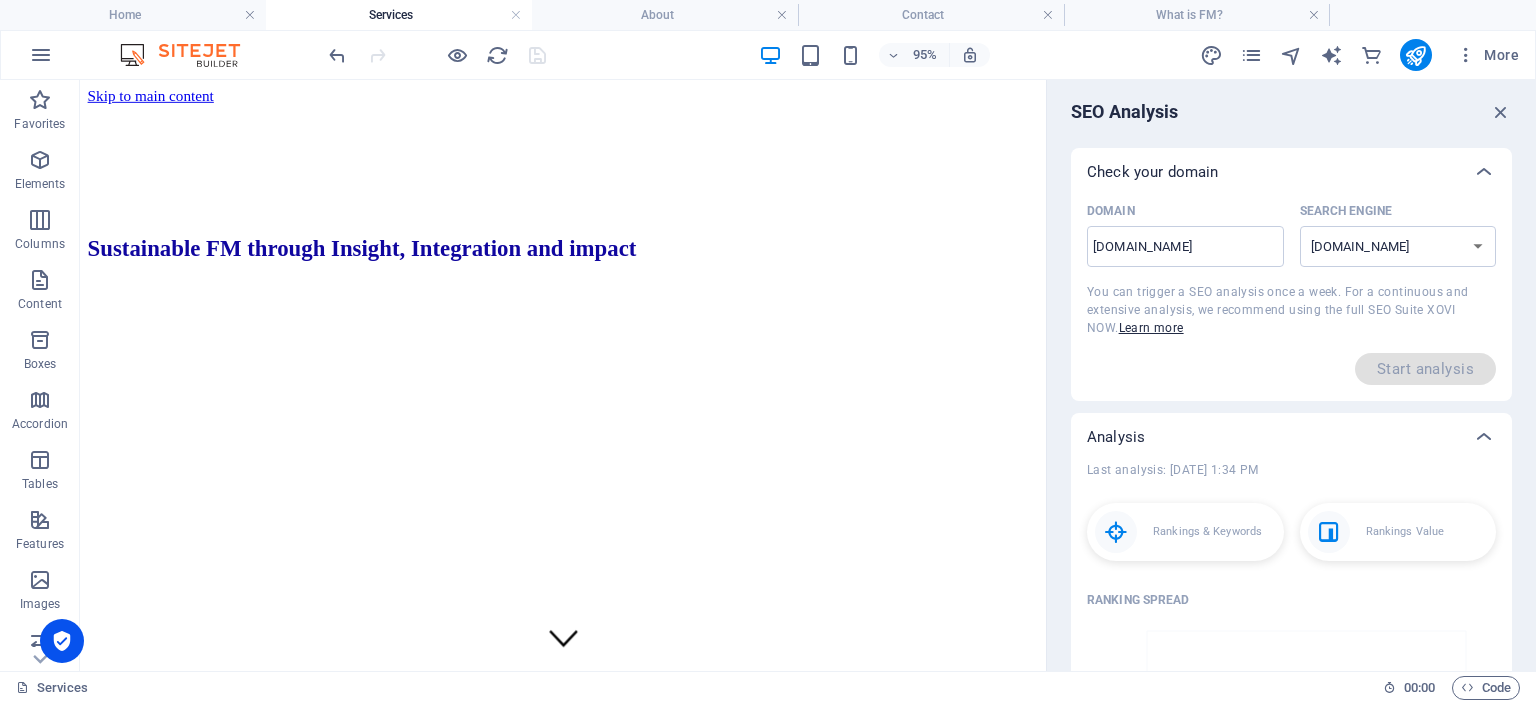 scroll, scrollTop: 0, scrollLeft: 0, axis: both 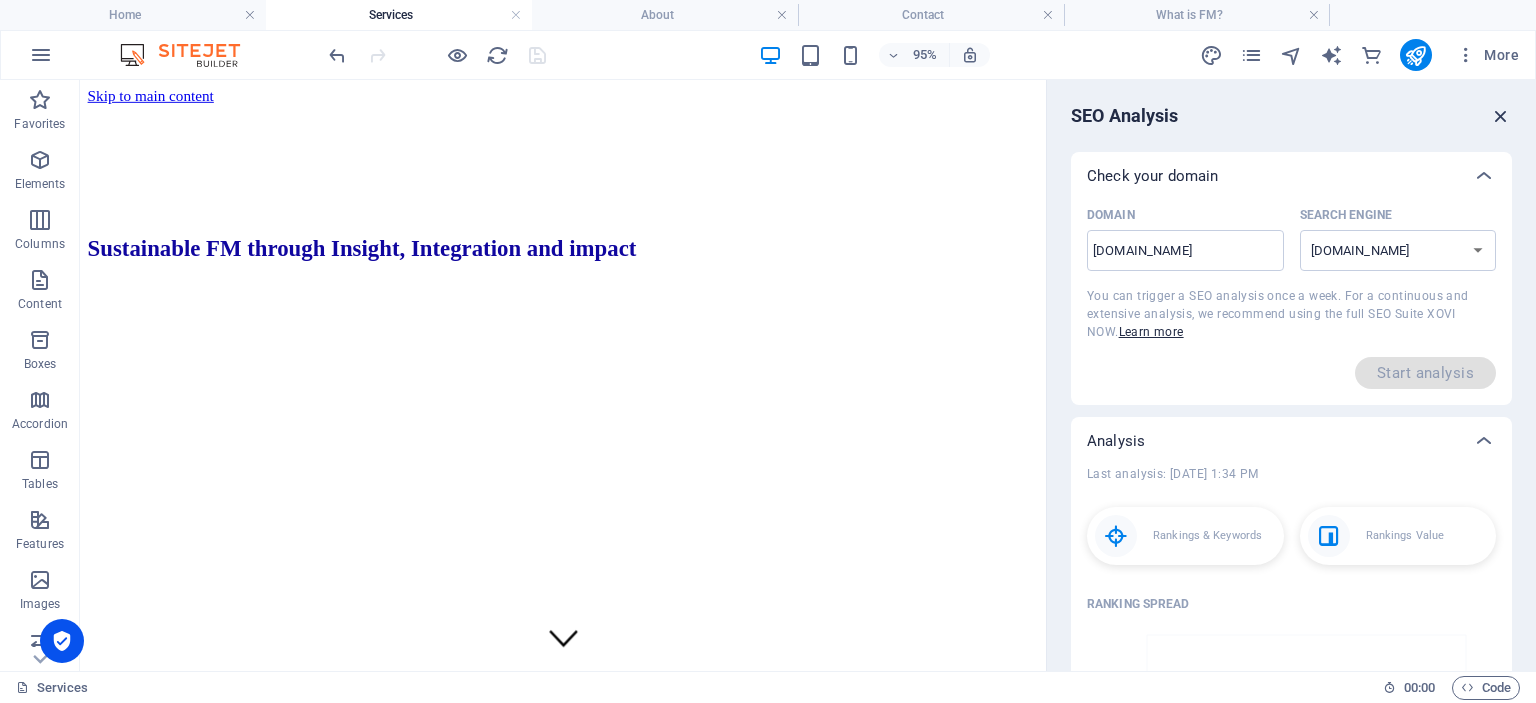 click at bounding box center (1501, 116) 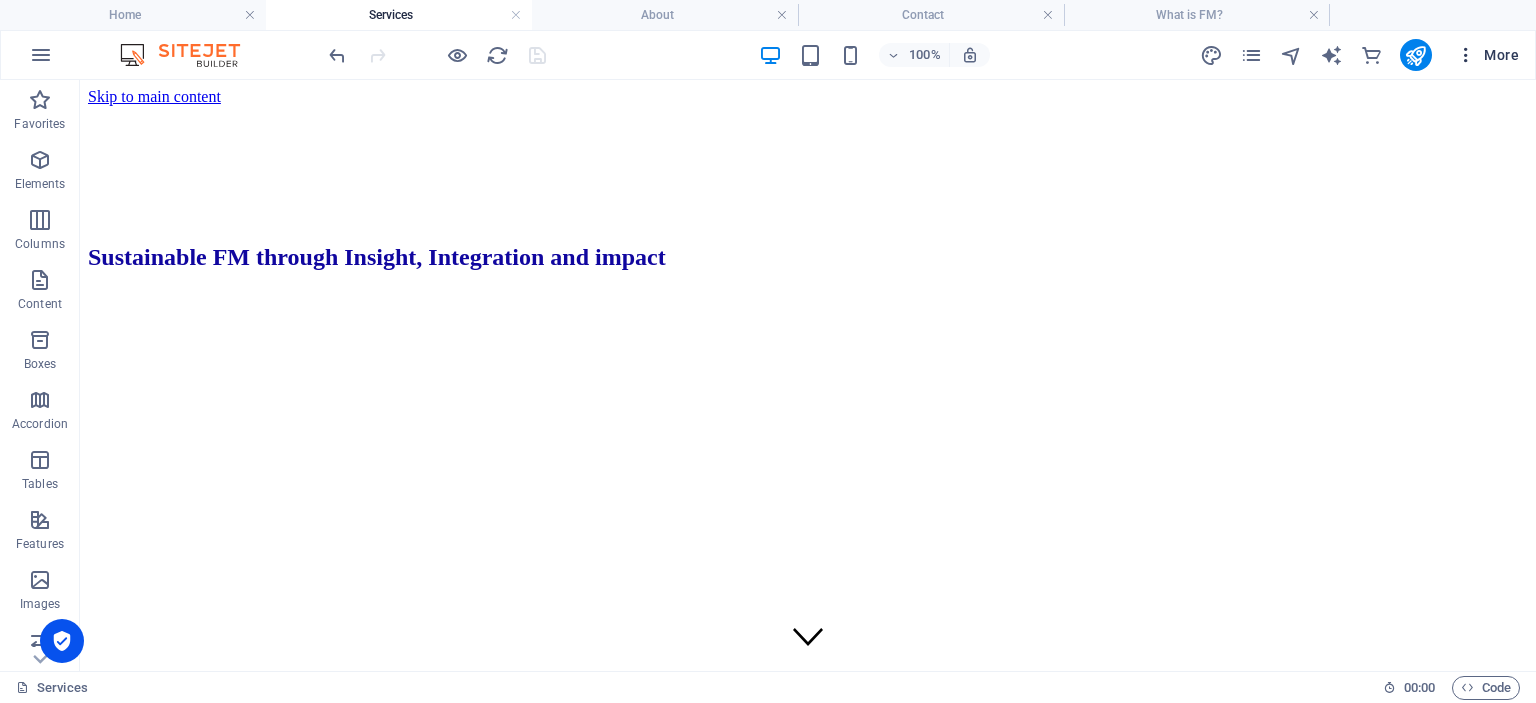 click on "More" at bounding box center (1487, 55) 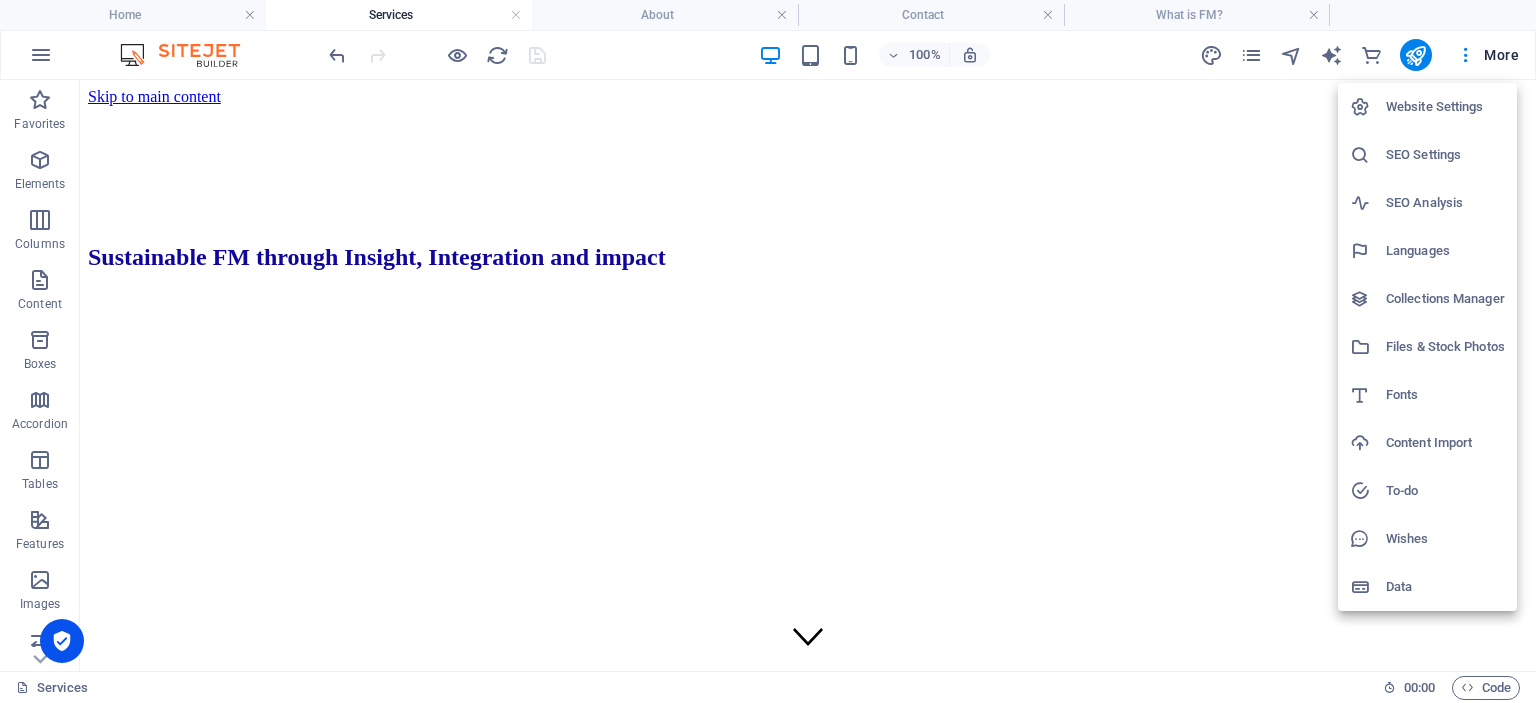 click on "SEO Settings" at bounding box center [1445, 155] 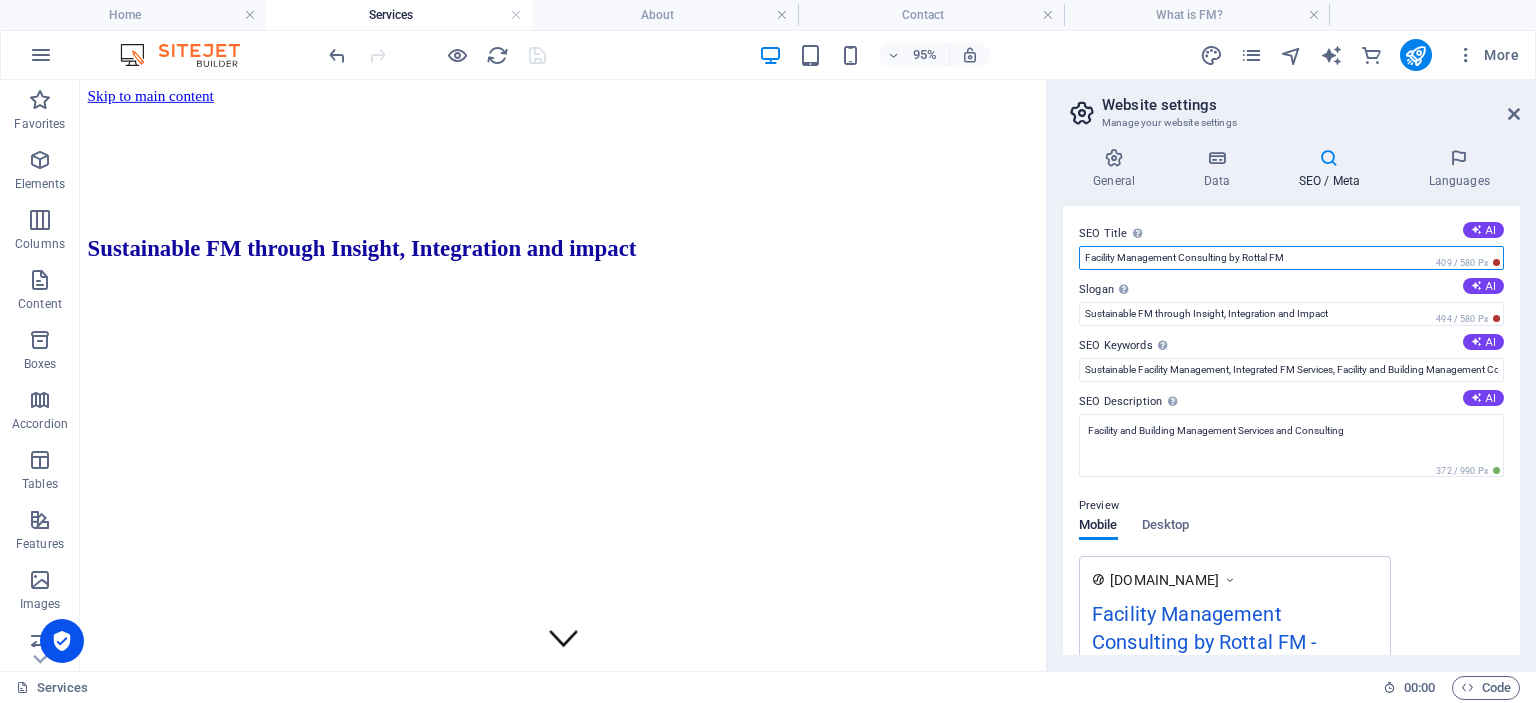 drag, startPoint x: 1309, startPoint y: 262, endPoint x: 1059, endPoint y: 263, distance: 250.002 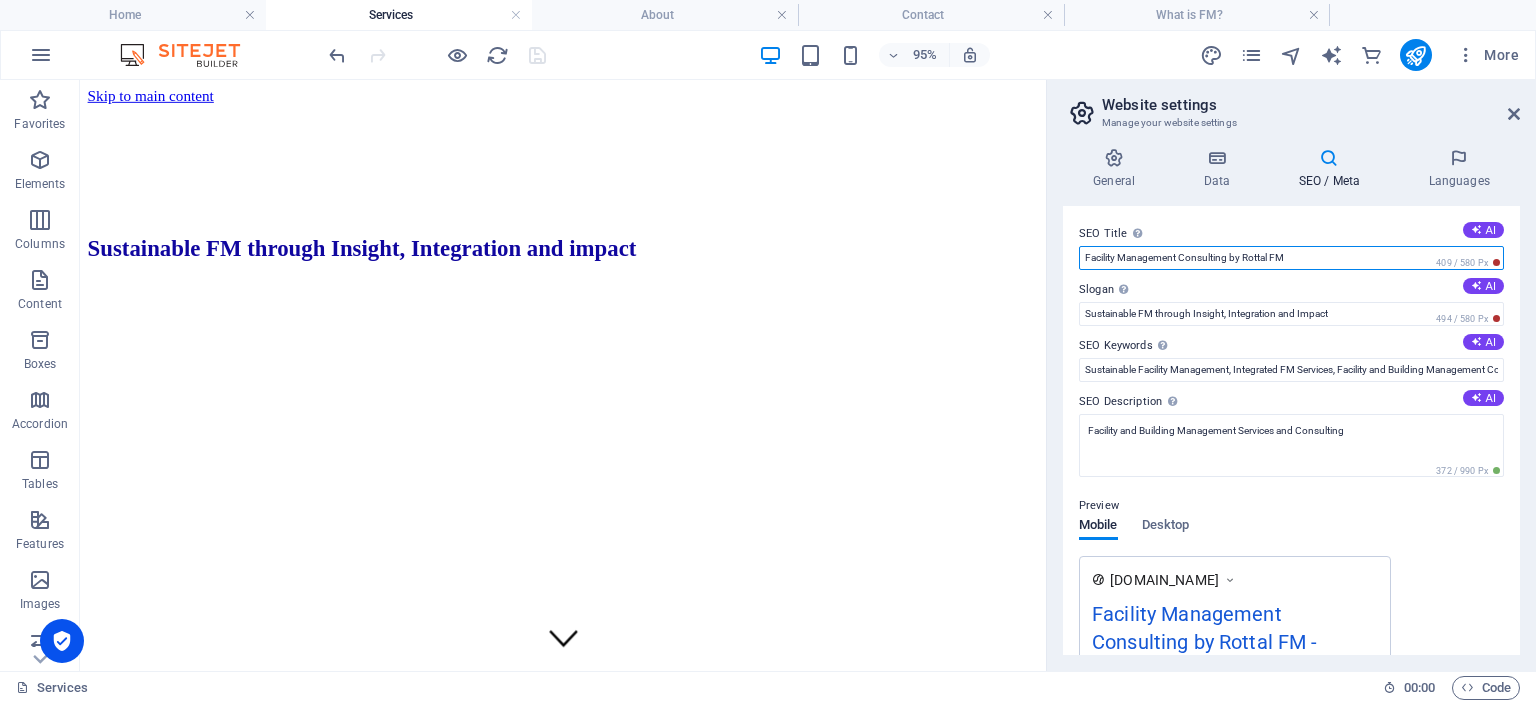 click on "Facility Management Consulting by Rottal FM" at bounding box center [1291, 258] 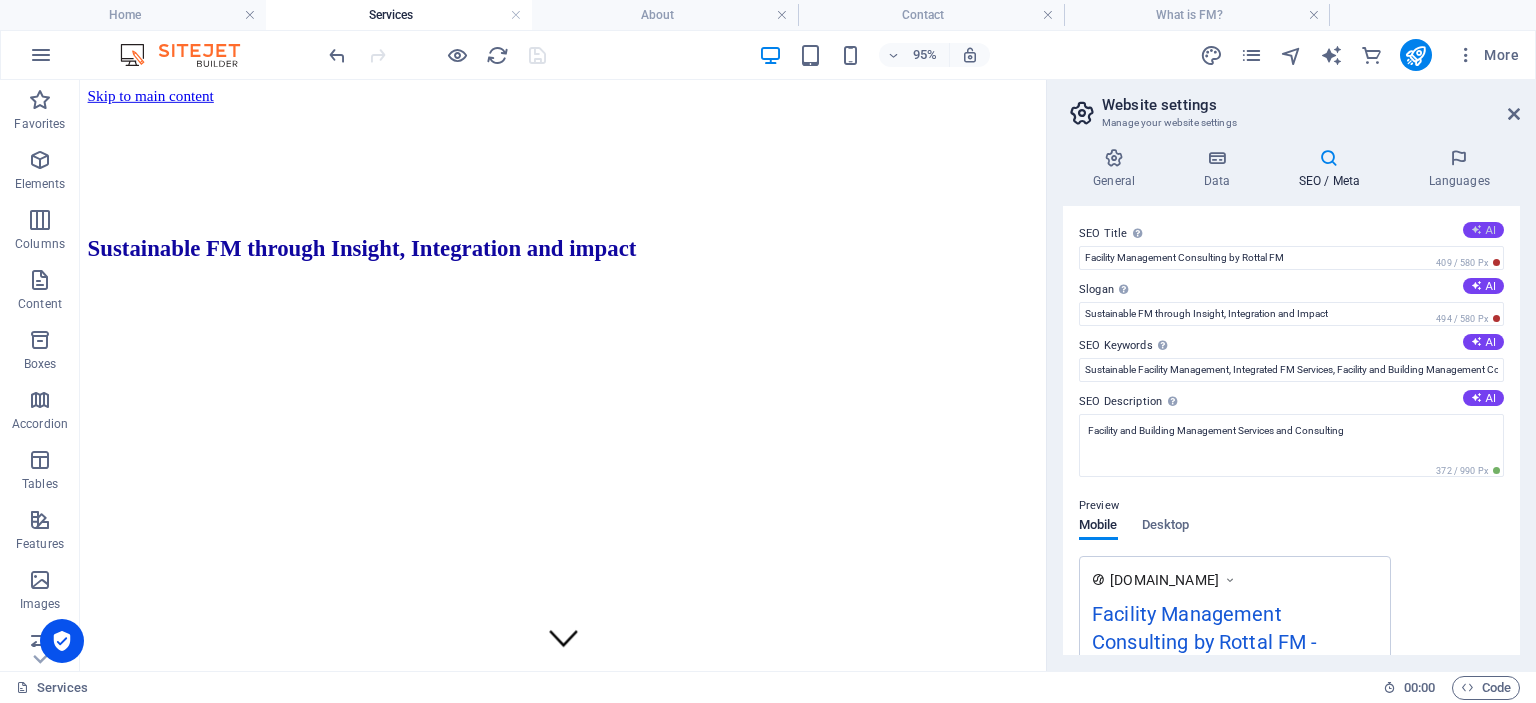 click at bounding box center (1476, 229) 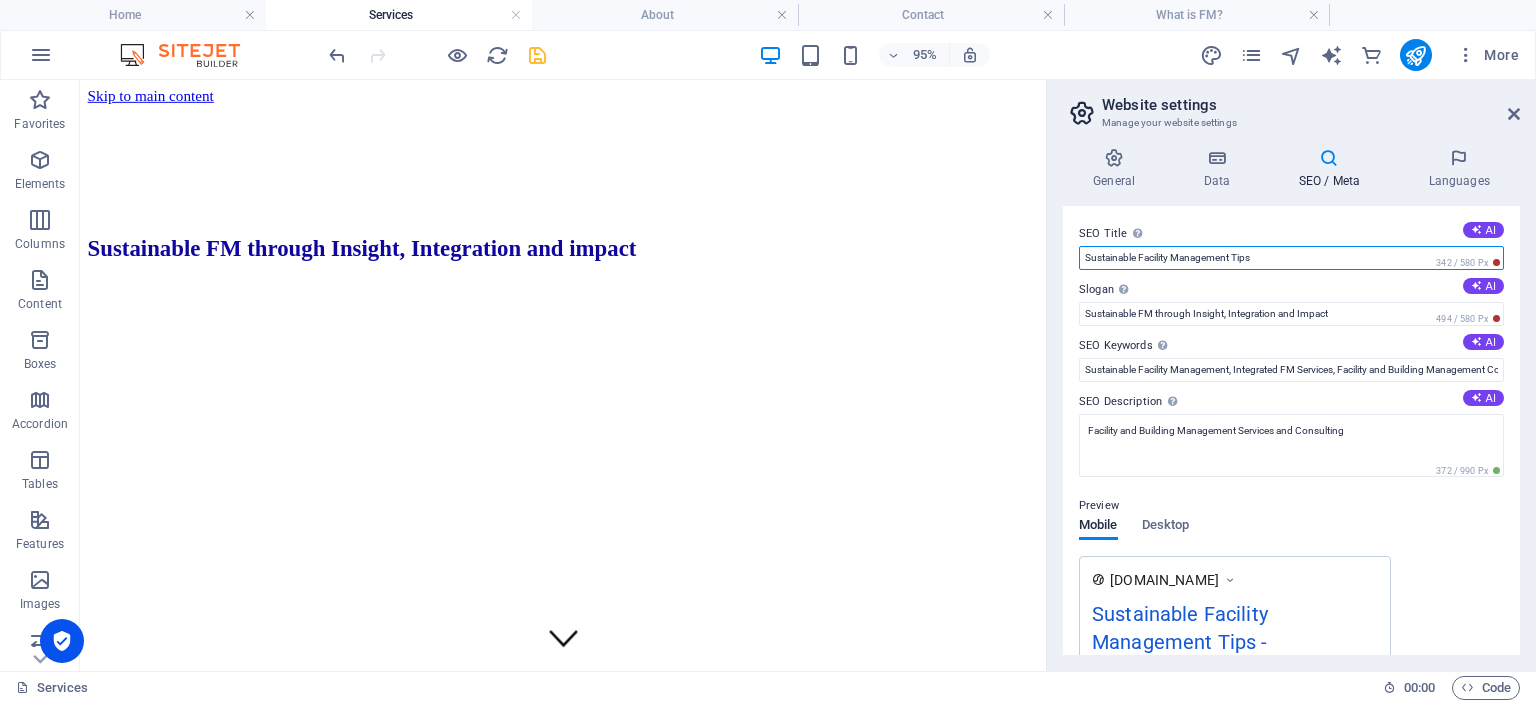drag, startPoint x: 1262, startPoint y: 258, endPoint x: 1236, endPoint y: 262, distance: 26.305893 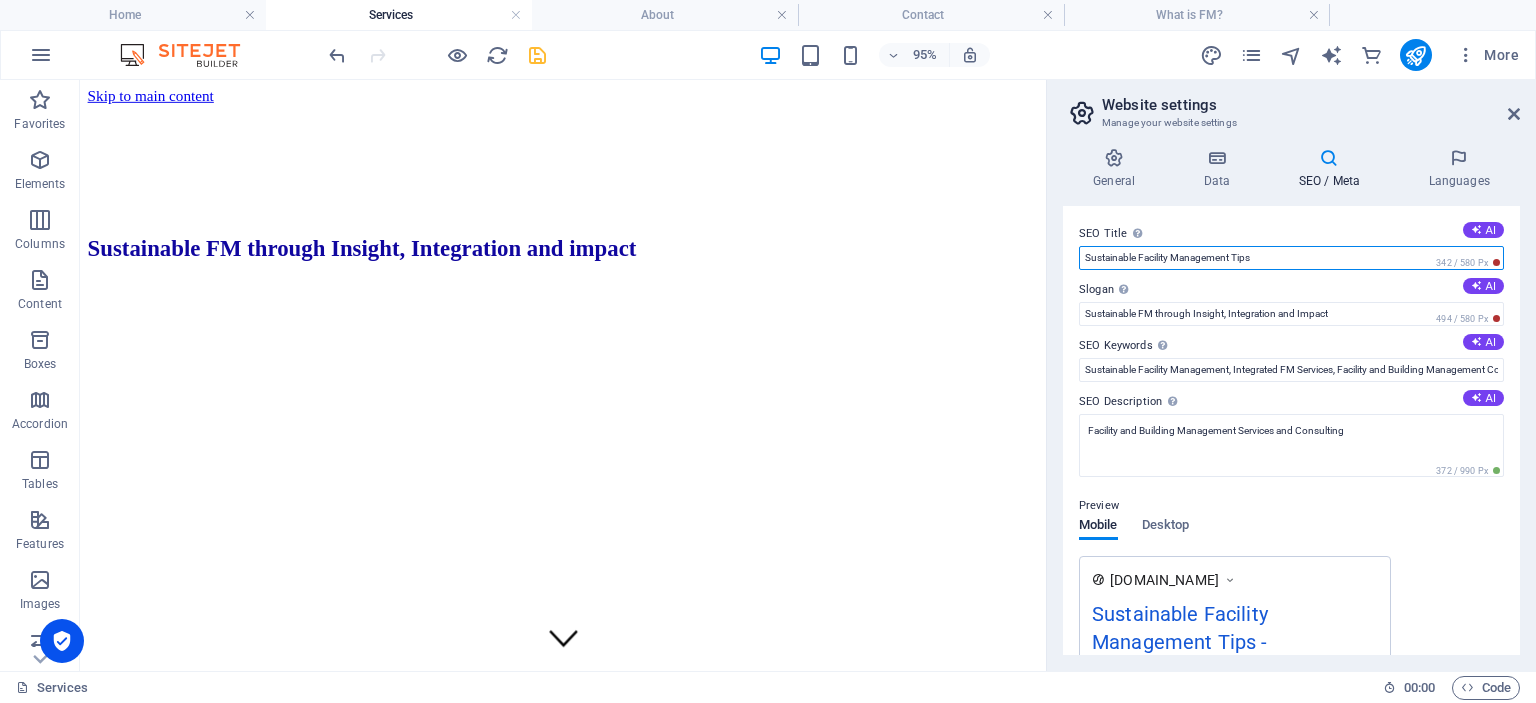 click on "Sustainable Facility Management Tips" at bounding box center [1291, 258] 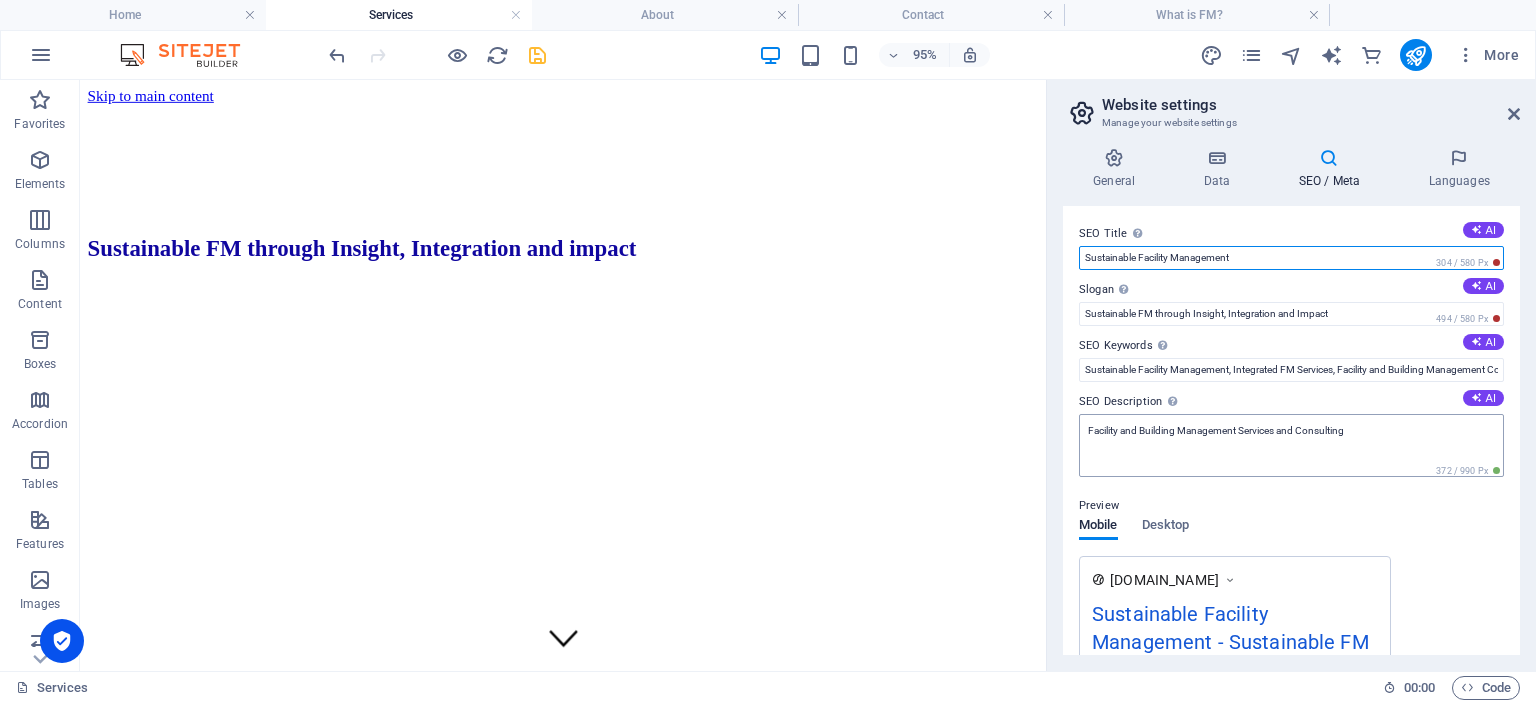 type on "Sustainable Facility Management" 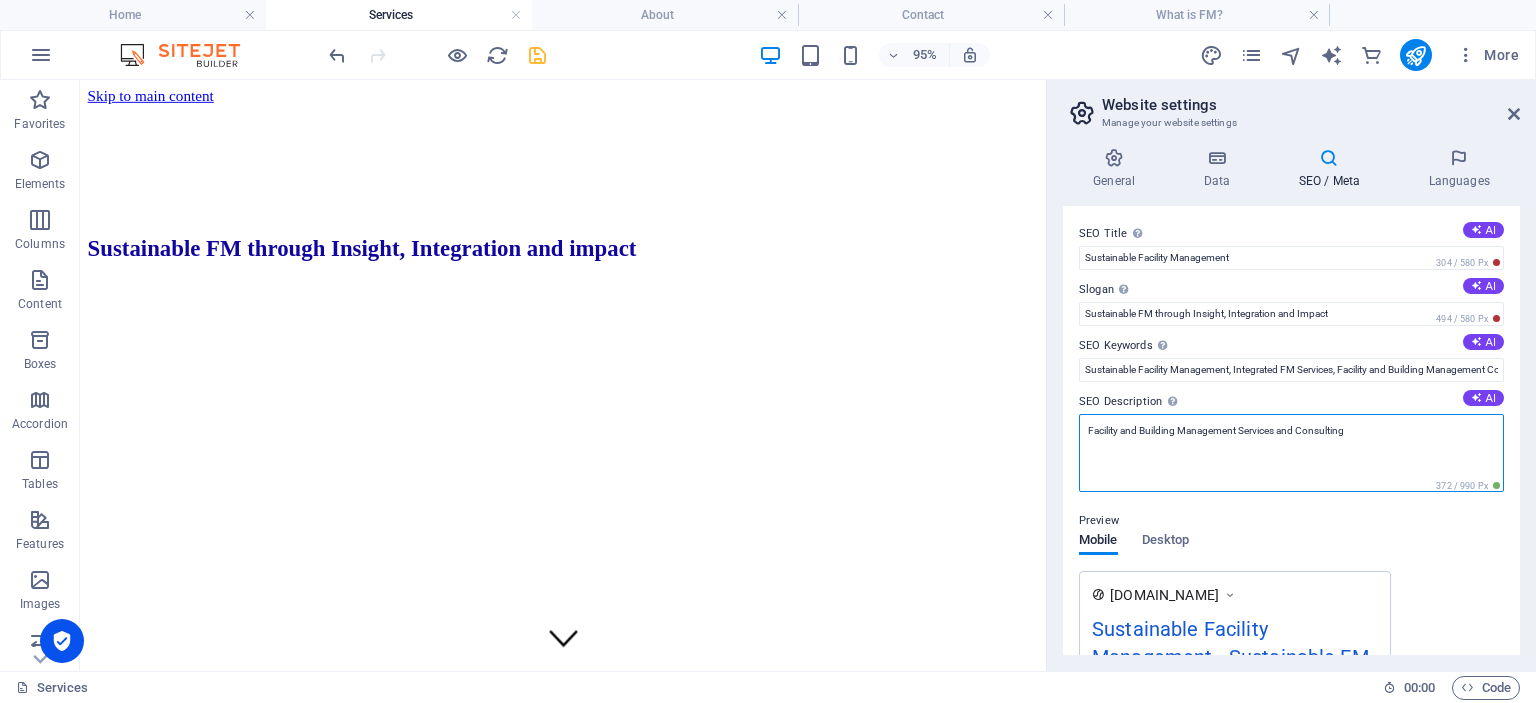 drag, startPoint x: 1174, startPoint y: 430, endPoint x: 1142, endPoint y: 430, distance: 32 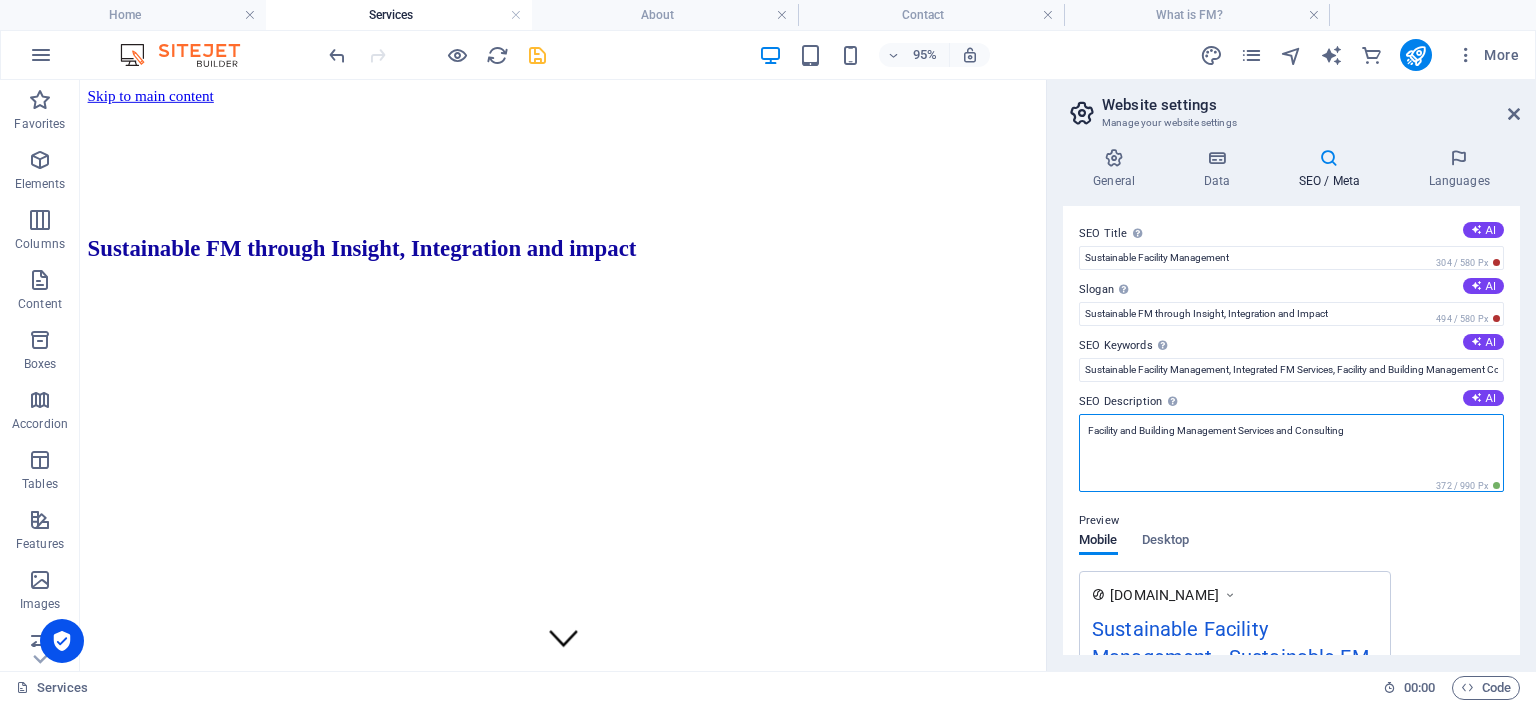 click on "Facility and Building Management Services and Consulting" at bounding box center [1291, 453] 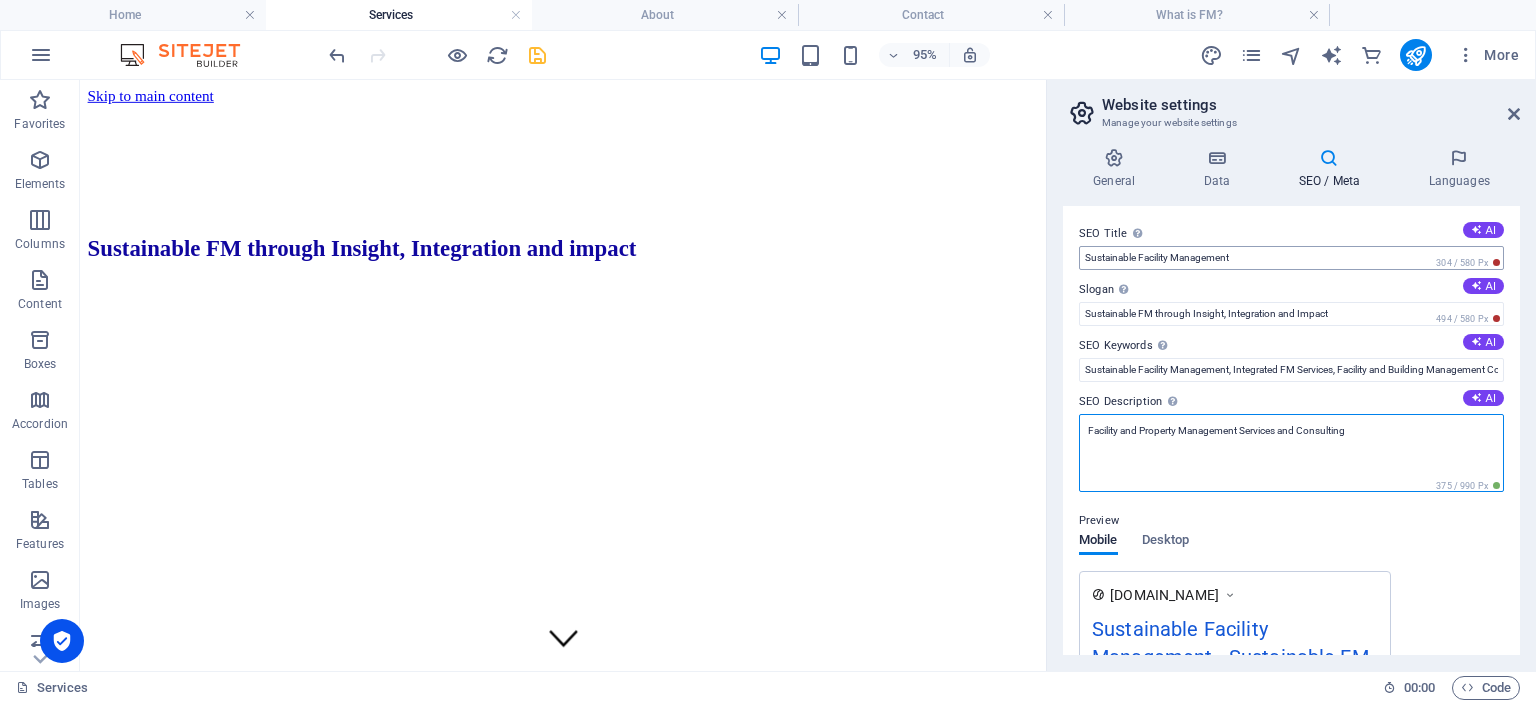type on "Facility and Property Management Services and Consulting" 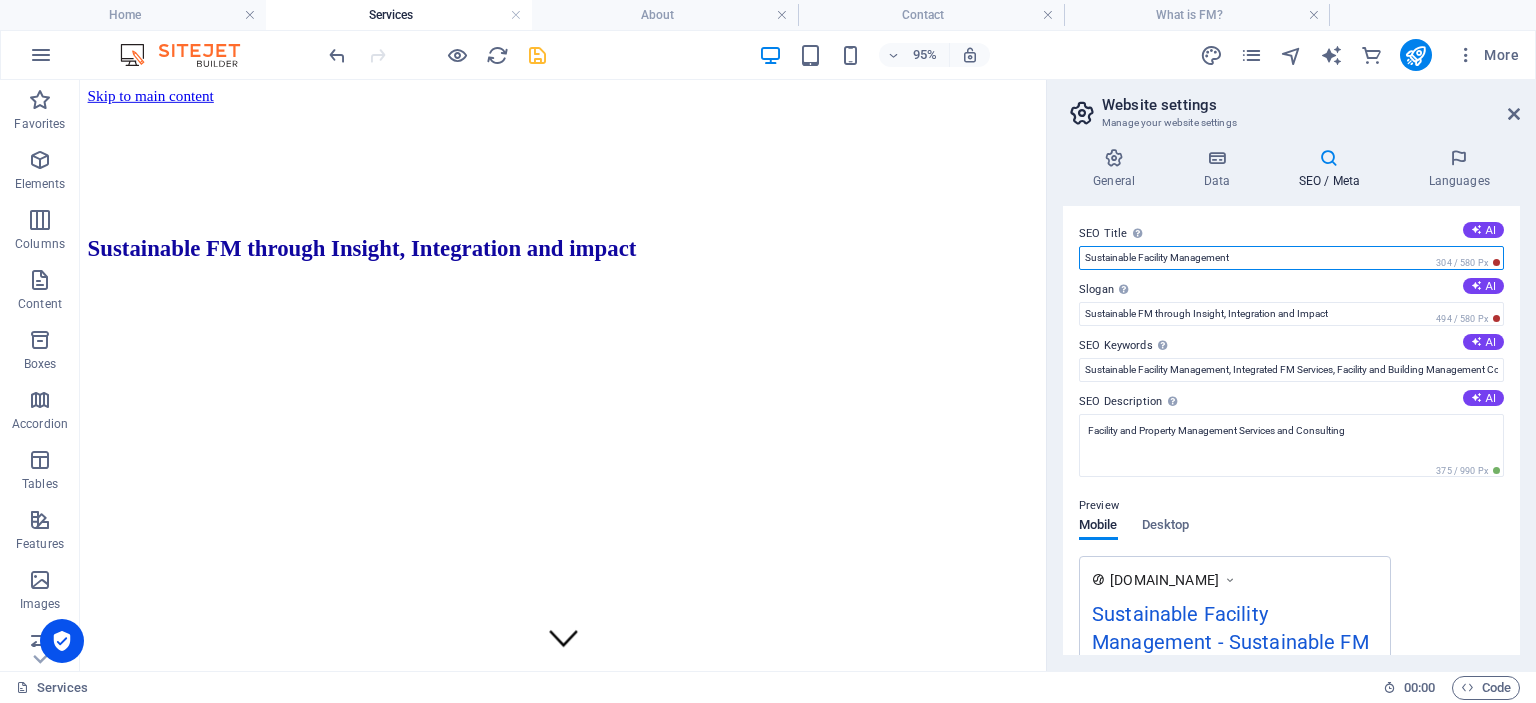 drag, startPoint x: 1242, startPoint y: 256, endPoint x: 1139, endPoint y: 263, distance: 103.23759 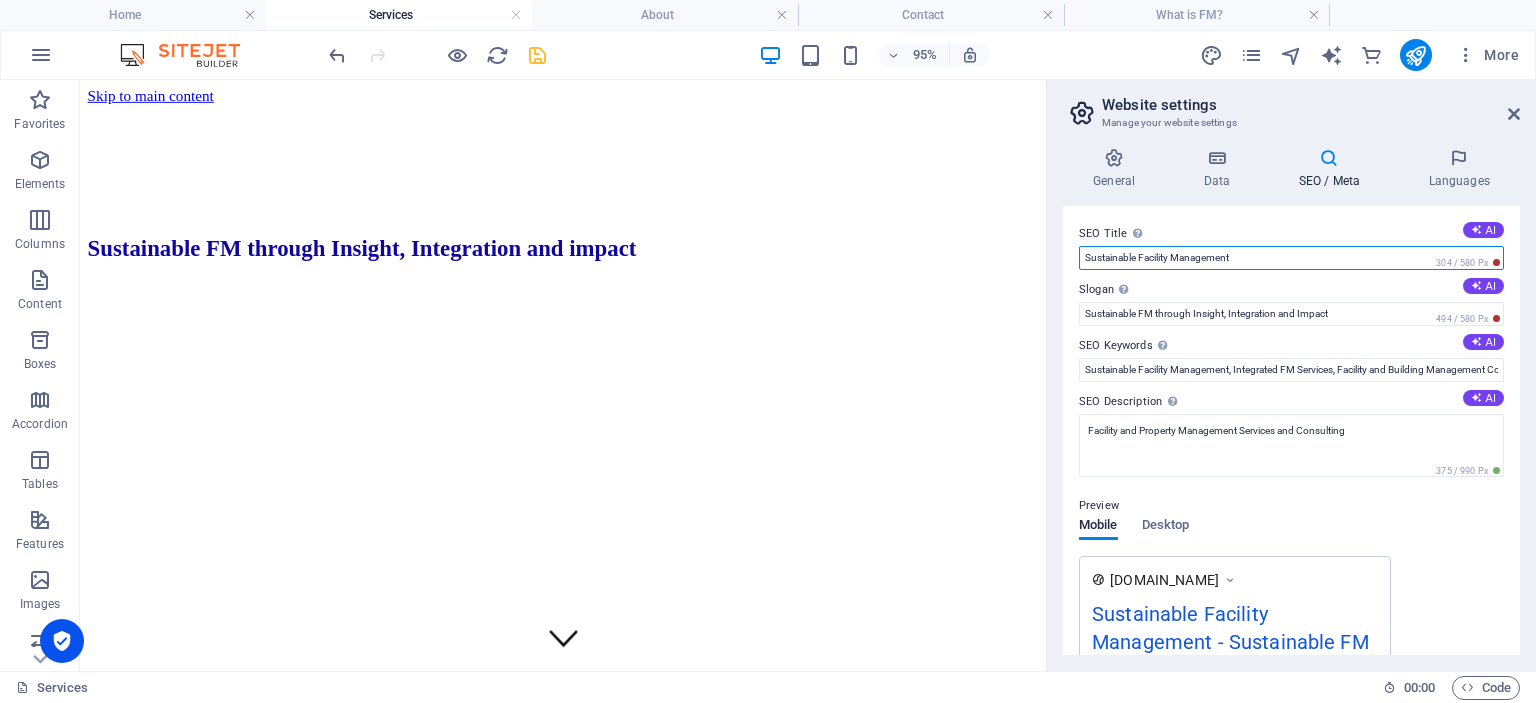 click on "Sustainable Facility Management" at bounding box center [1291, 258] 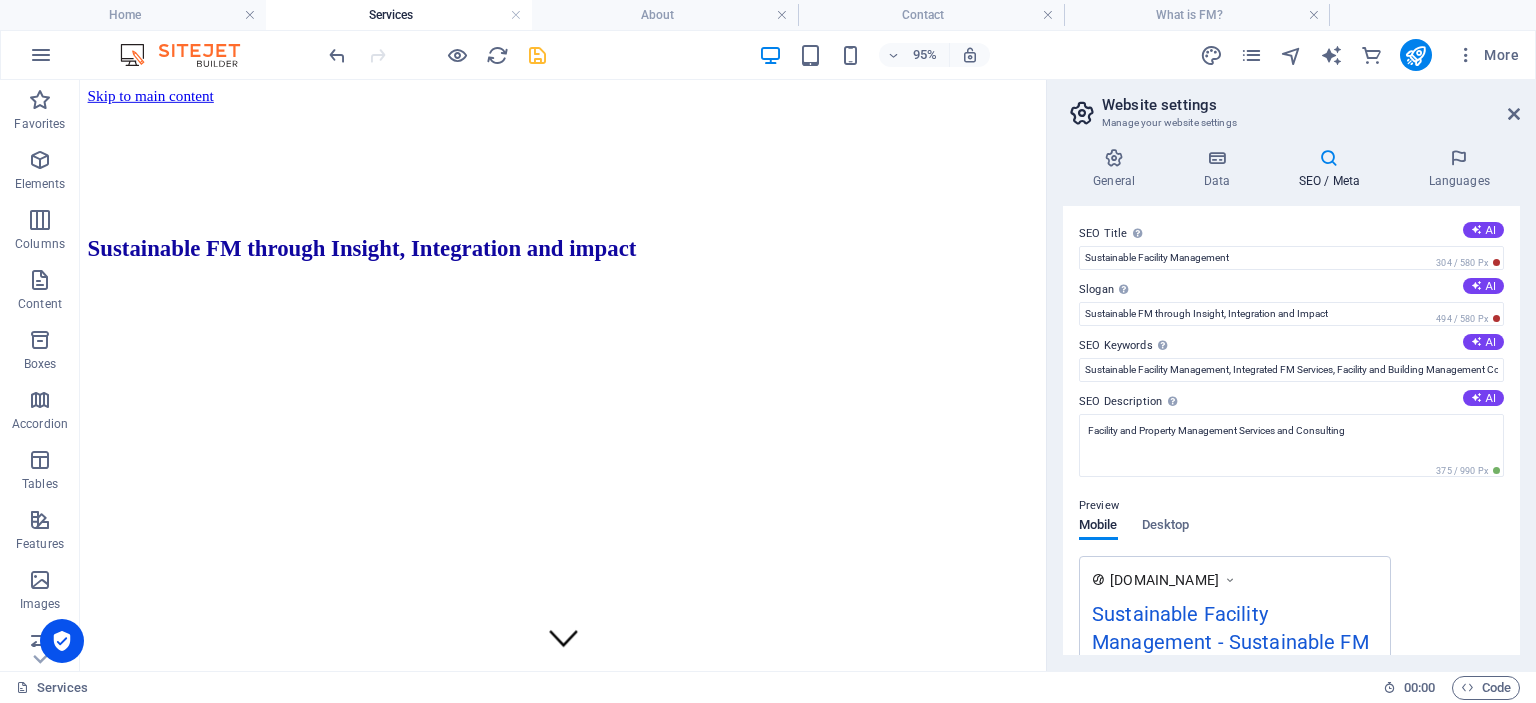click on "SEO Title The title of your website - make it something that stands out in search engine results. AI" at bounding box center [1291, 234] 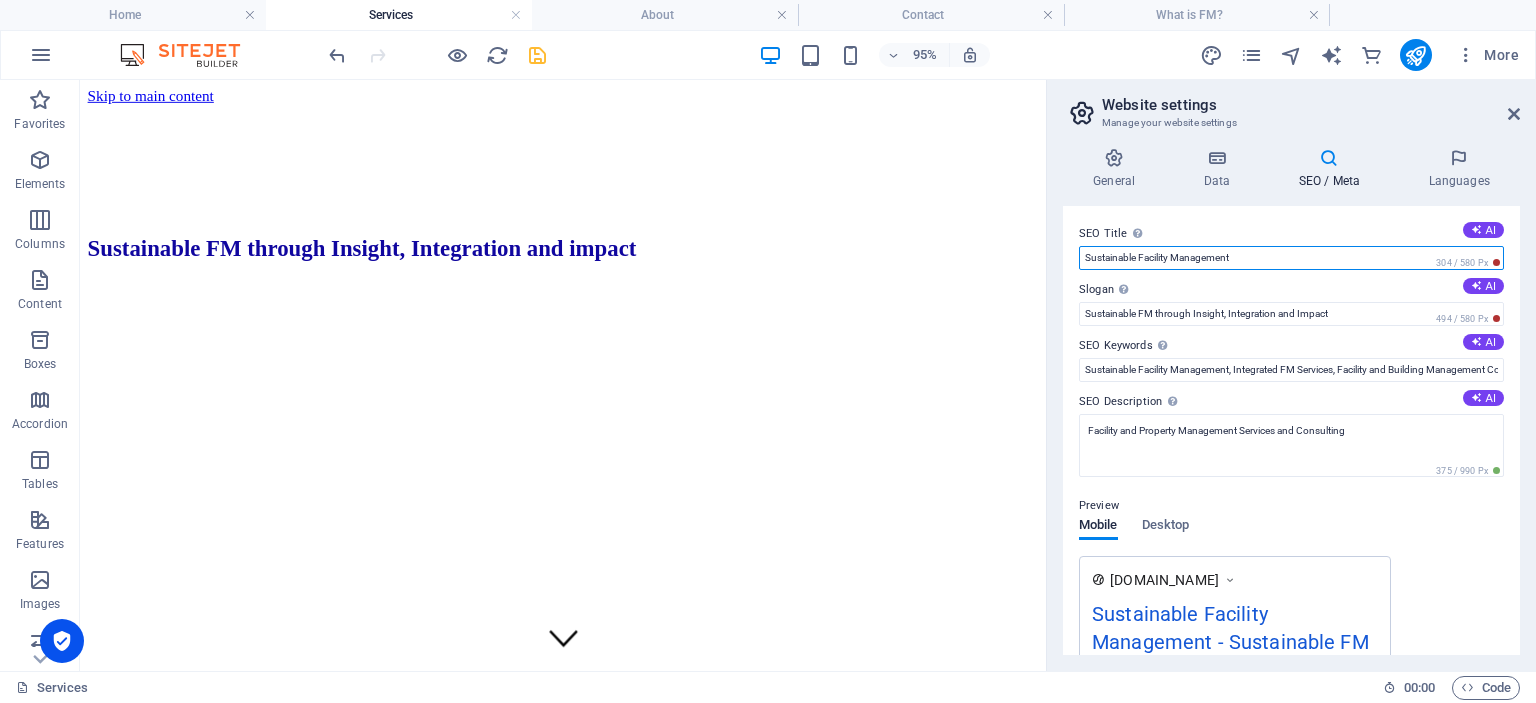 click on "Sustainable Facility Management" at bounding box center [1291, 258] 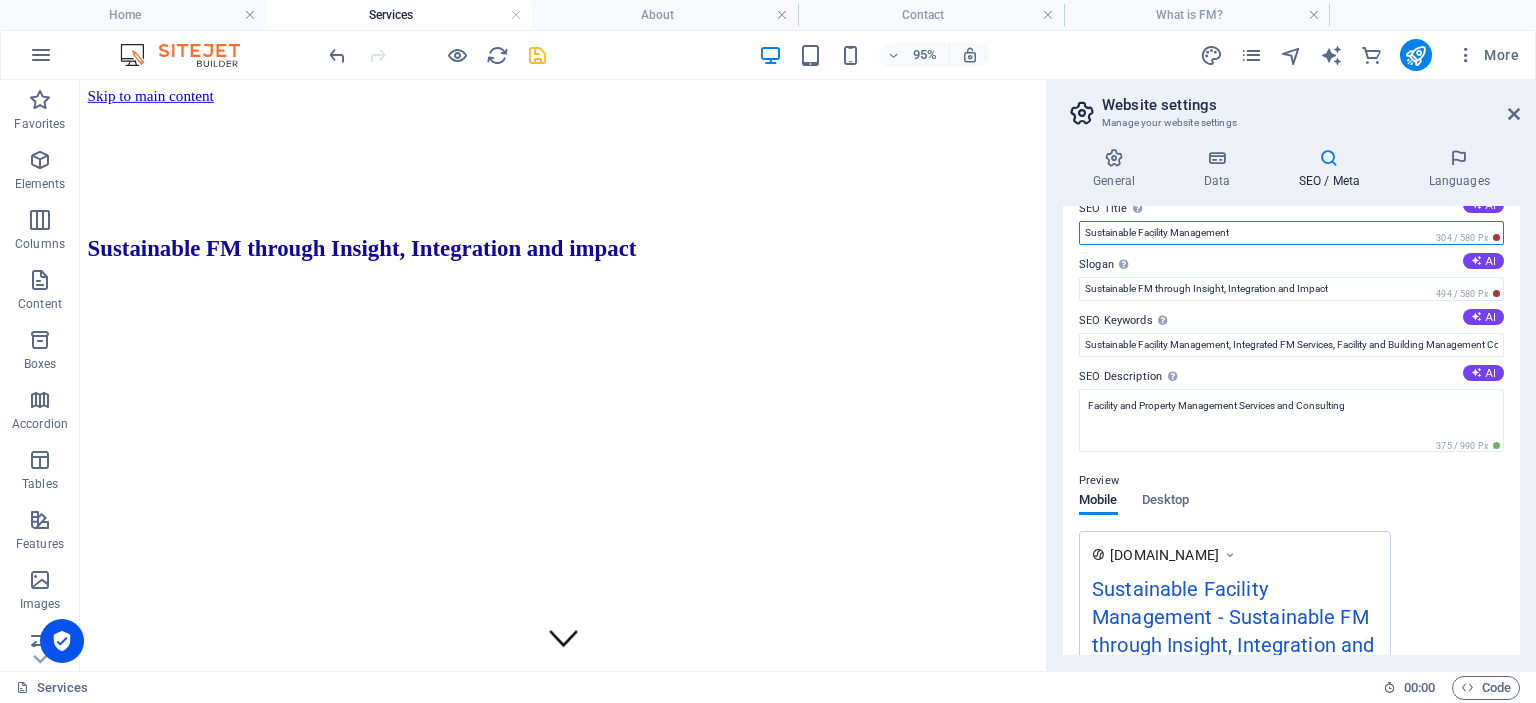 scroll, scrollTop: 0, scrollLeft: 0, axis: both 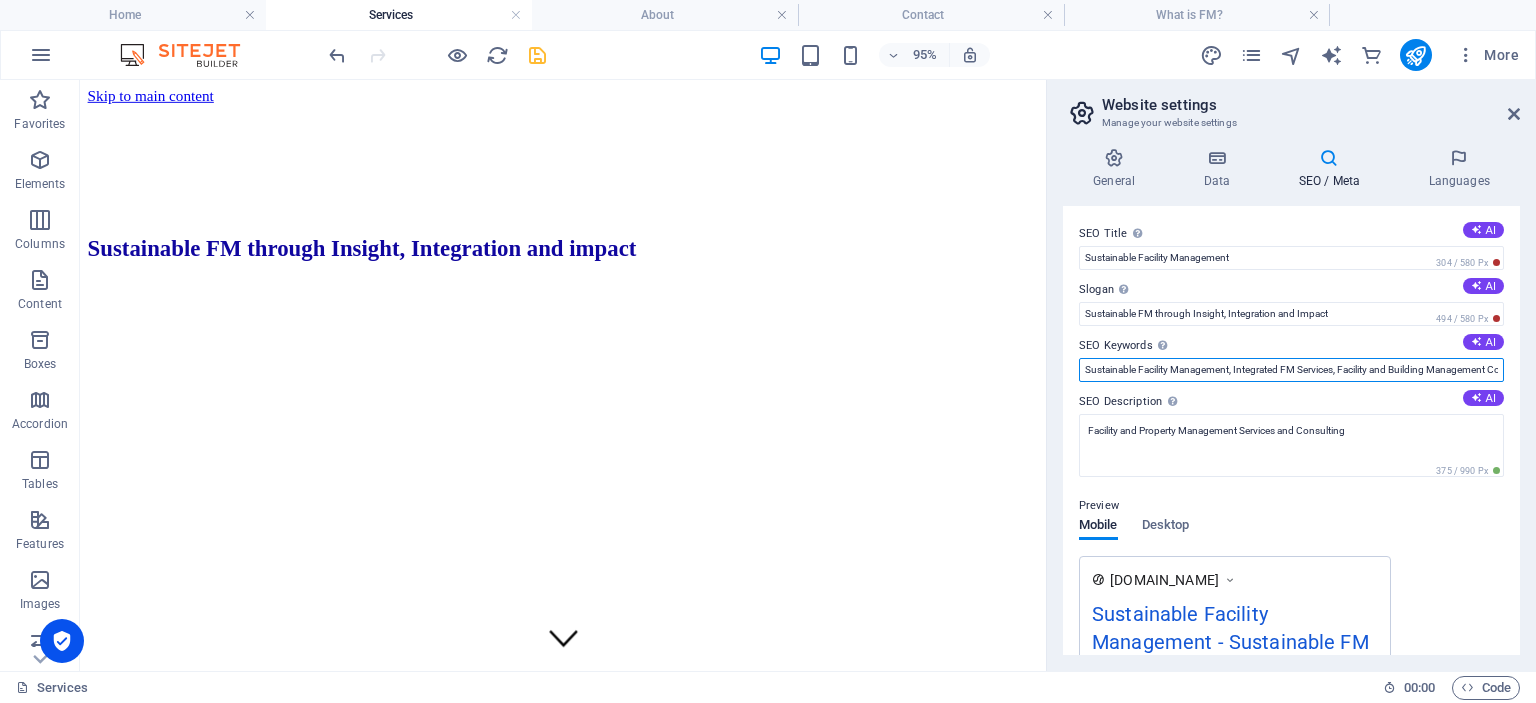 drag, startPoint x: 1430, startPoint y: 370, endPoint x: 1396, endPoint y: 370, distance: 34 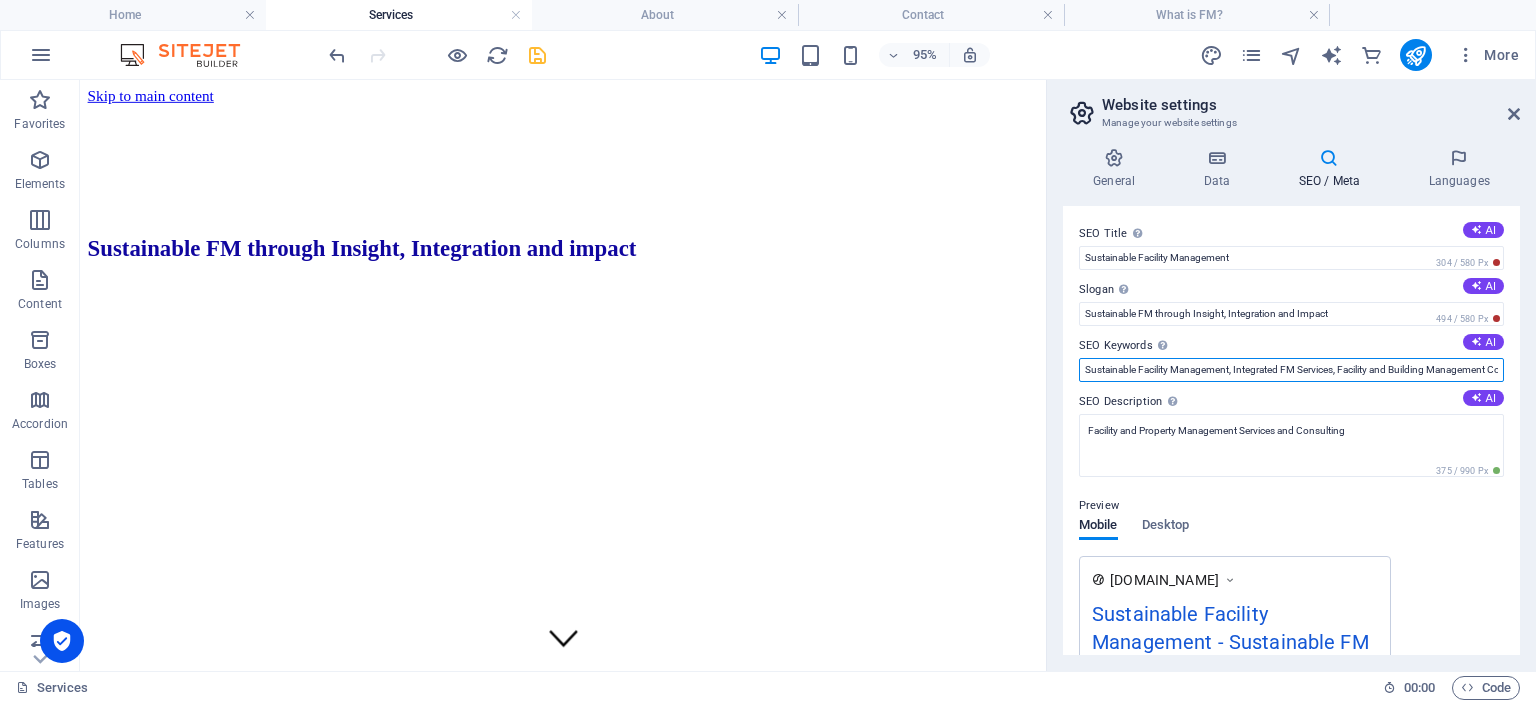 click on "Sustainable Facility Management, Integrated FM Services, Facility and Building Management Consulting, Property Management Consulting, Contract Management for Facilities, Quality Facility Products" at bounding box center [1291, 370] 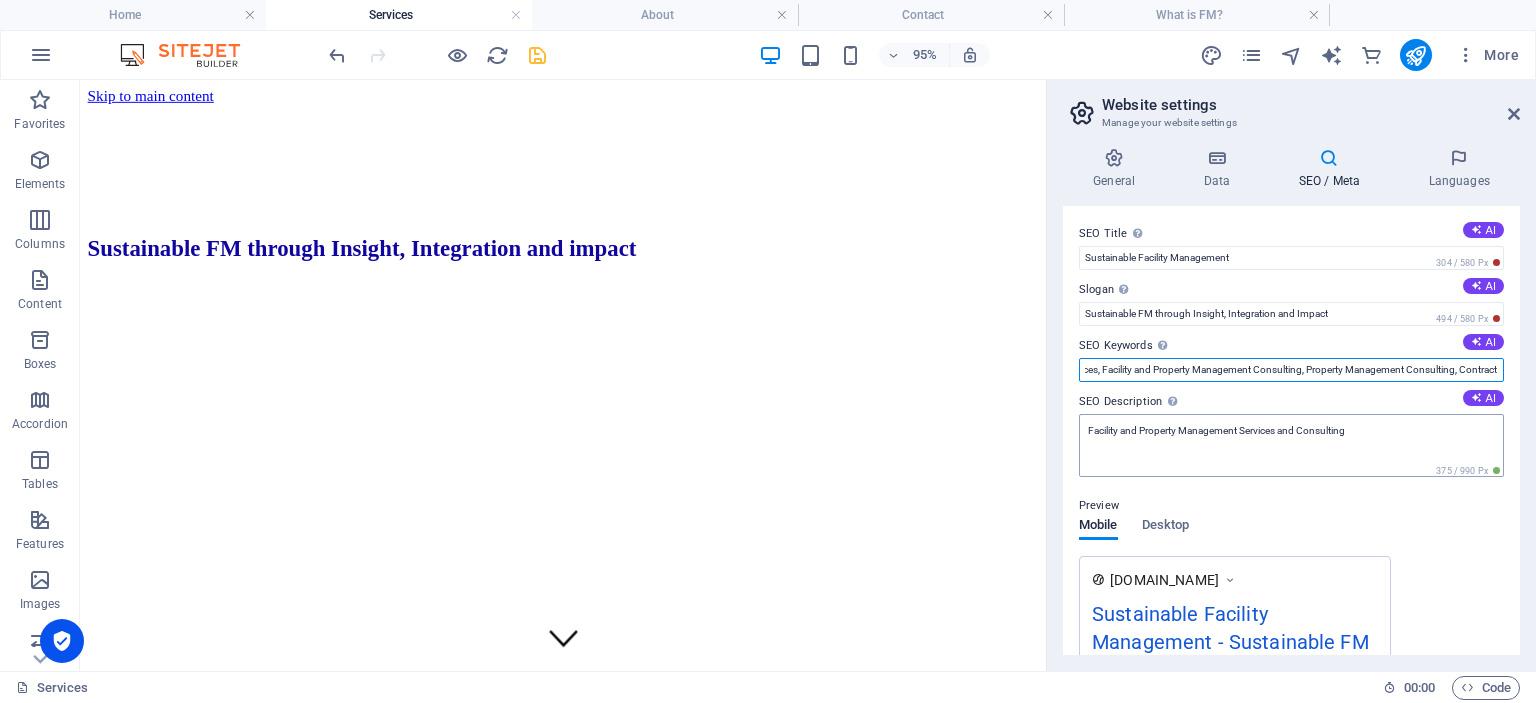 scroll, scrollTop: 0, scrollLeft: 244, axis: horizontal 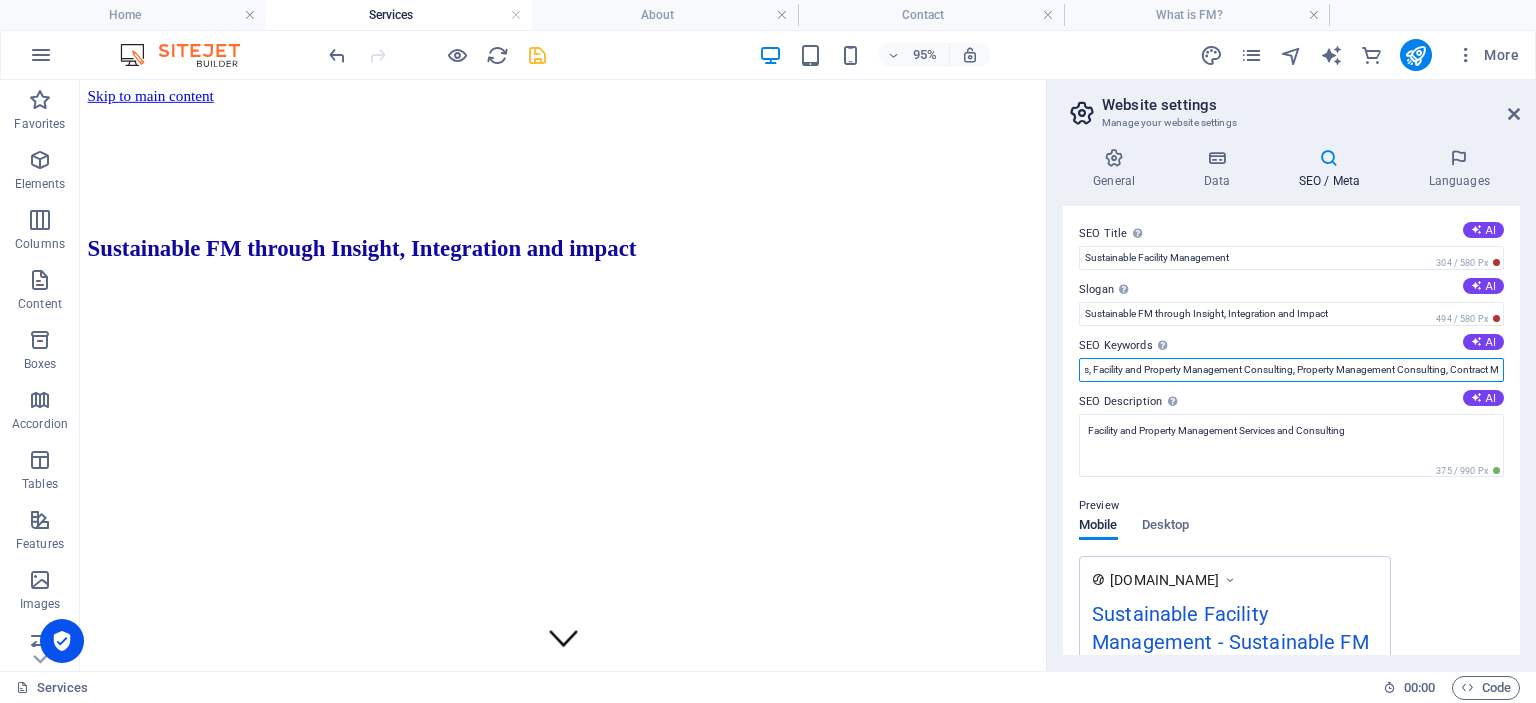 click on "Sustainable Facility Management, Integrated FM Services, Facility and Property Management Consulting, Property Management Consulting, Contract Management for Facilities, Quality Facility Products" at bounding box center (1291, 370) 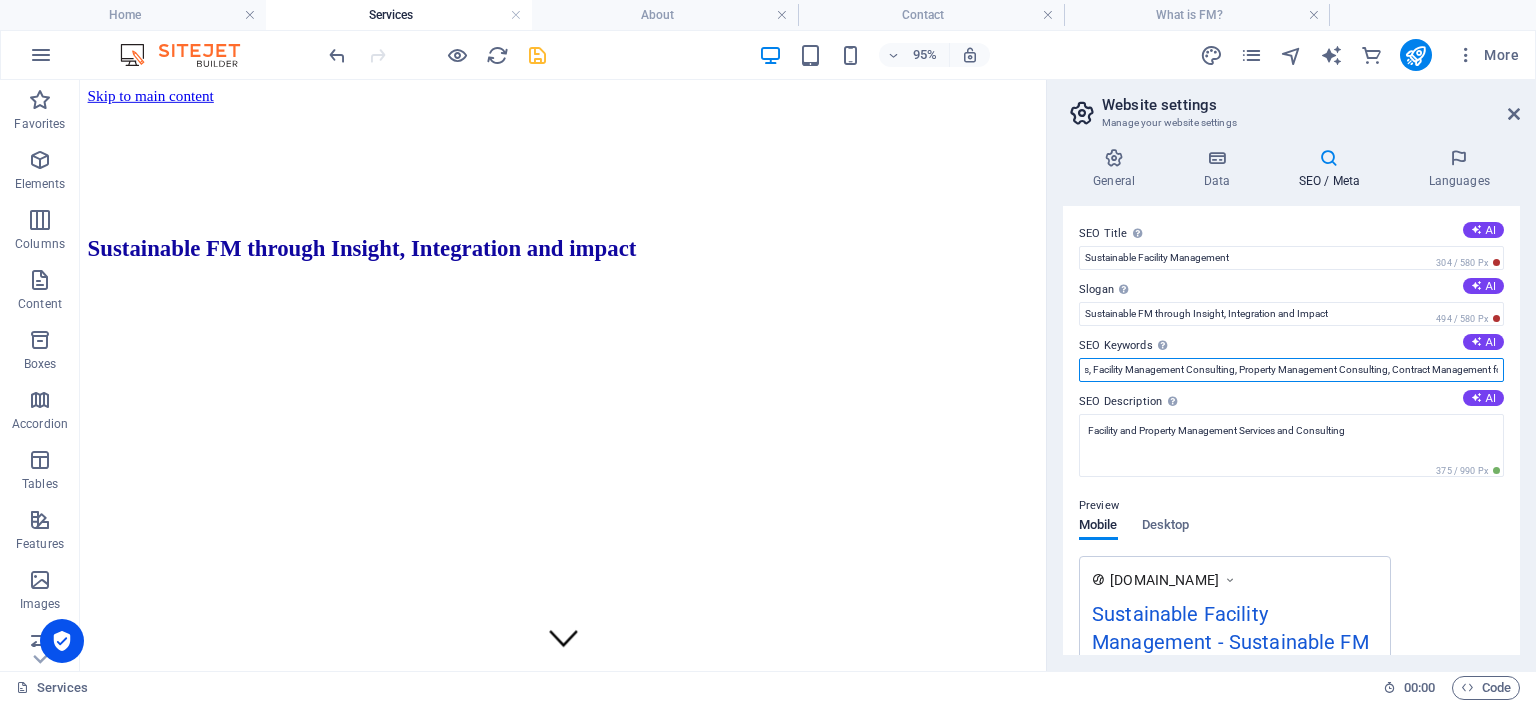 click on "Sustainable Facility Management, Integrated FM Services, Facility Management Consulting, Property Management Consulting, Contract Management for Facilities, Quality Facility Products" at bounding box center [1291, 370] 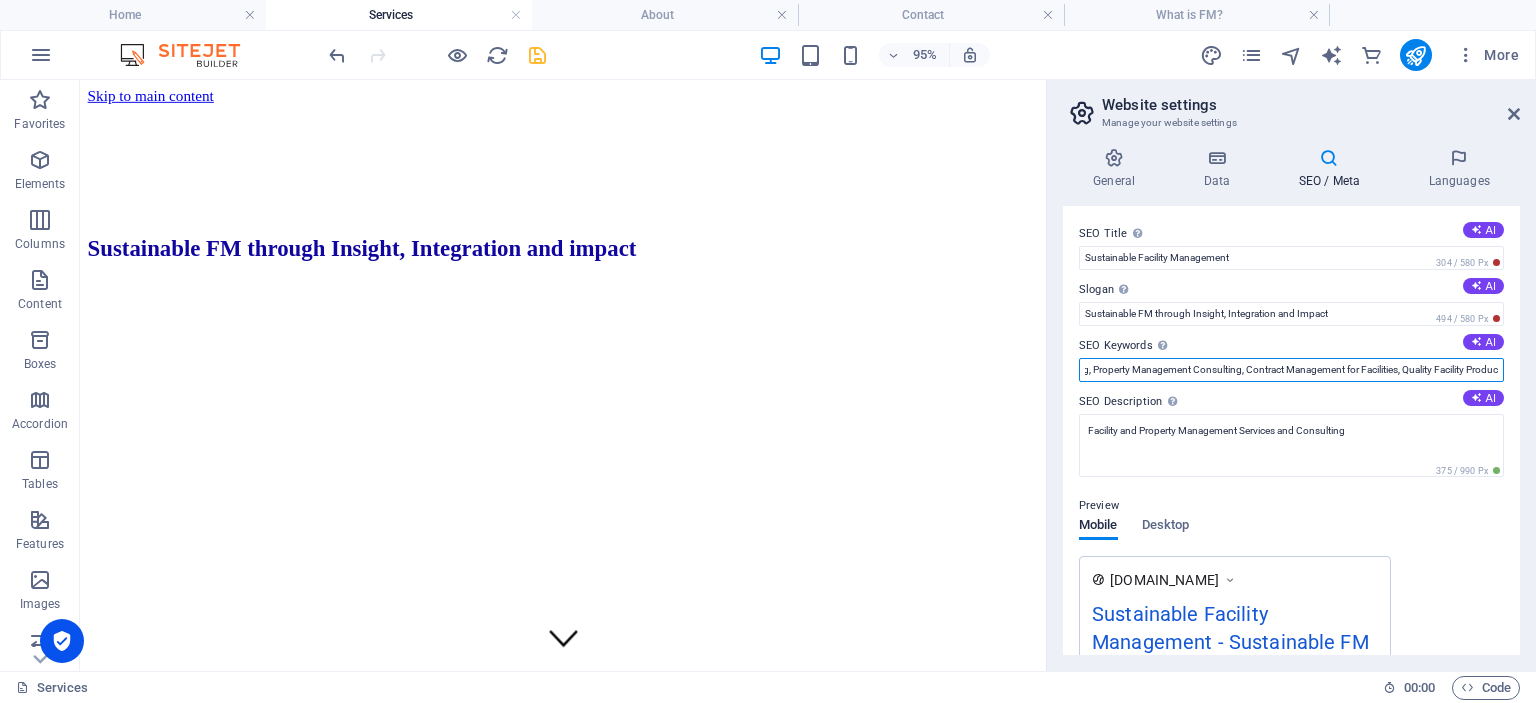 scroll, scrollTop: 0, scrollLeft: 414, axis: horizontal 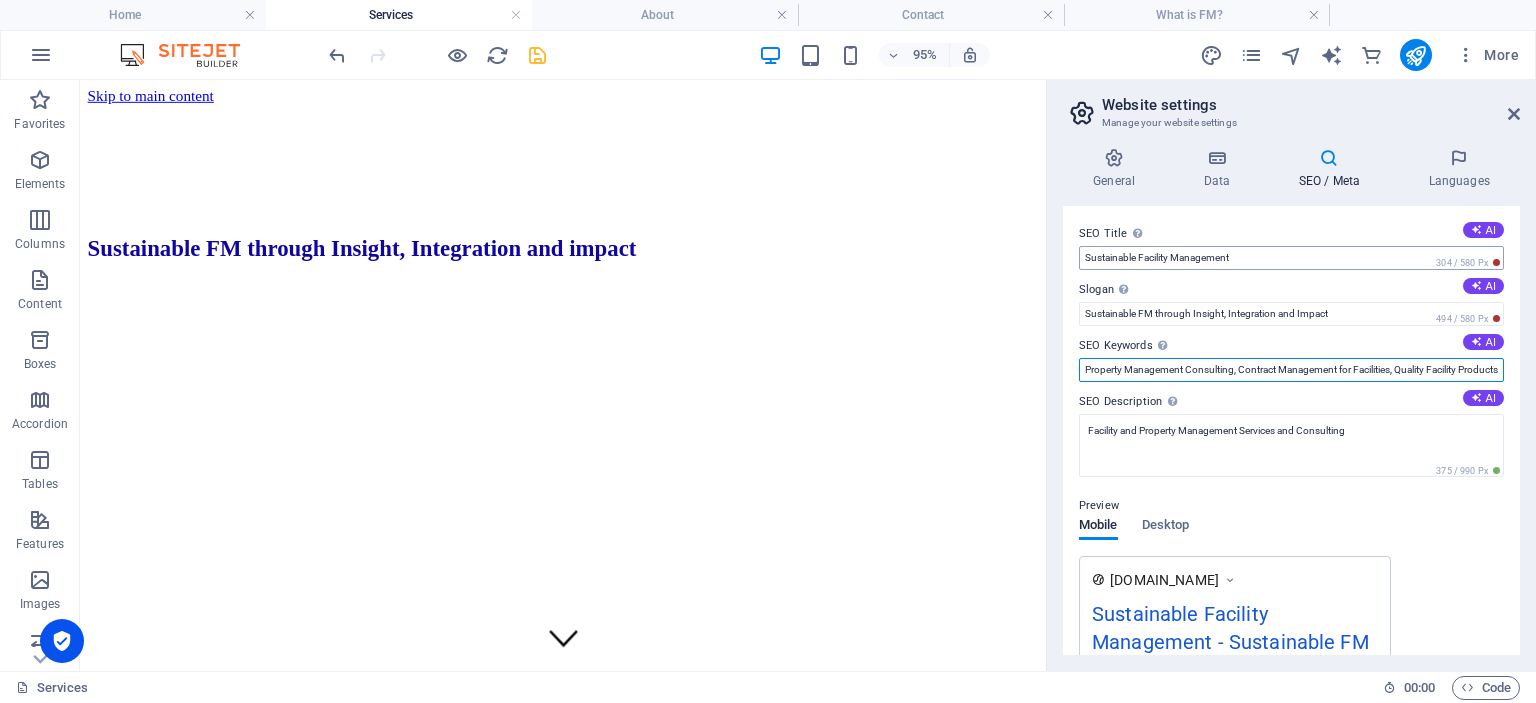 type on "Sustainable Facility Management, Integrated FM Services, Facility Management Consulting, Property Management Consulting, Contract Management for Facilities, Quality Facility Products" 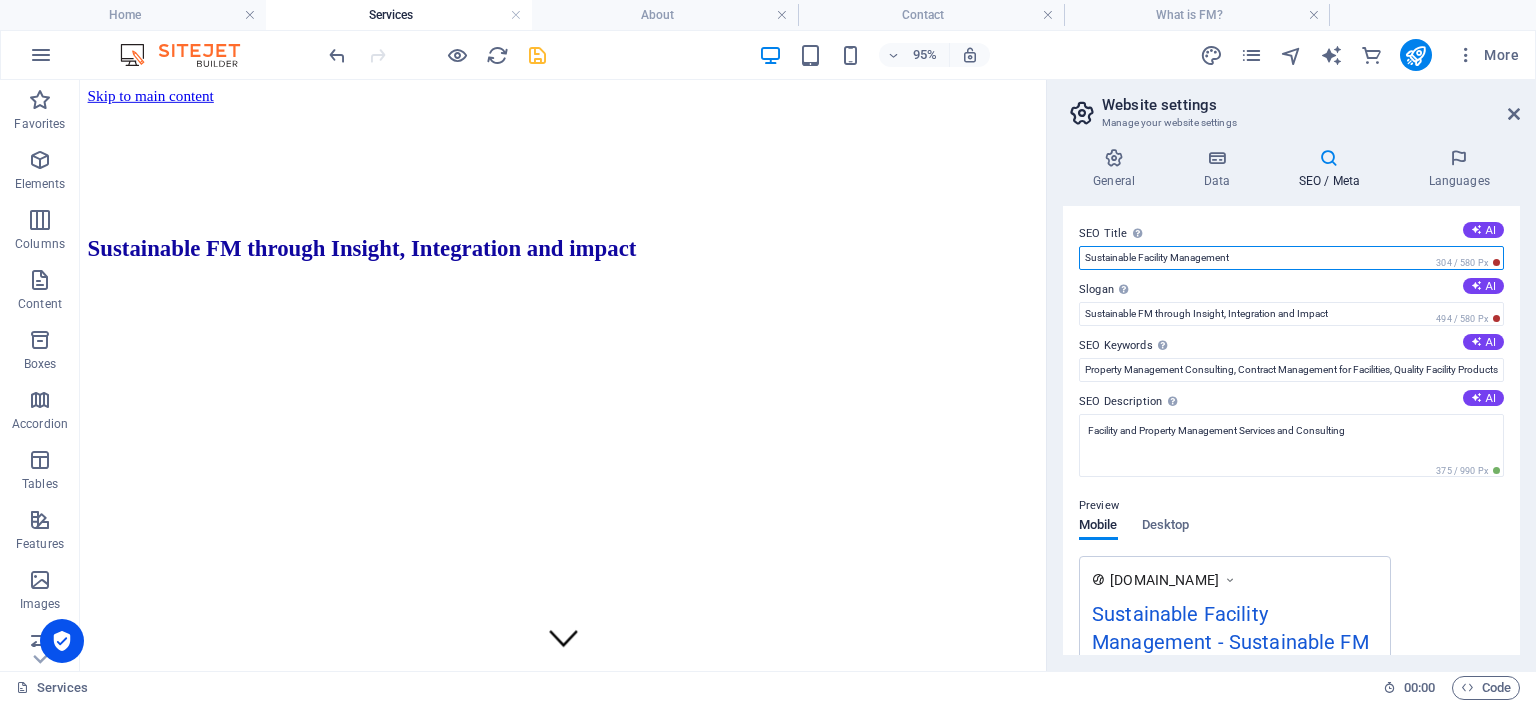 click on "Sustainable Facility Management" at bounding box center [1291, 258] 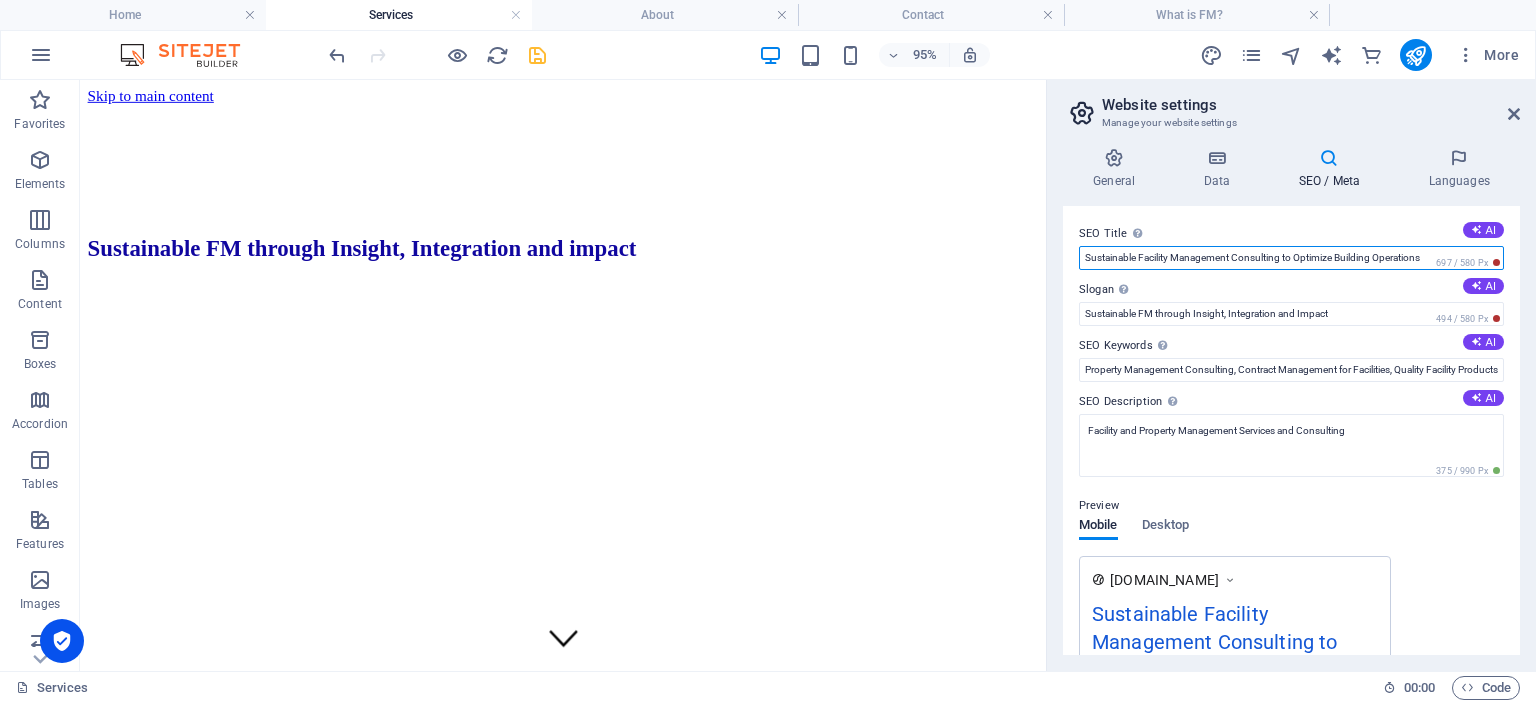 drag, startPoint x: 1233, startPoint y: 259, endPoint x: 1144, endPoint y: 258, distance: 89.005615 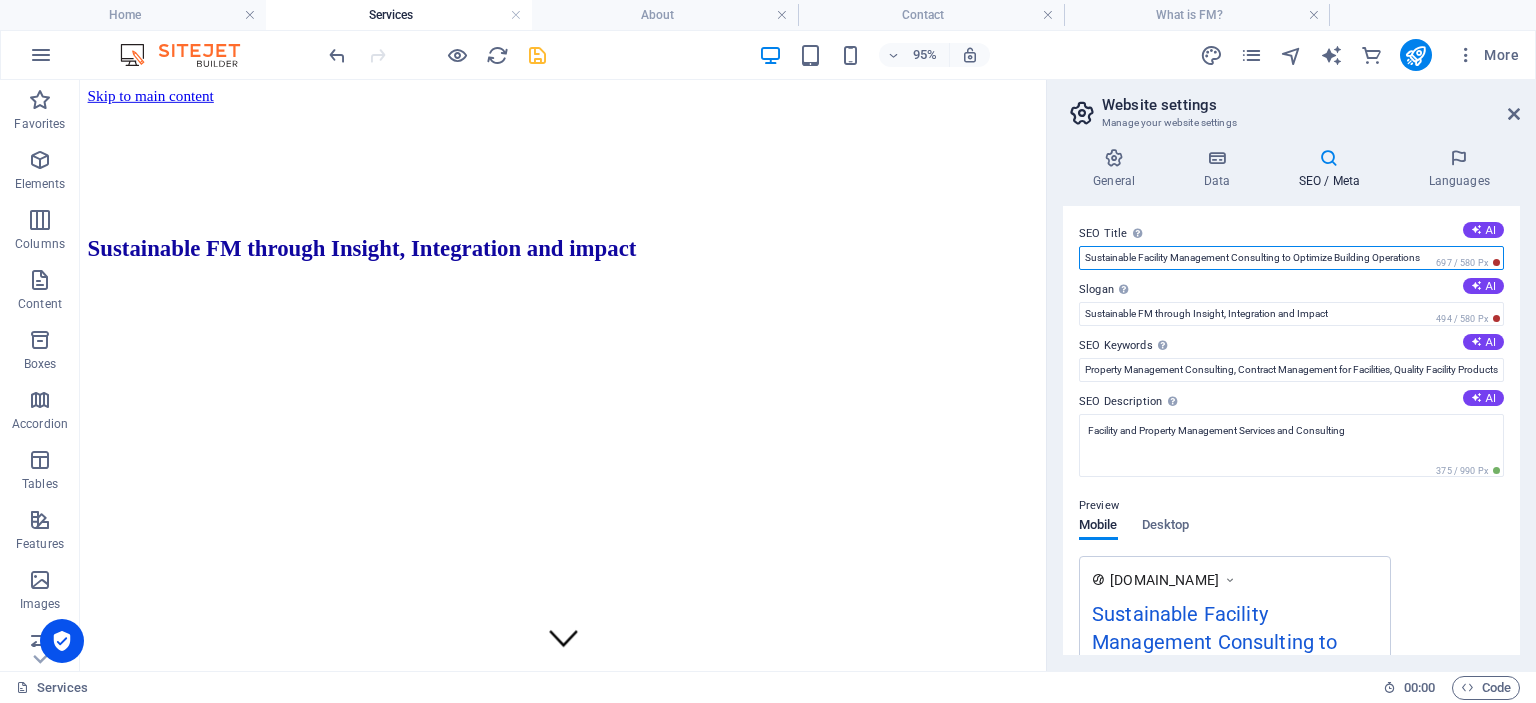 click on "Sustainable Facility Management Consulting to Optimize Building Operations" at bounding box center (1291, 258) 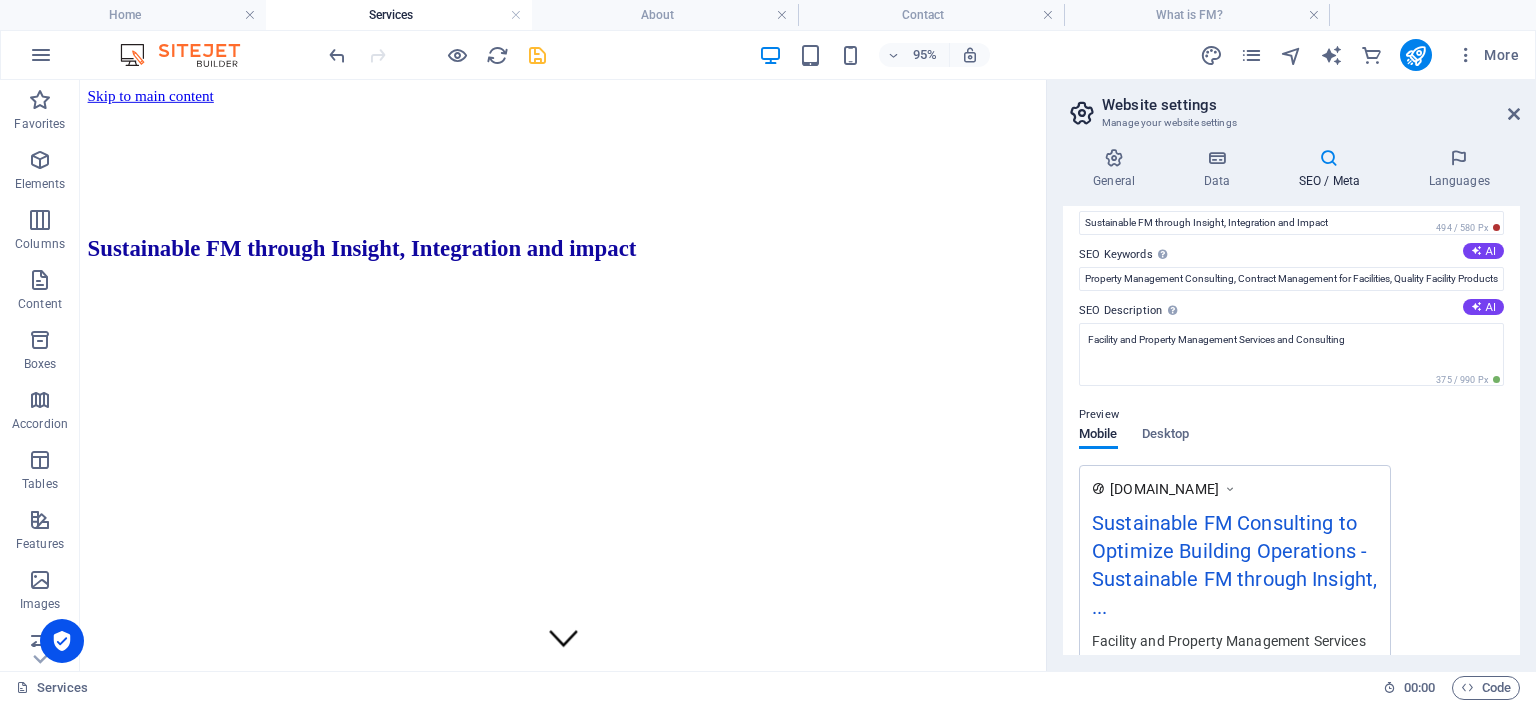 scroll, scrollTop: 0, scrollLeft: 0, axis: both 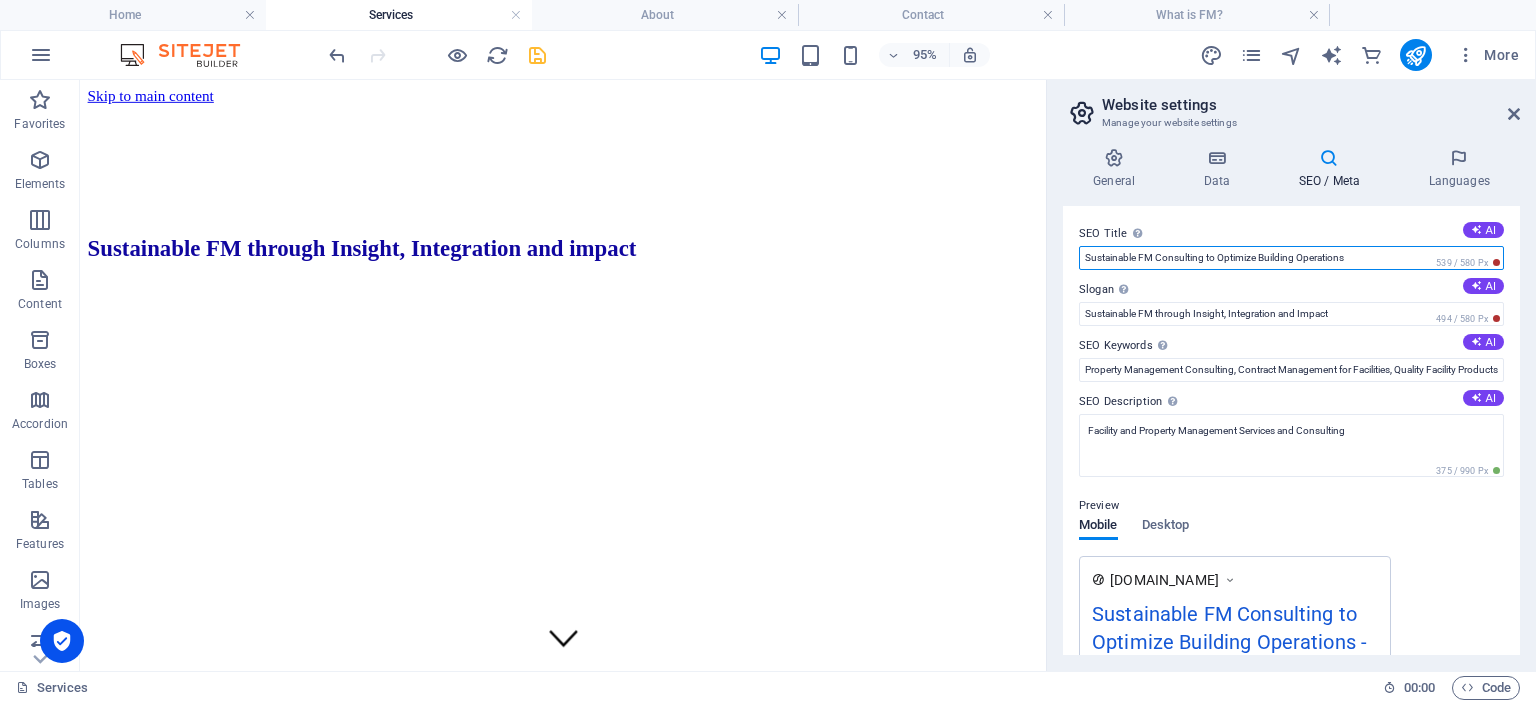 drag, startPoint x: 1346, startPoint y: 263, endPoint x: 1202, endPoint y: 256, distance: 144.17004 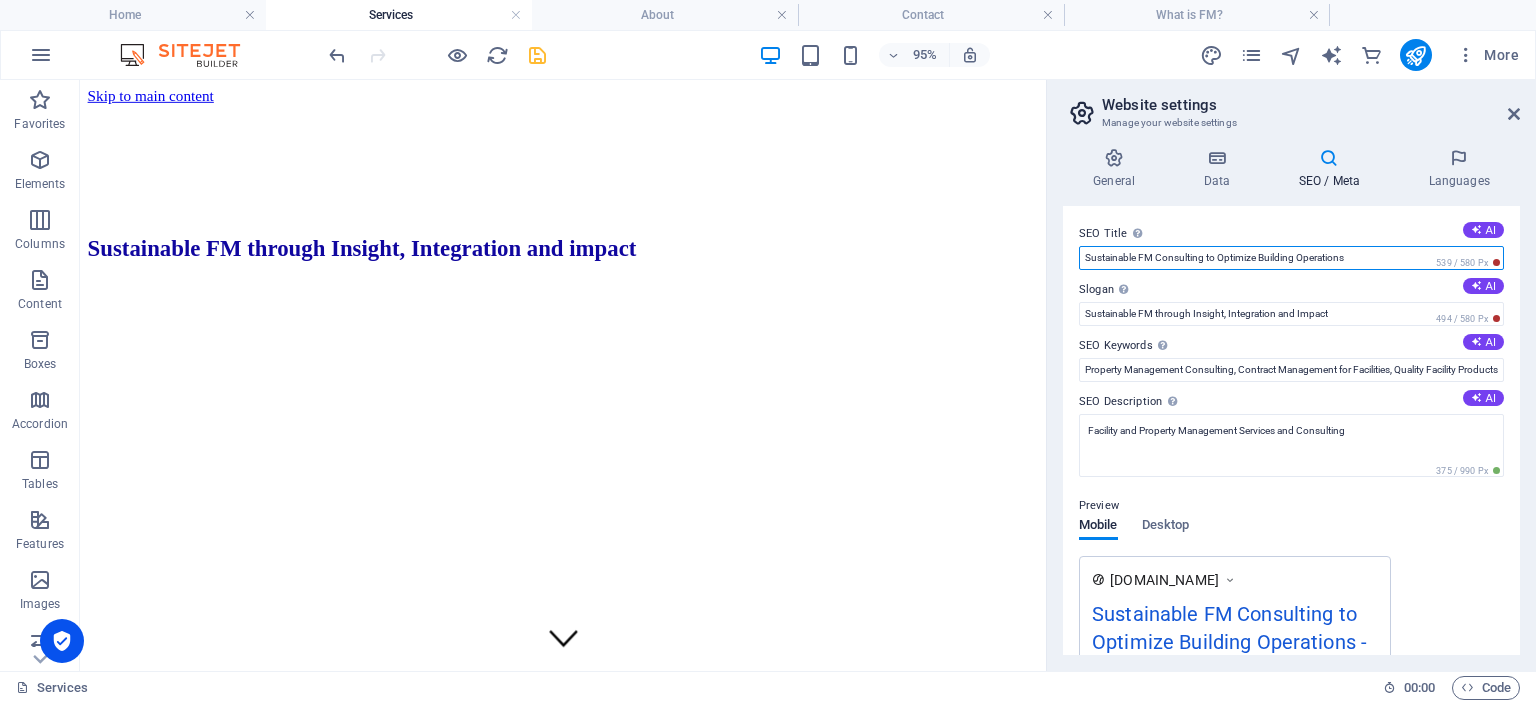click on "Sustainable FM Consulting to Optimize Building Operations" at bounding box center [1291, 258] 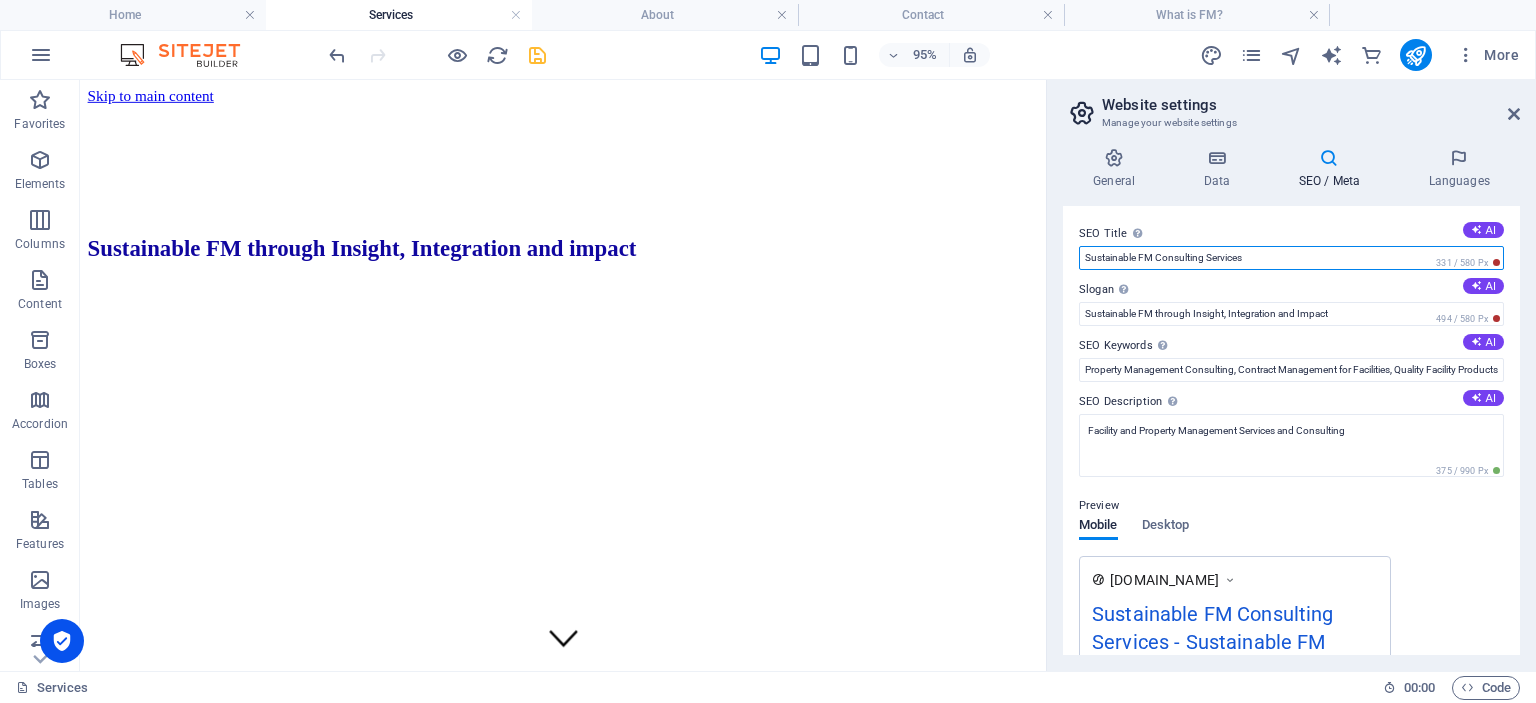 click on "Sustainable FM Consulting Services" at bounding box center [1291, 258] 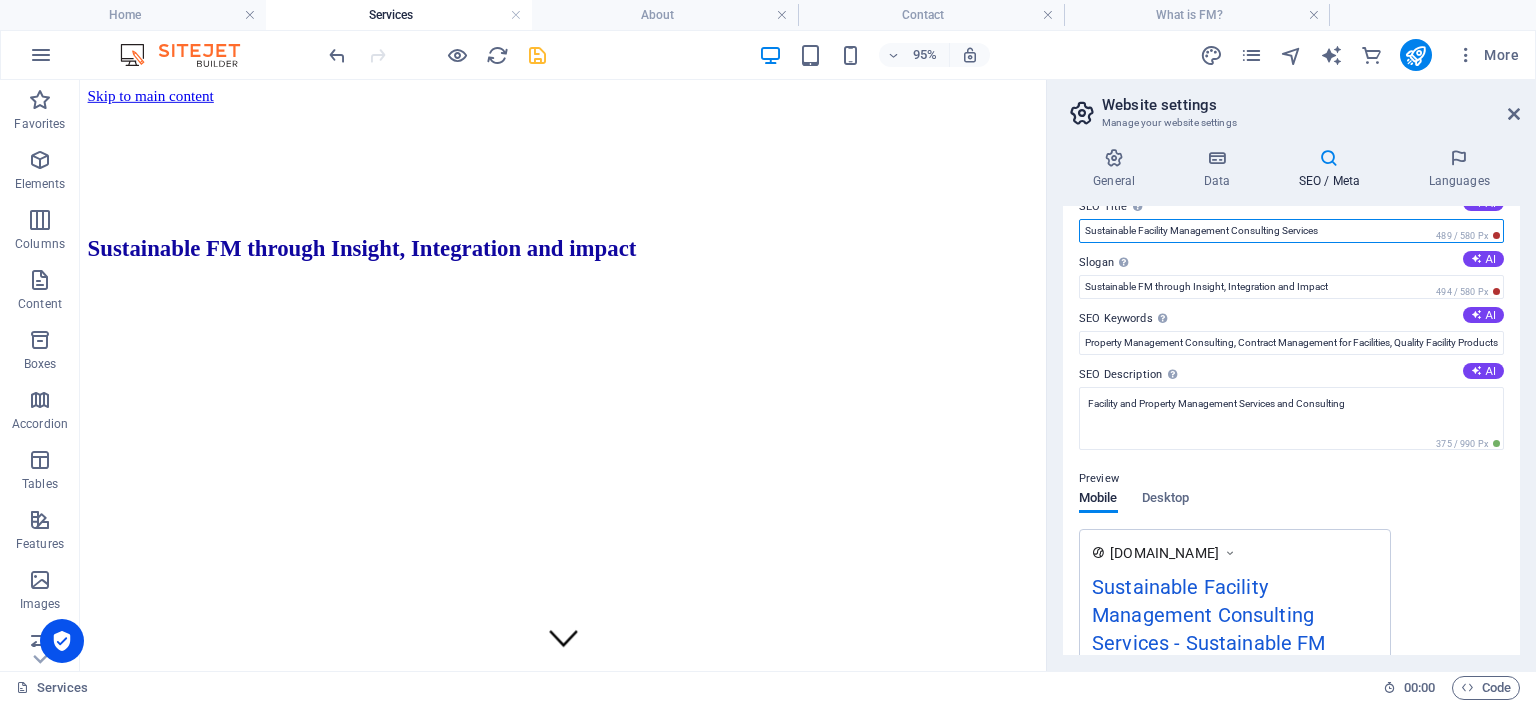 scroll, scrollTop: 0, scrollLeft: 0, axis: both 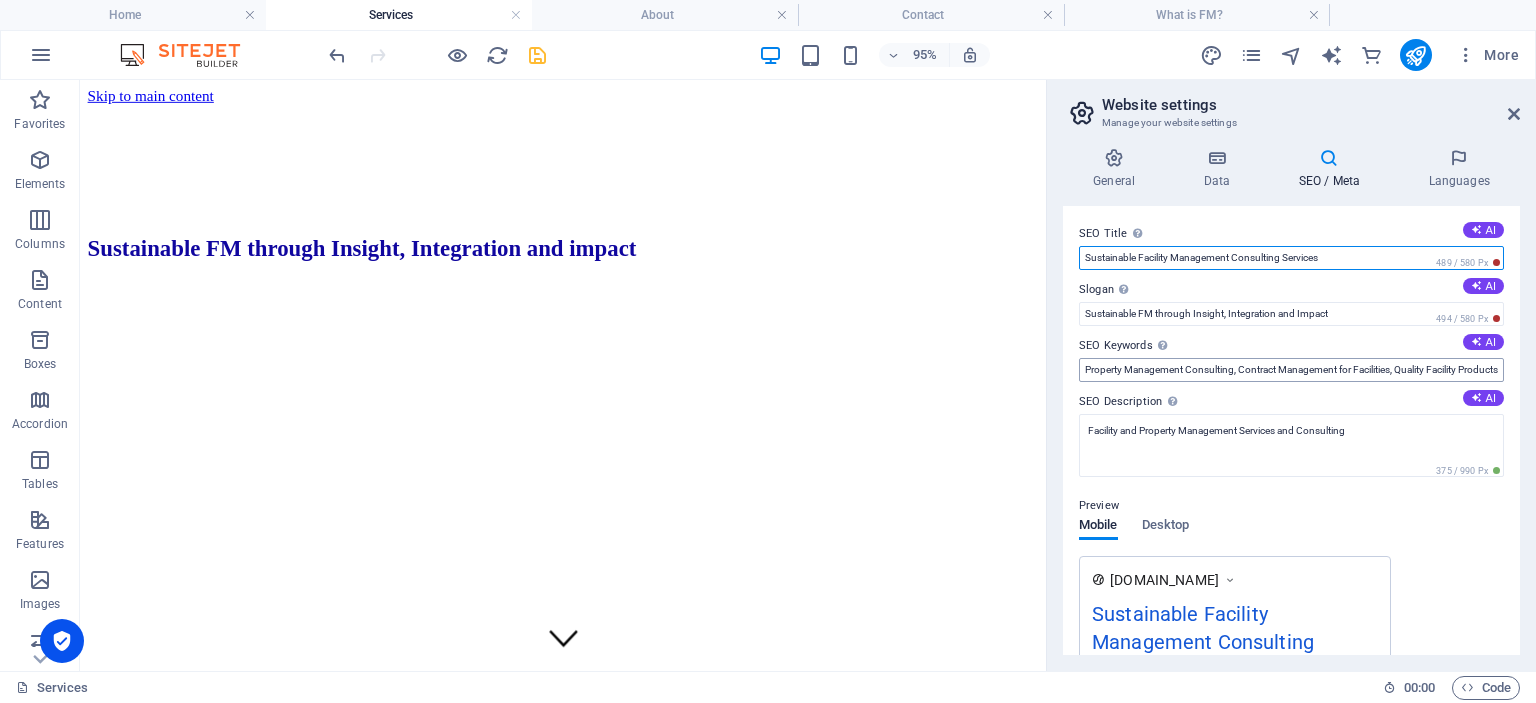 type on "Sustainable Facility Management Consulting Services" 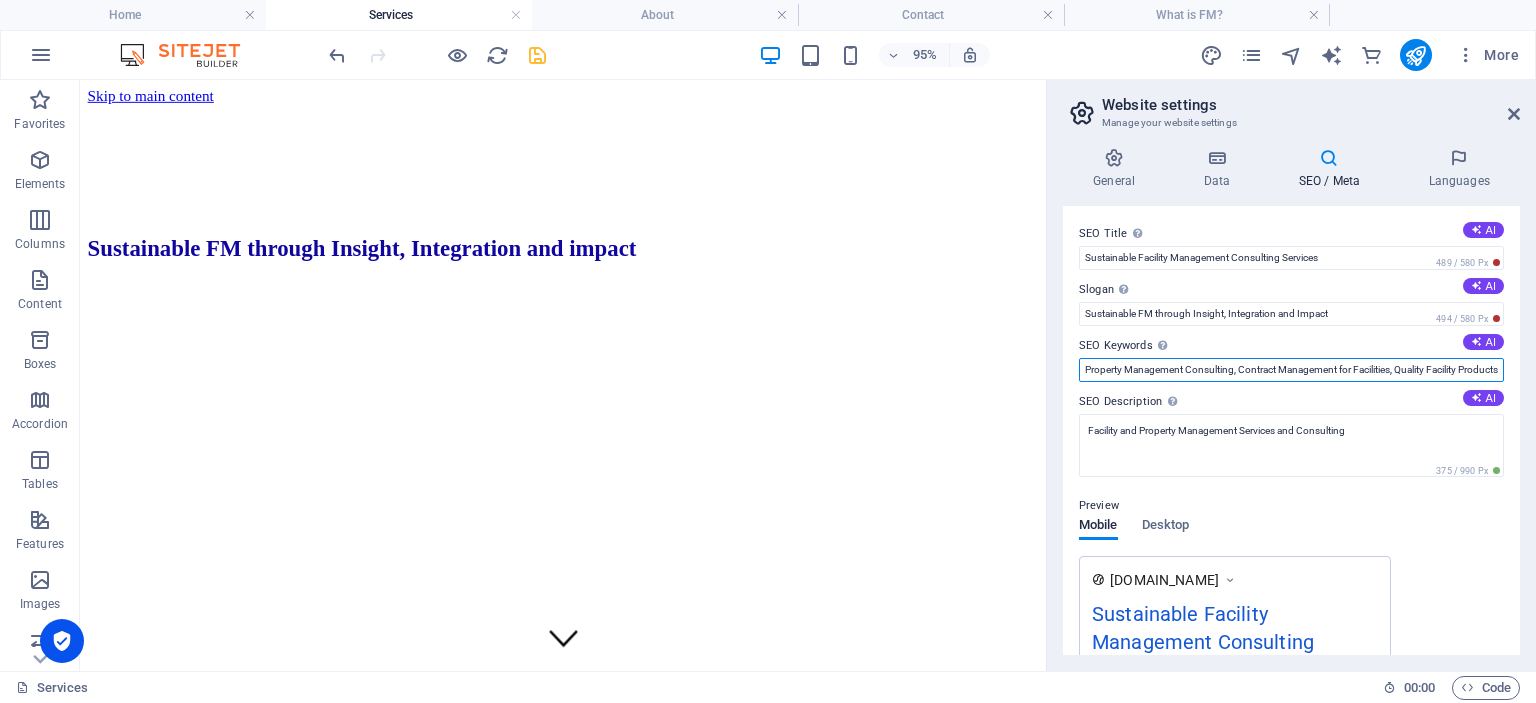 click on "Sustainable Facility Management, Integrated FM Services, Facility Management Consulting, Property Management Consulting, Contract Management for Facilities, Quality Facility Products" at bounding box center (1291, 370) 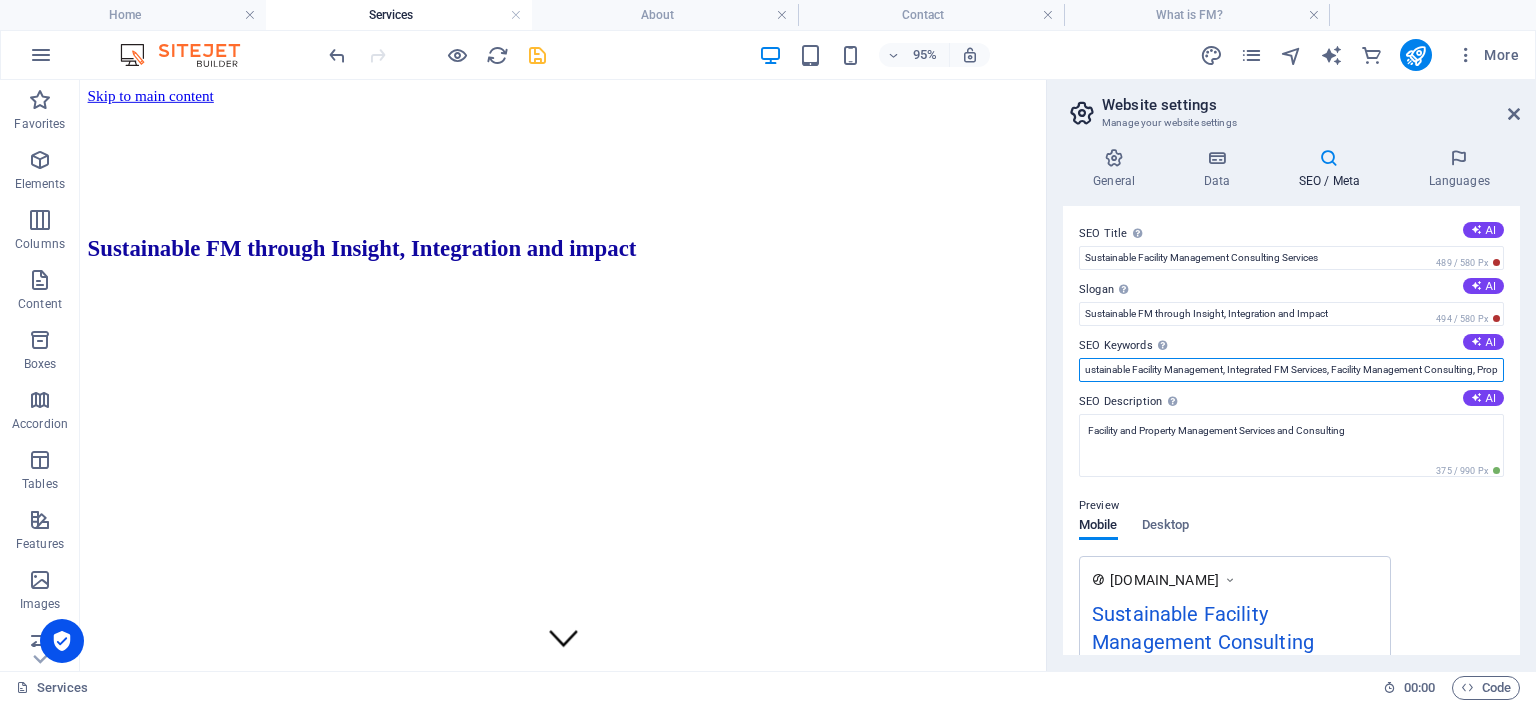 scroll, scrollTop: 0, scrollLeft: 0, axis: both 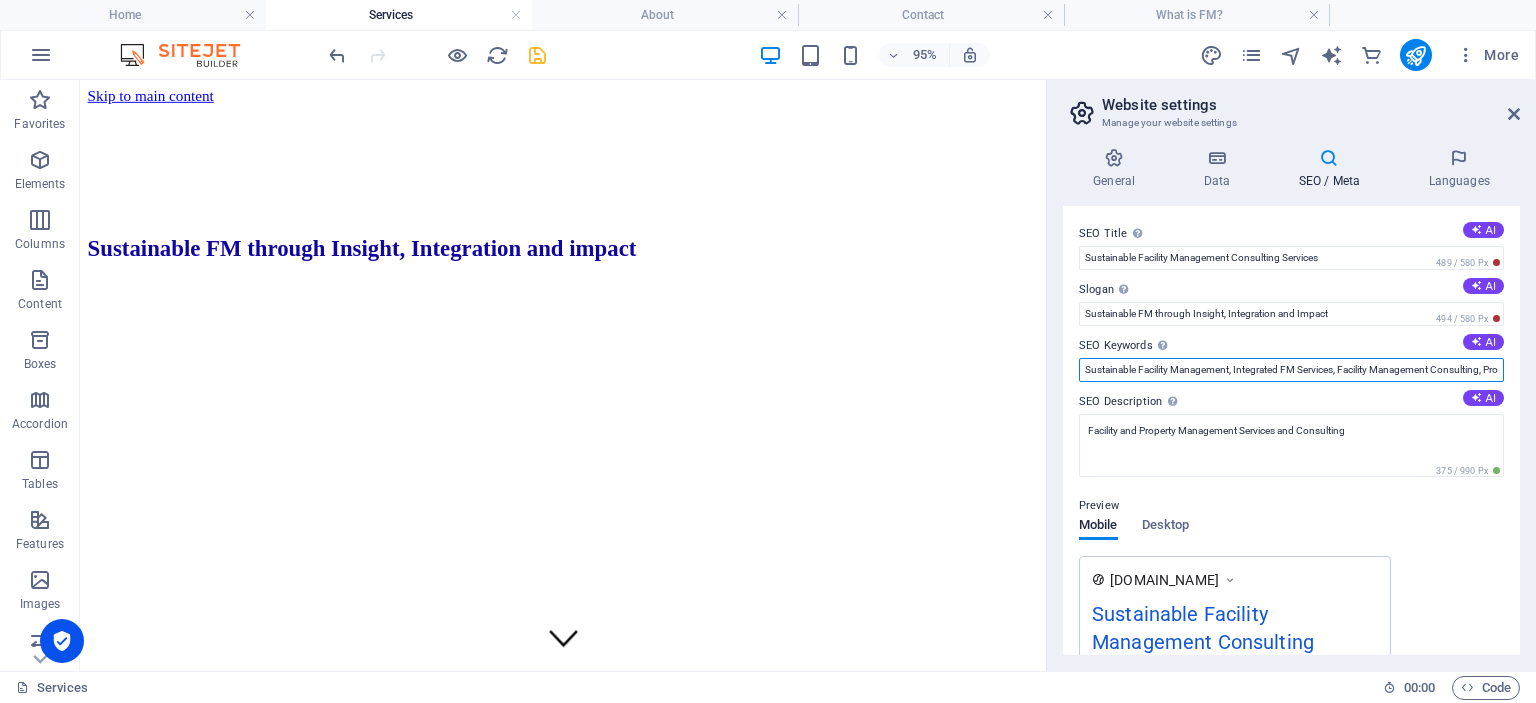 drag, startPoint x: 1342, startPoint y: 370, endPoint x: 1079, endPoint y: 366, distance: 263.03043 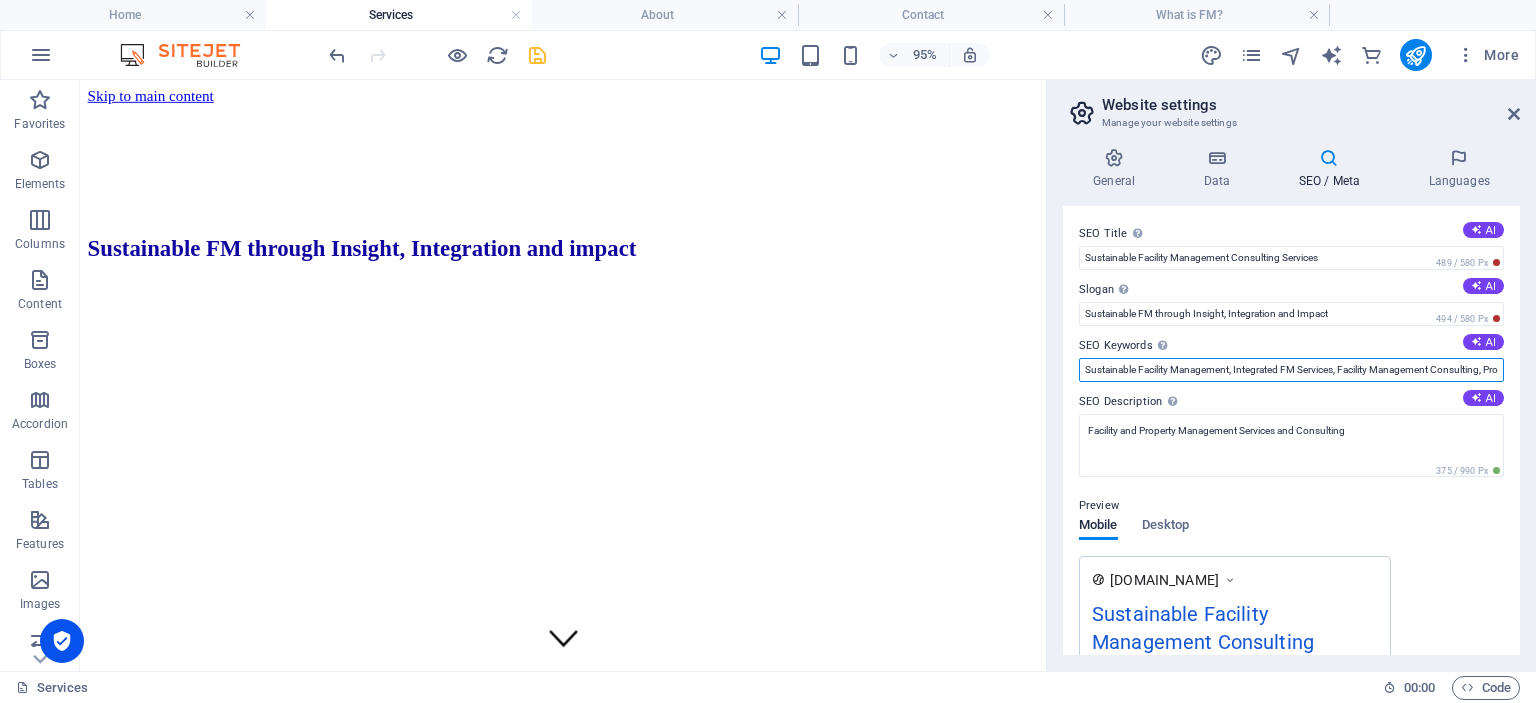 click on "Sustainable Facility Management, Integrated FM Services, Facility Management Consulting, Property Management Consulting, Contract Management for Facilities, Quality Facility Products" at bounding box center (1291, 370) 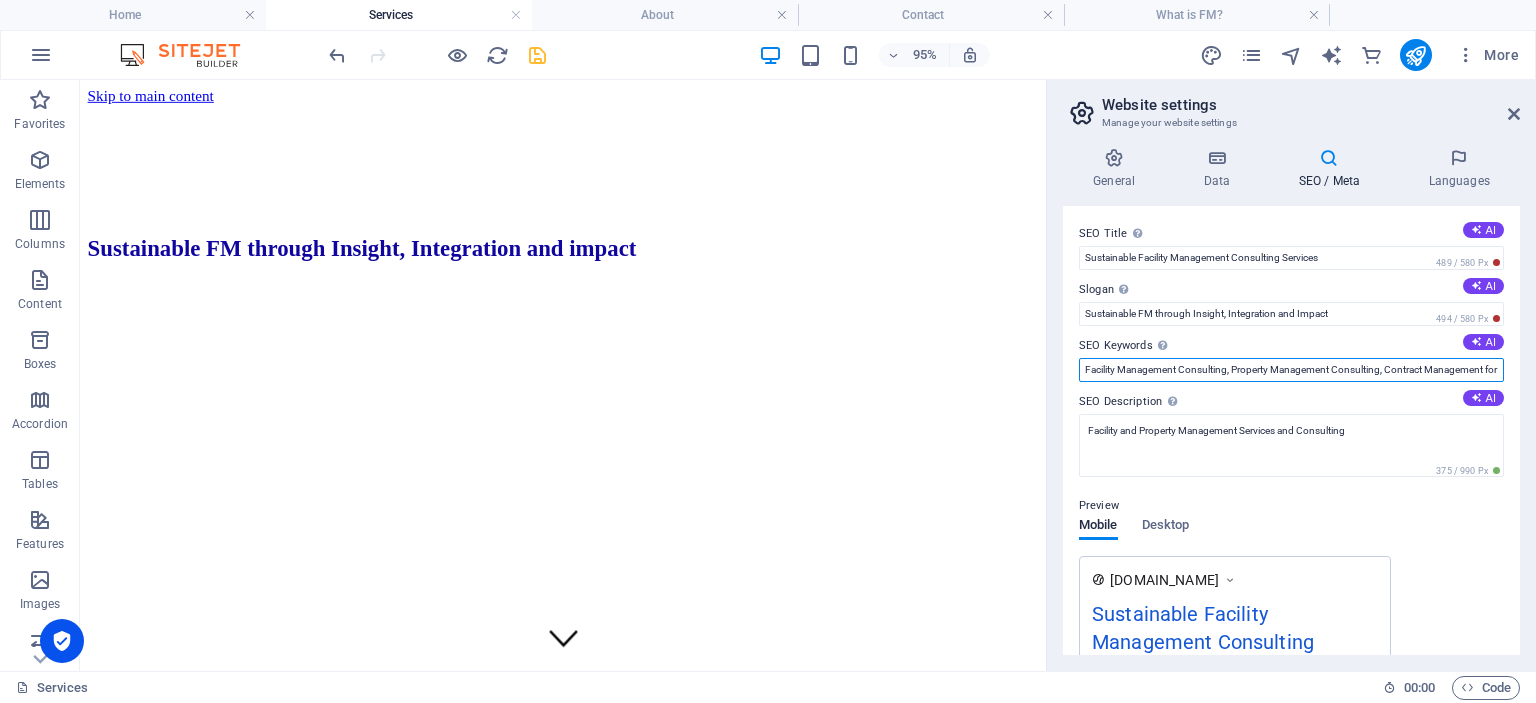 click on "Facility Management Consulting, Property Management Consulting, Contract Management for Facilities, Quality Facility Products" at bounding box center (1291, 370) 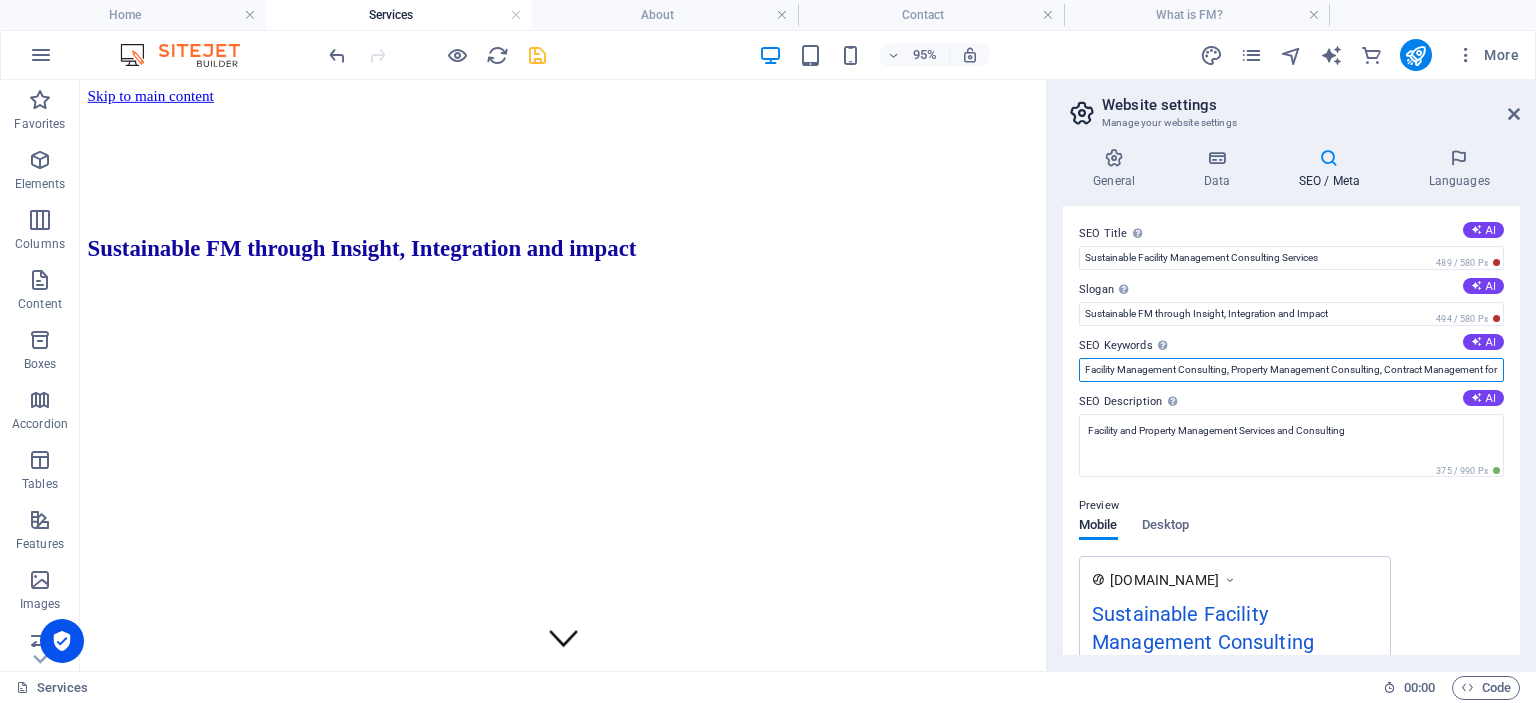paste on "Sustainable Facility Management, Integrated FM Services," 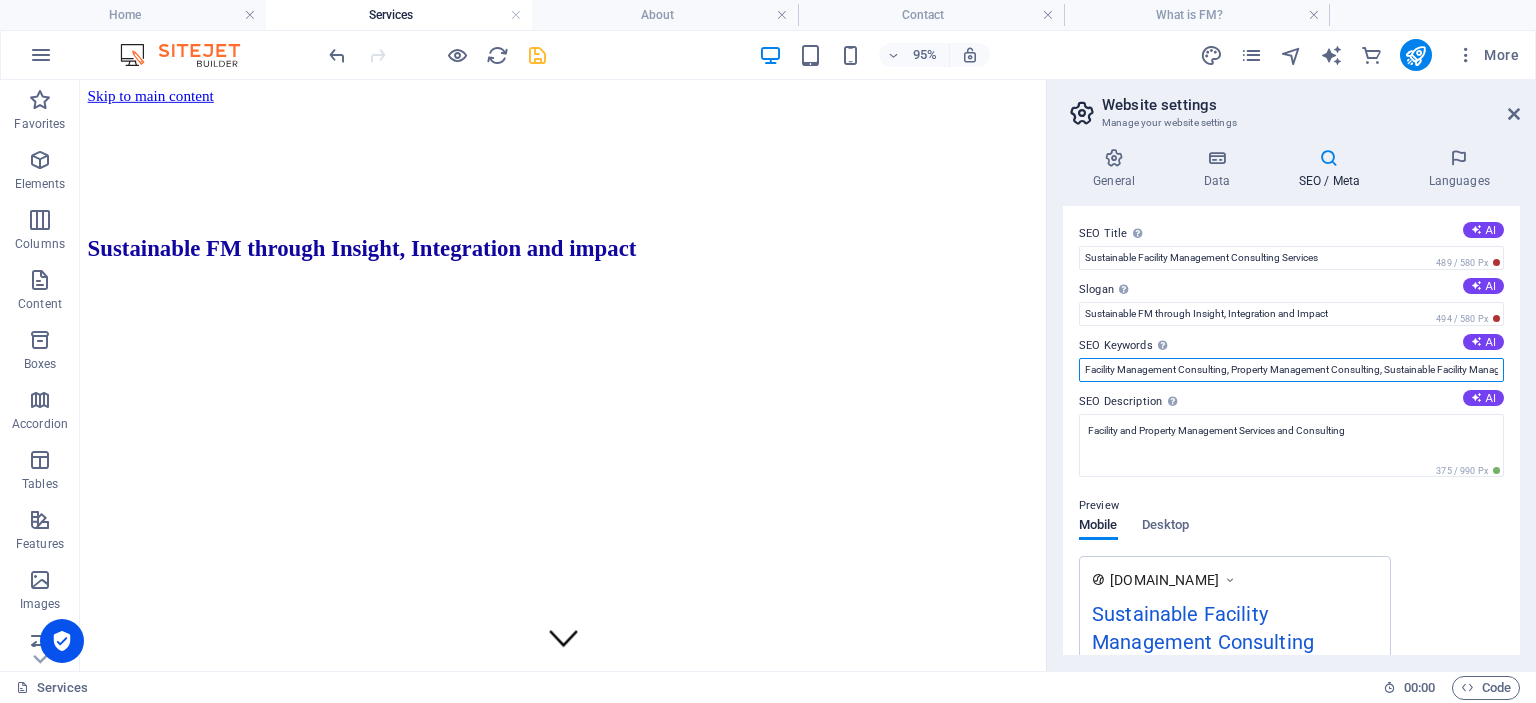 scroll, scrollTop: 0, scrollLeft: 146, axis: horizontal 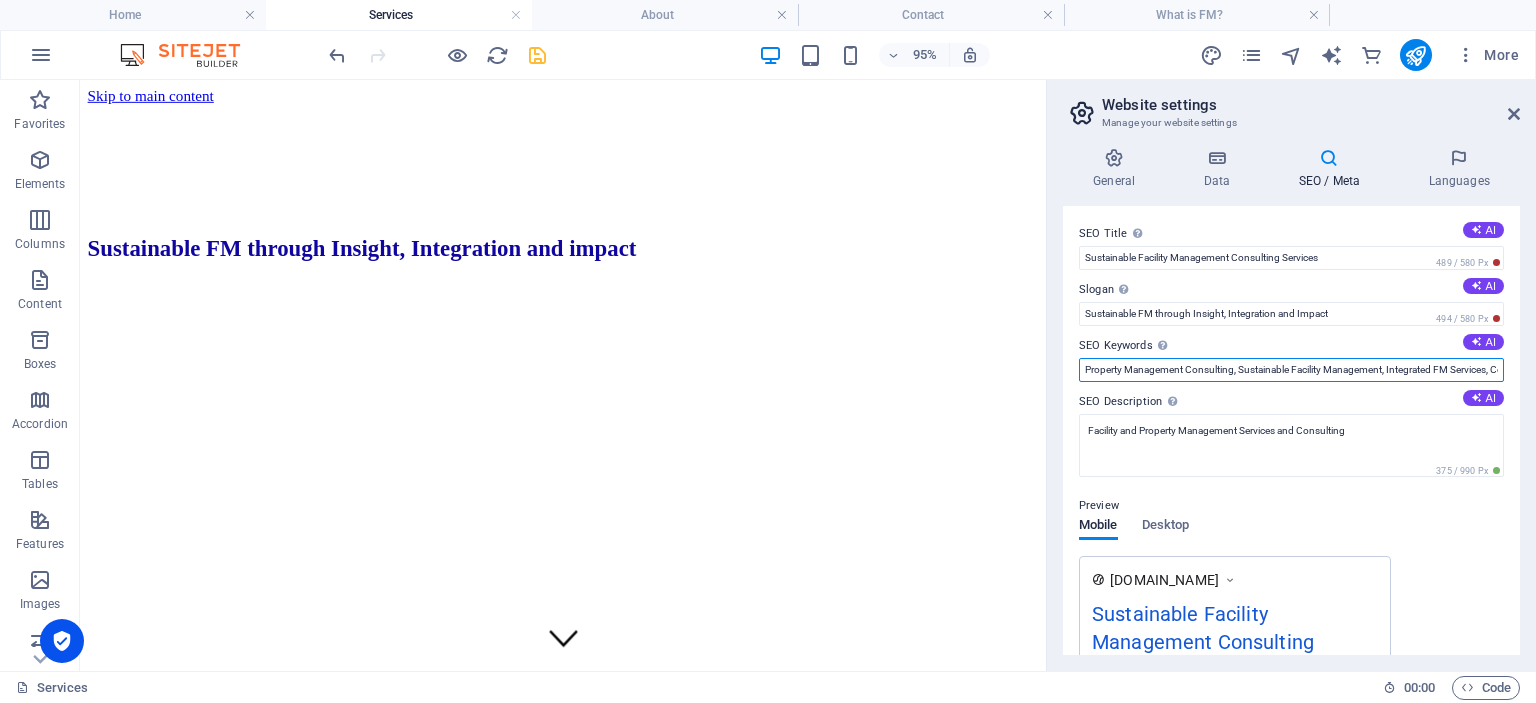 drag, startPoint x: 1294, startPoint y: 371, endPoint x: 1392, endPoint y: 370, distance: 98.005104 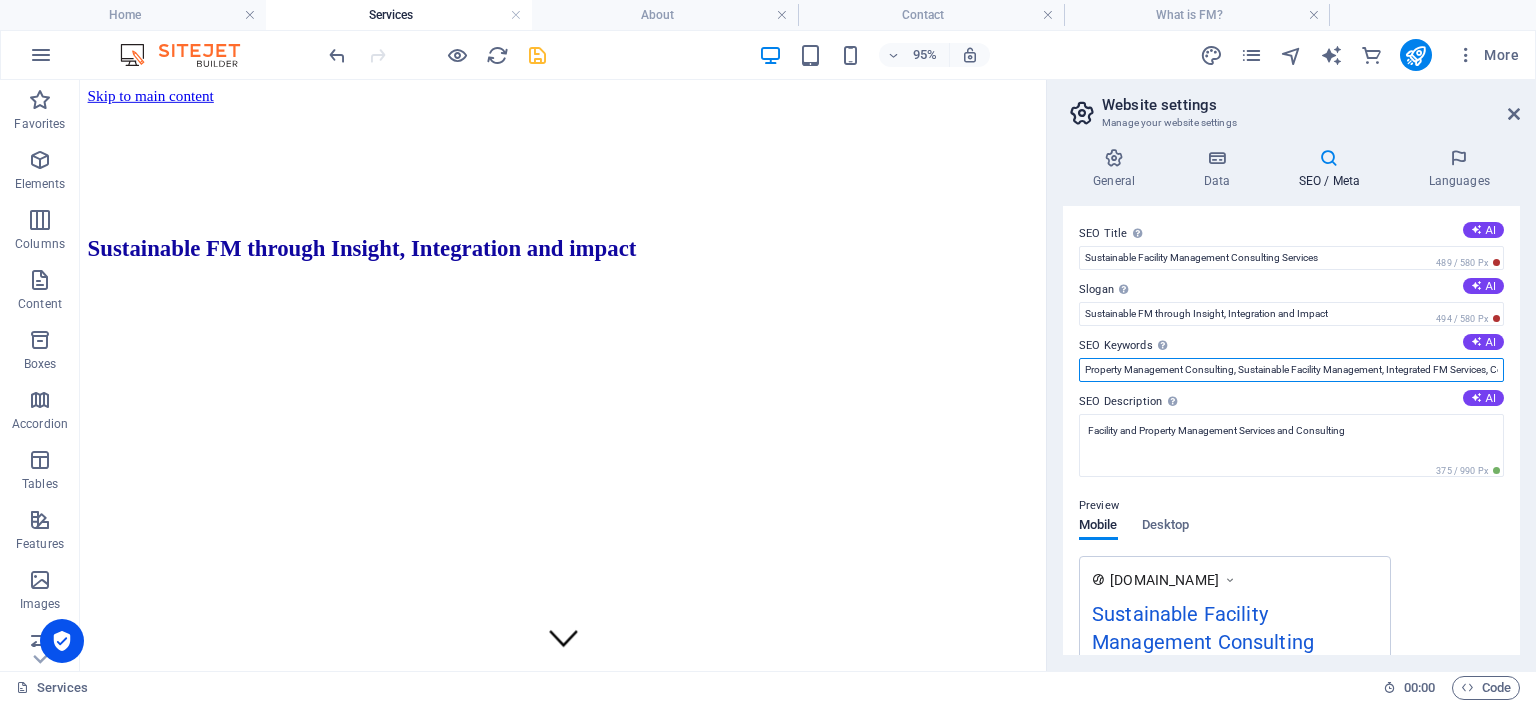 click on "Facility Management Consulting, Property Management Consulting, Sustainable Facility Management, Integrated FM Services, Contract Management for Facilities, Quality Facility Products" at bounding box center [1291, 370] 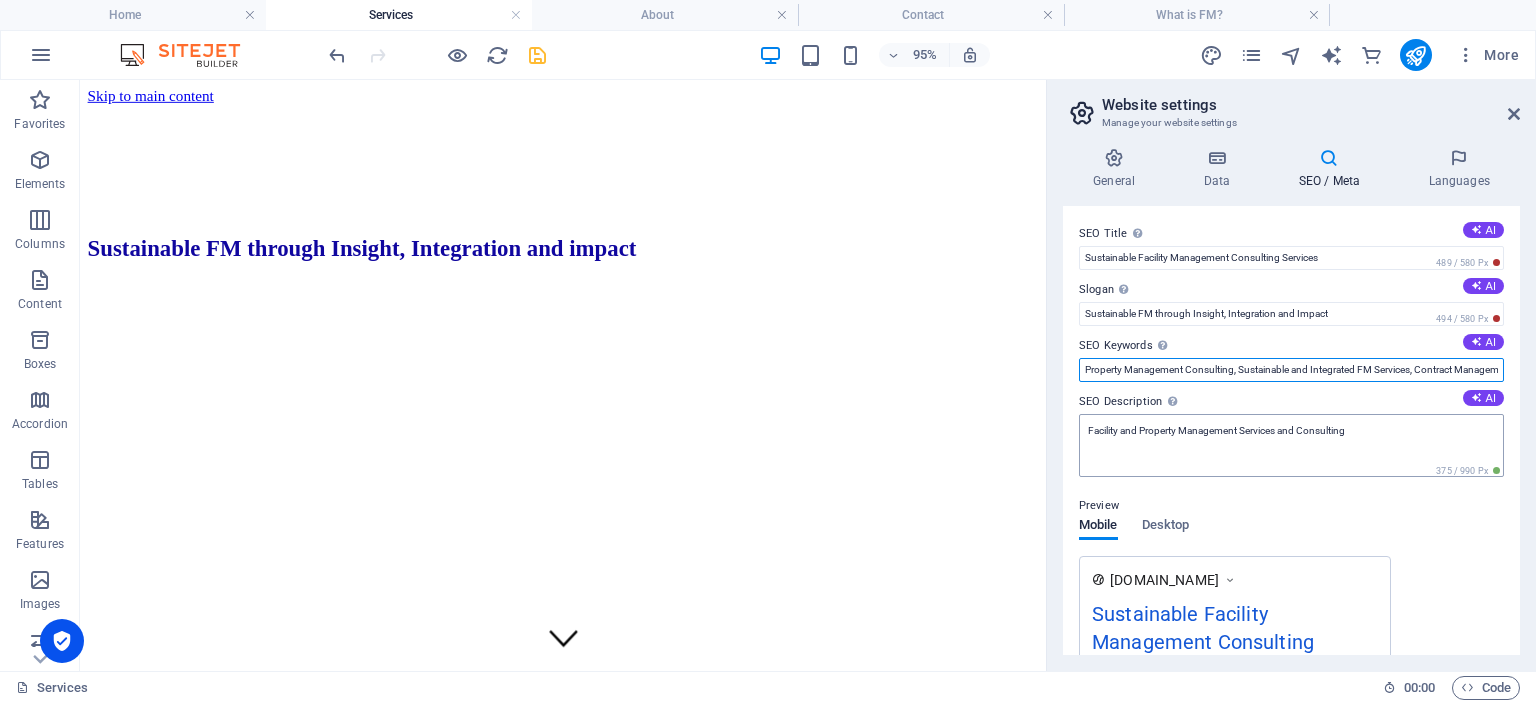 type on "Facility Management Consulting, Property Management Consulting, Sustainable and Integrated FM Services, Contract Management for Facilities, Quality Facility Products" 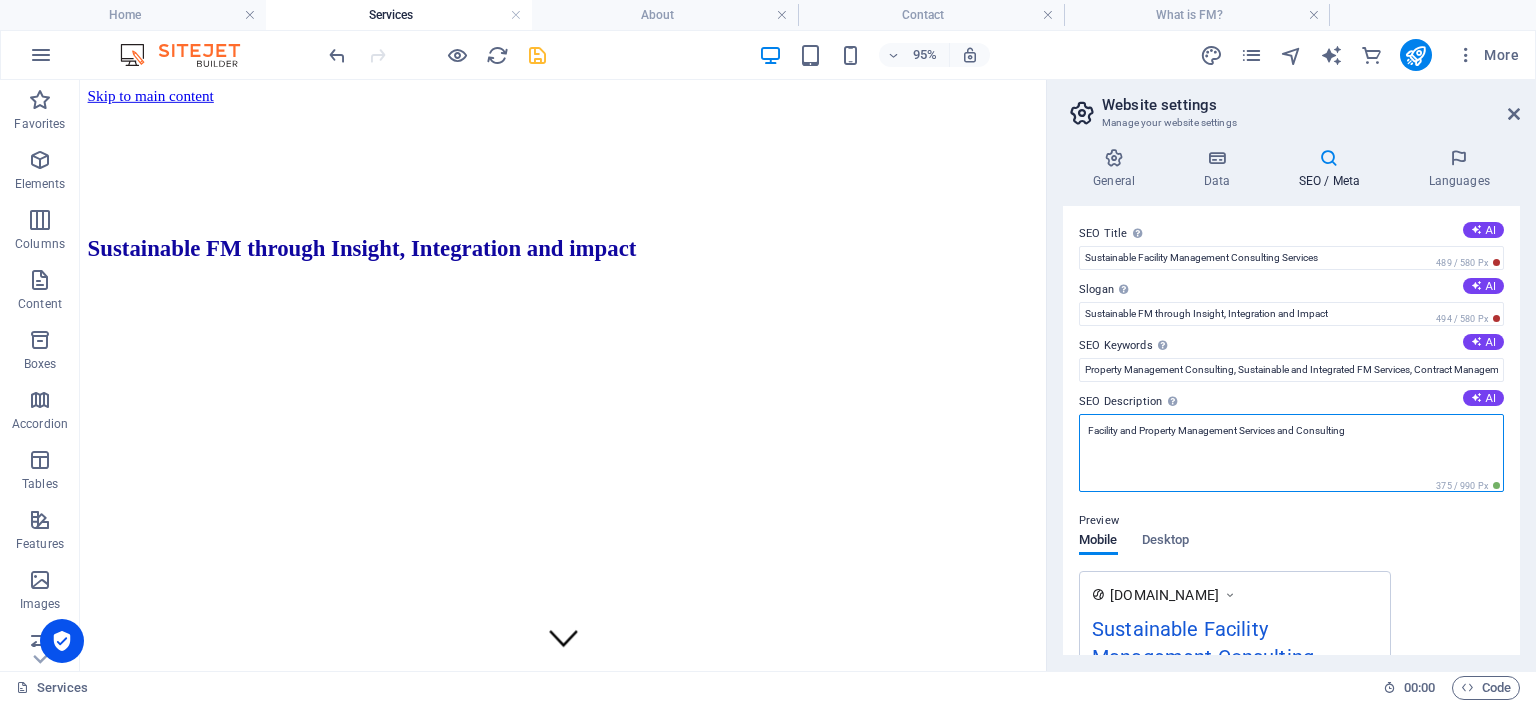 drag, startPoint x: 1089, startPoint y: 429, endPoint x: 1384, endPoint y: 433, distance: 295.02713 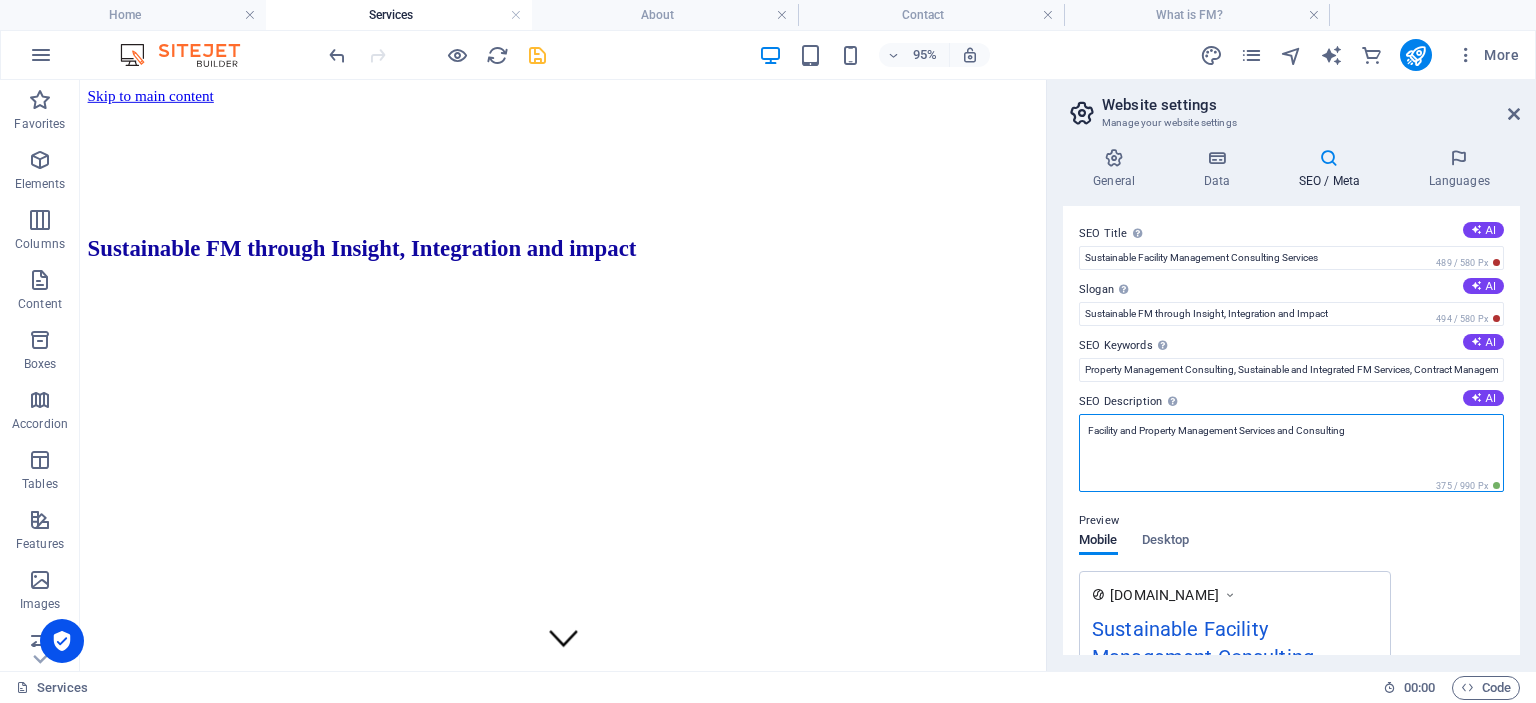 click on "Facility and Property Management Services and Consulting" at bounding box center (1291, 453) 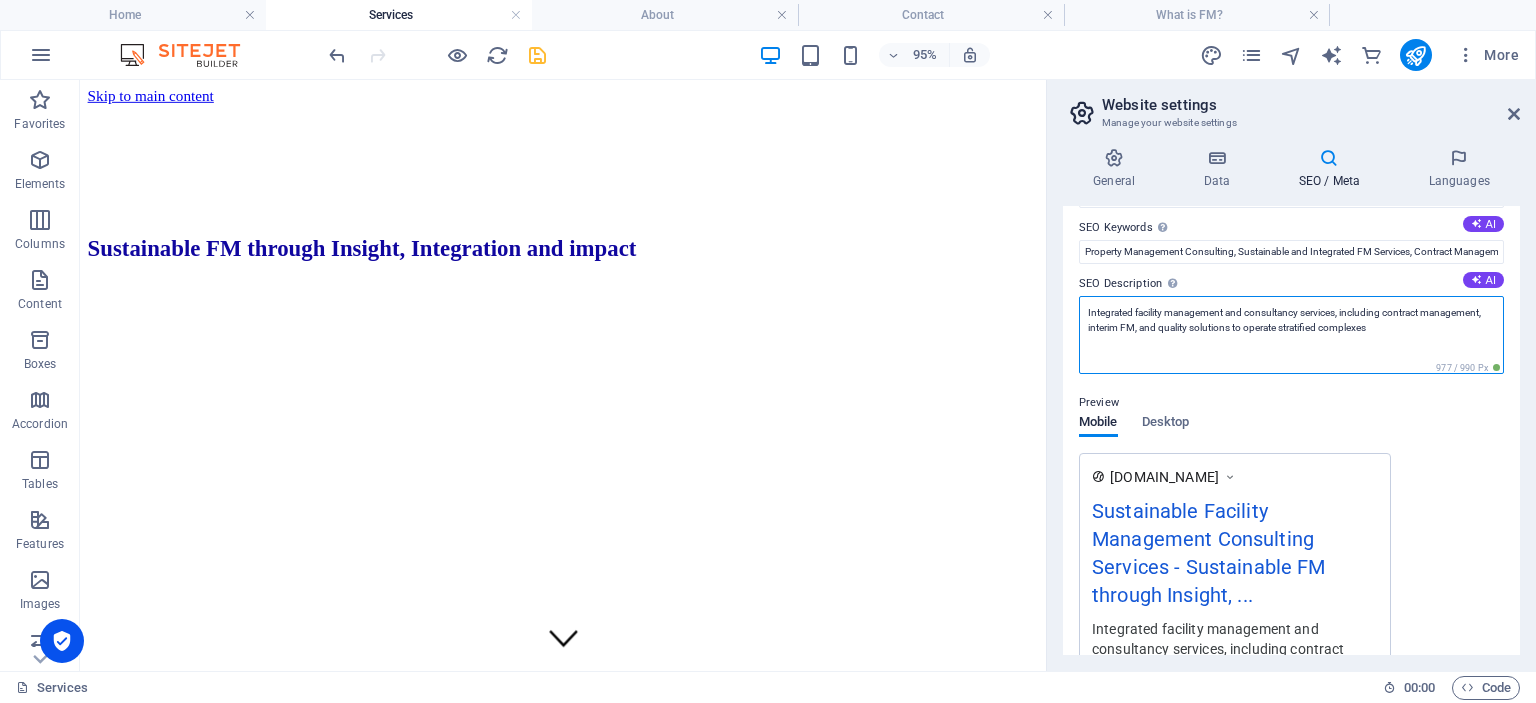 scroll, scrollTop: 0, scrollLeft: 0, axis: both 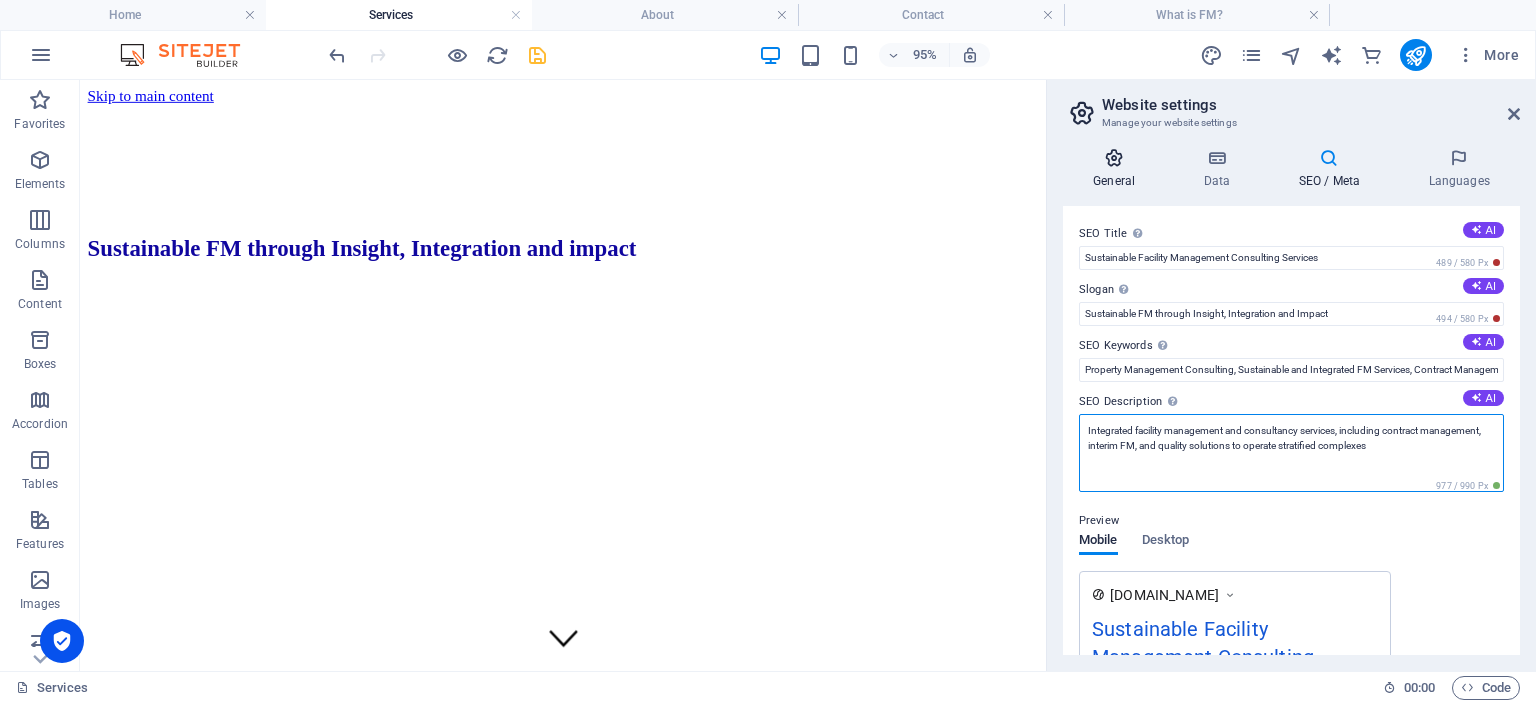 type on "Integrated facility management and consultancy services, including contract management, interim FM, and quality solutions to operate stratified complexes" 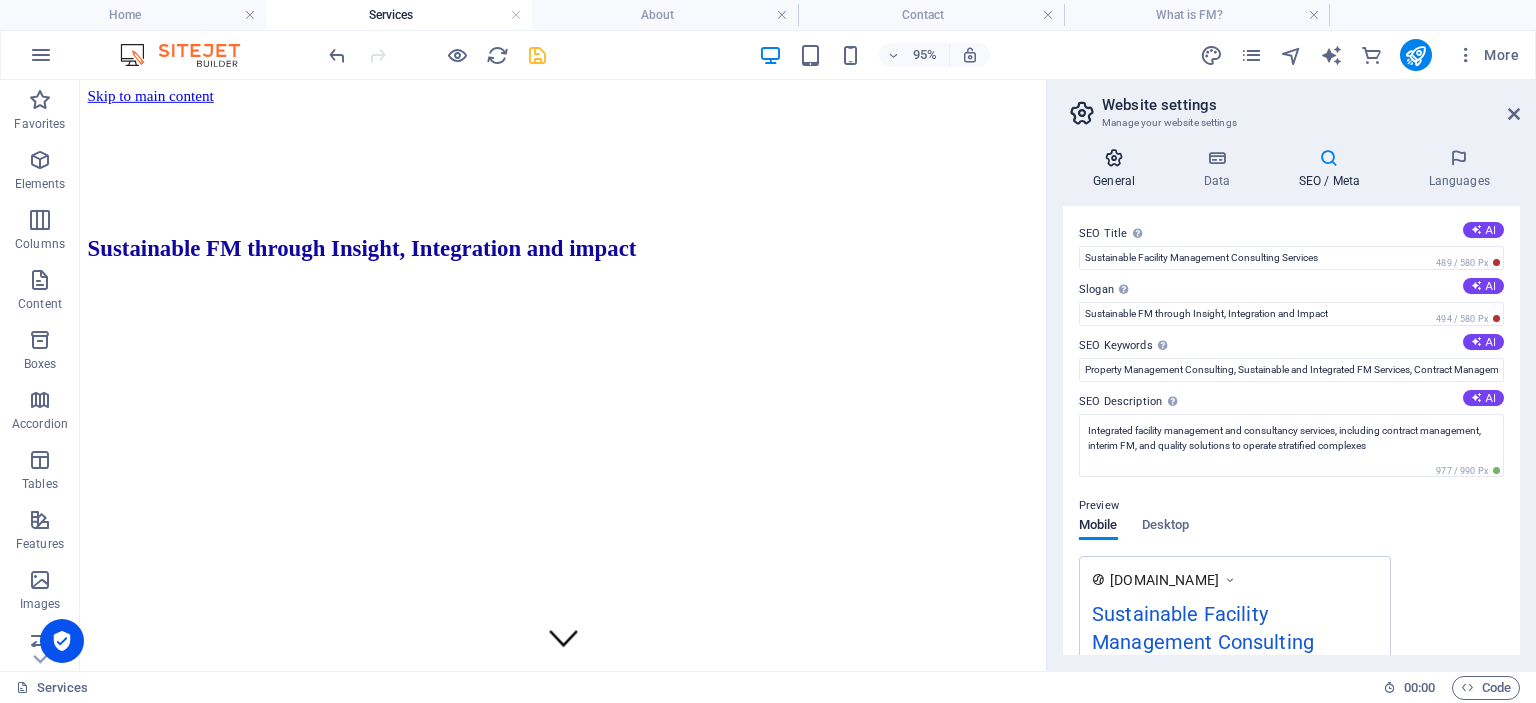 click at bounding box center (1114, 158) 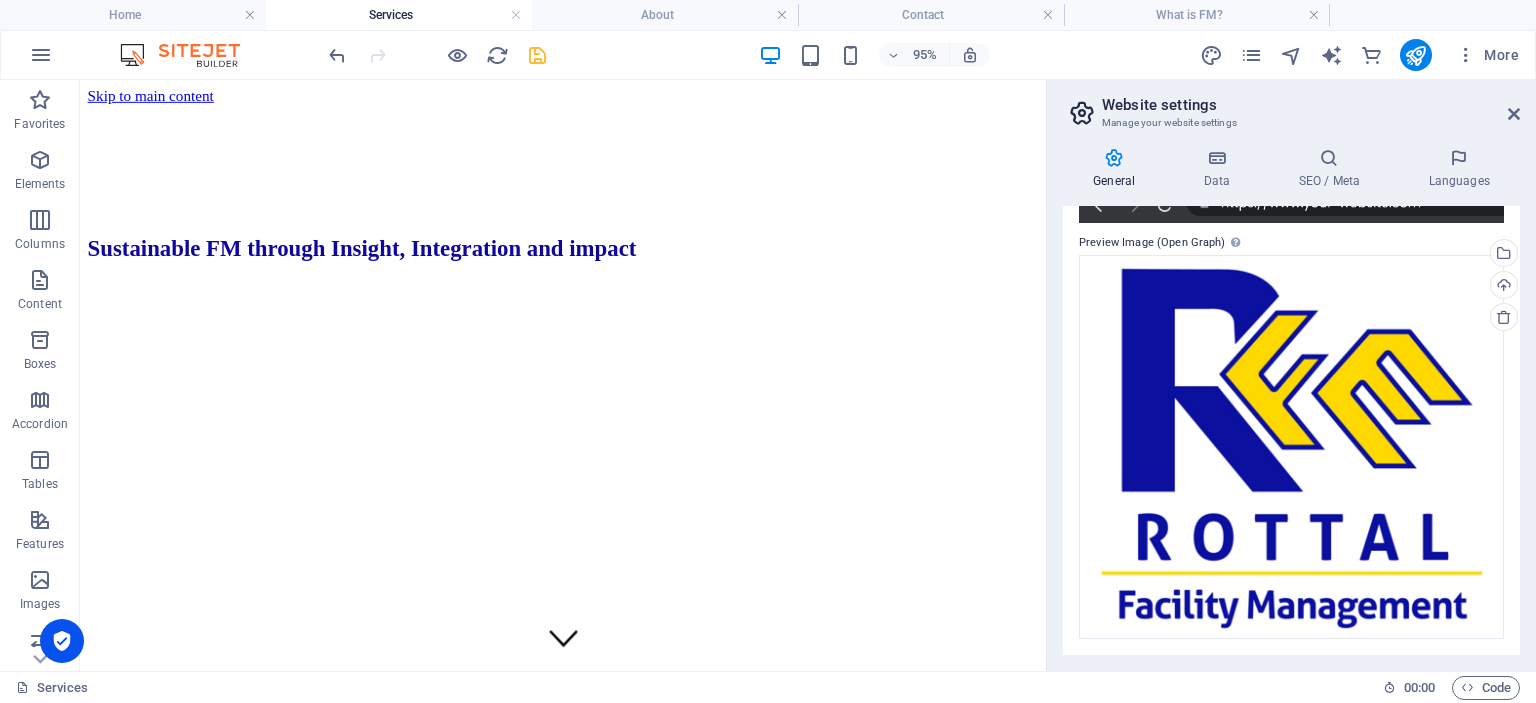 scroll, scrollTop: 0, scrollLeft: 0, axis: both 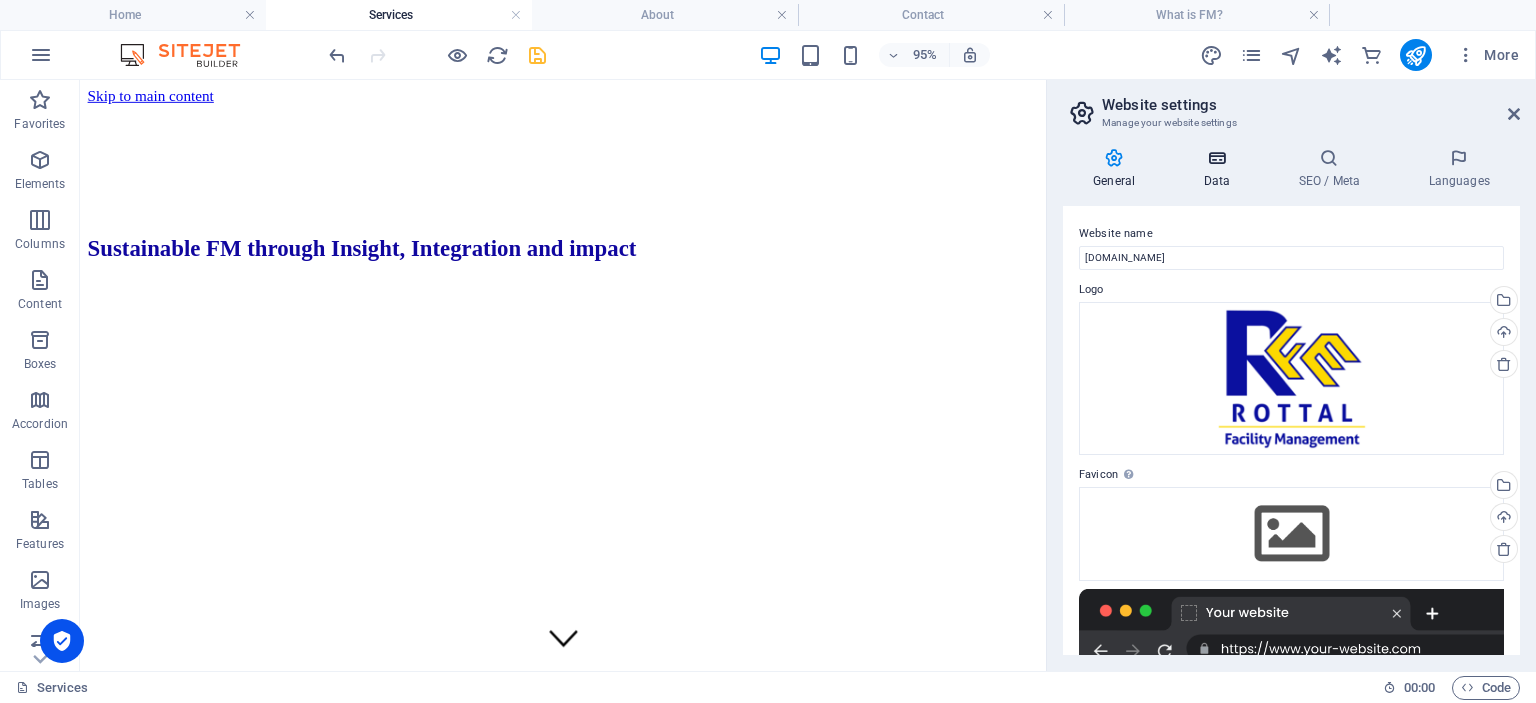 click on "Data" at bounding box center (1220, 169) 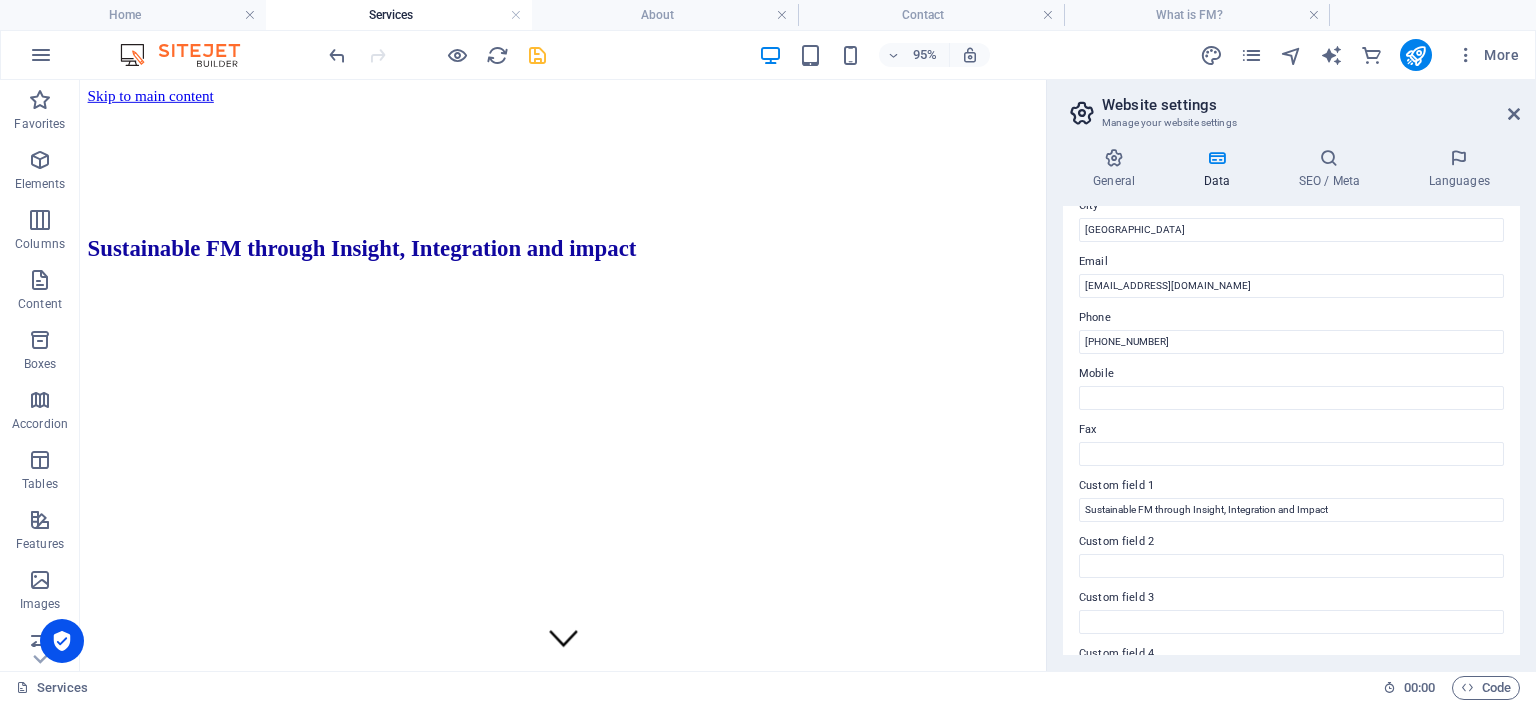 scroll, scrollTop: 146, scrollLeft: 0, axis: vertical 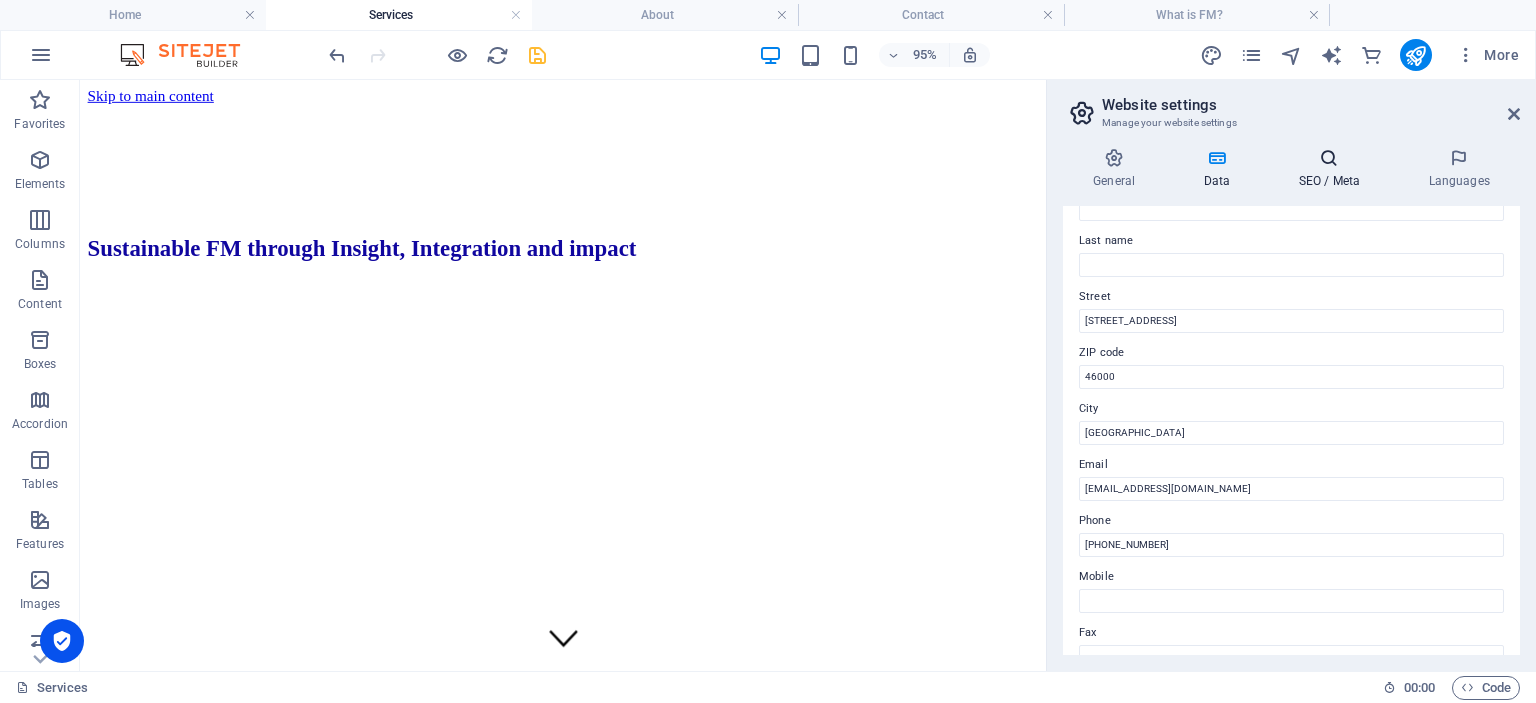 click at bounding box center [1329, 158] 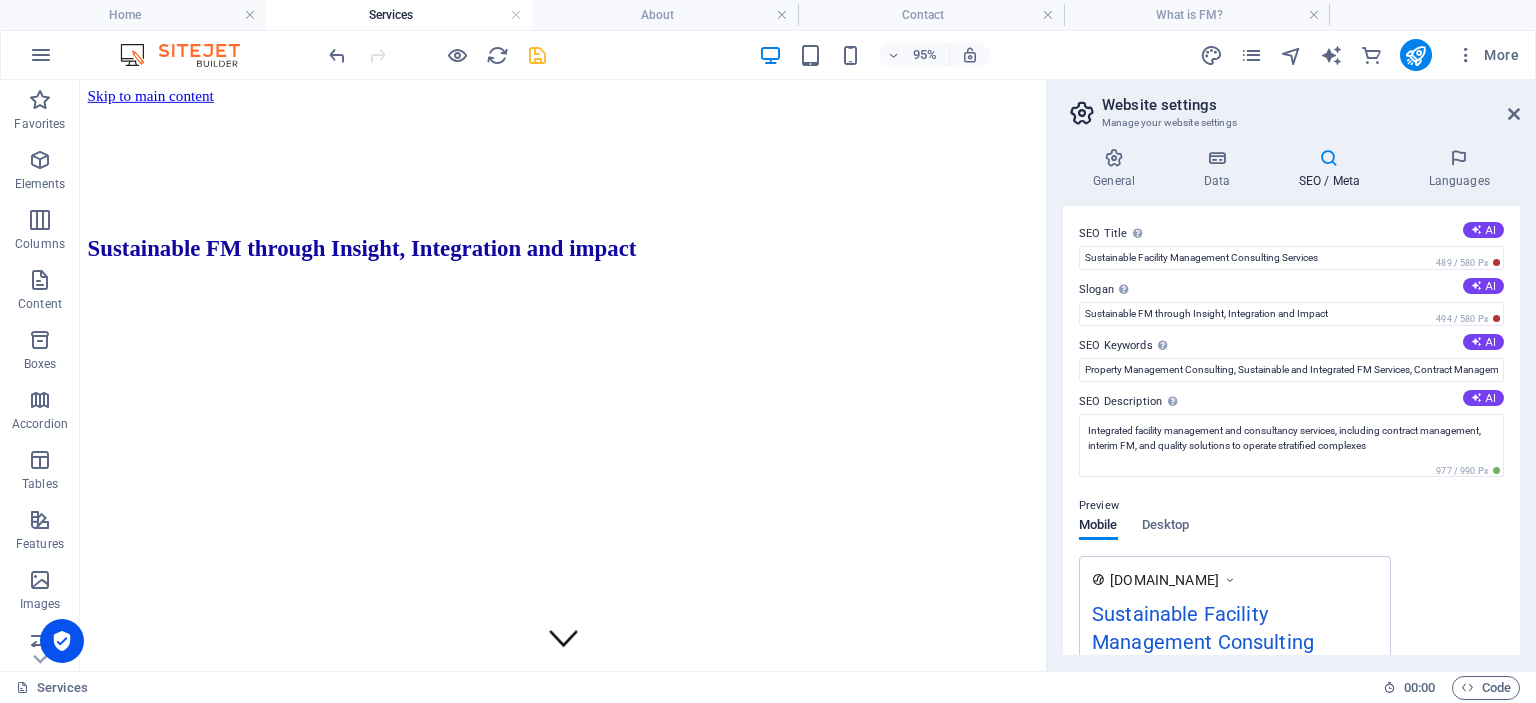 scroll, scrollTop: 0, scrollLeft: 146, axis: horizontal 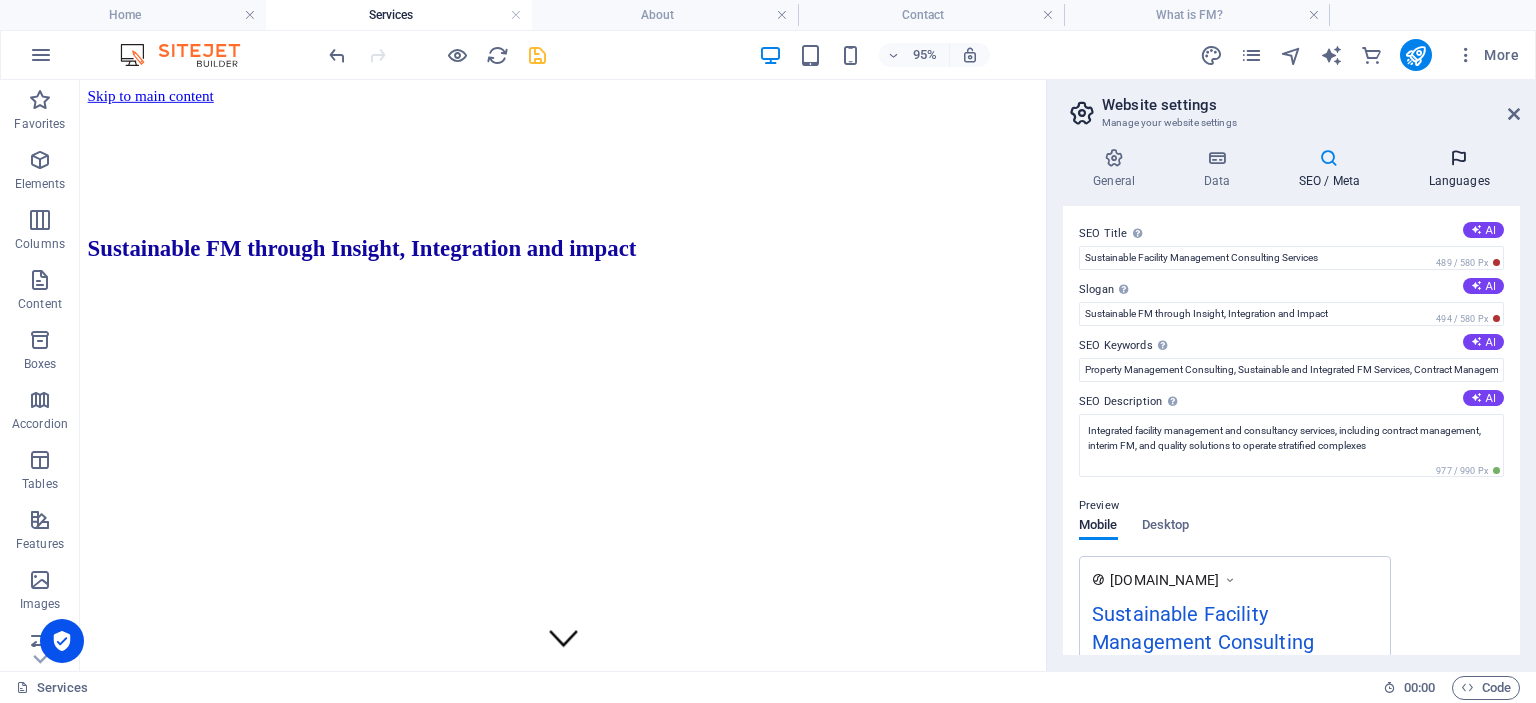 click at bounding box center (1459, 158) 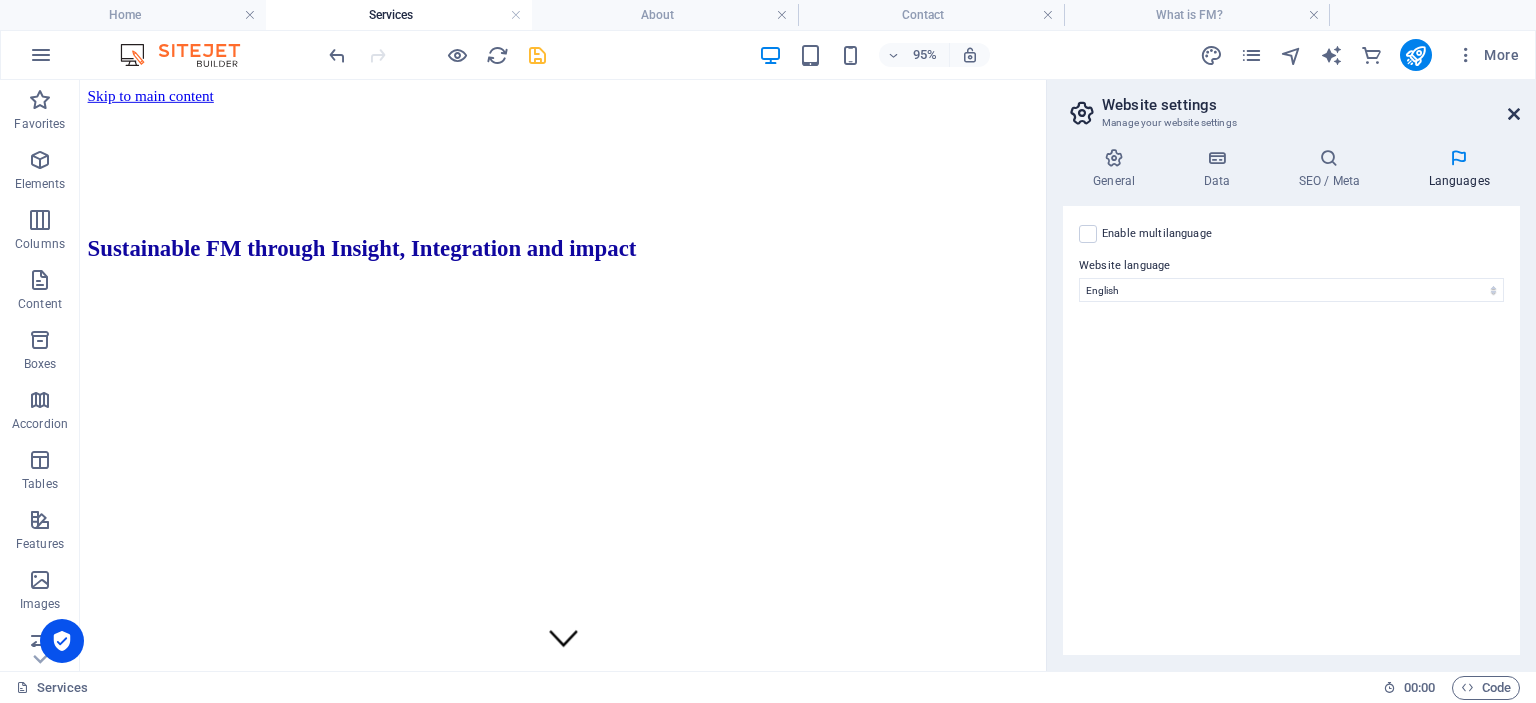 click at bounding box center (1514, 114) 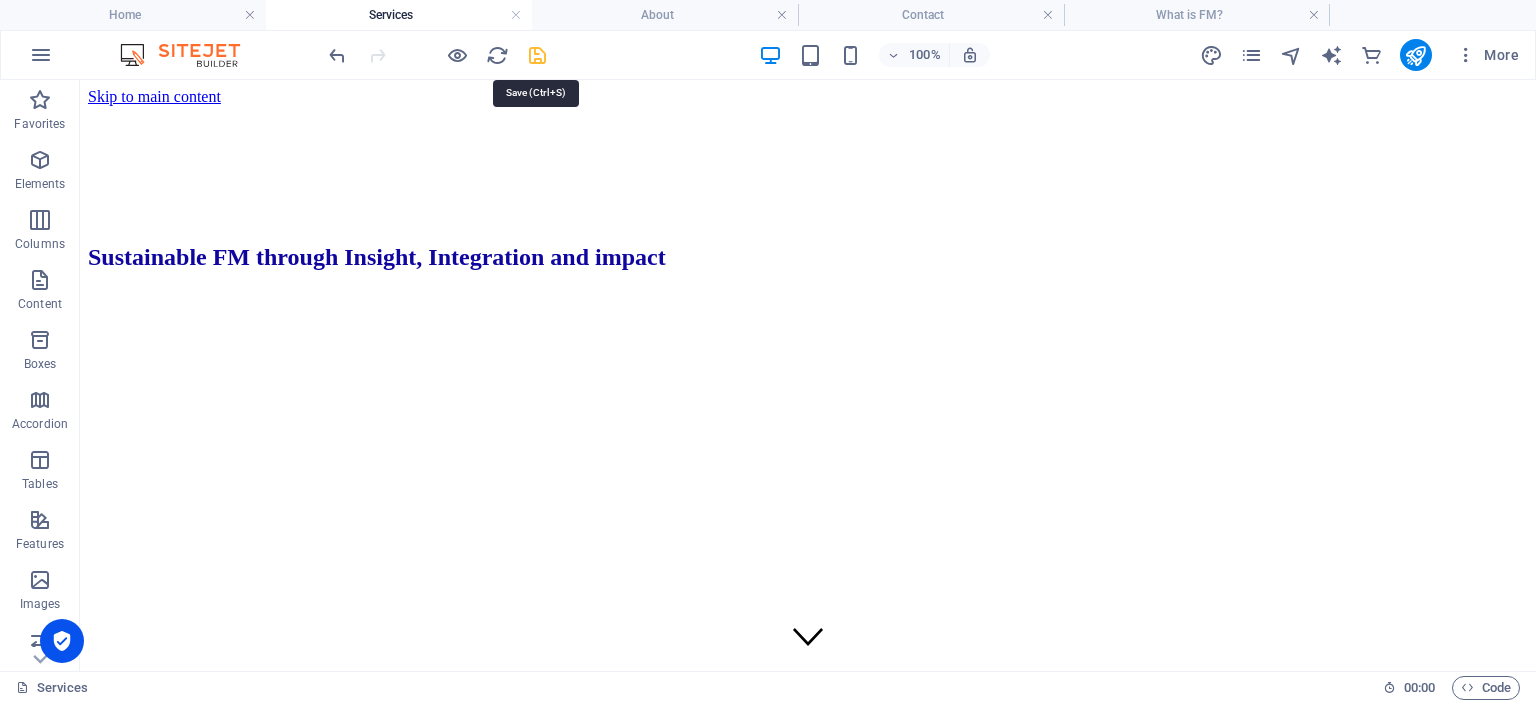 click at bounding box center [537, 55] 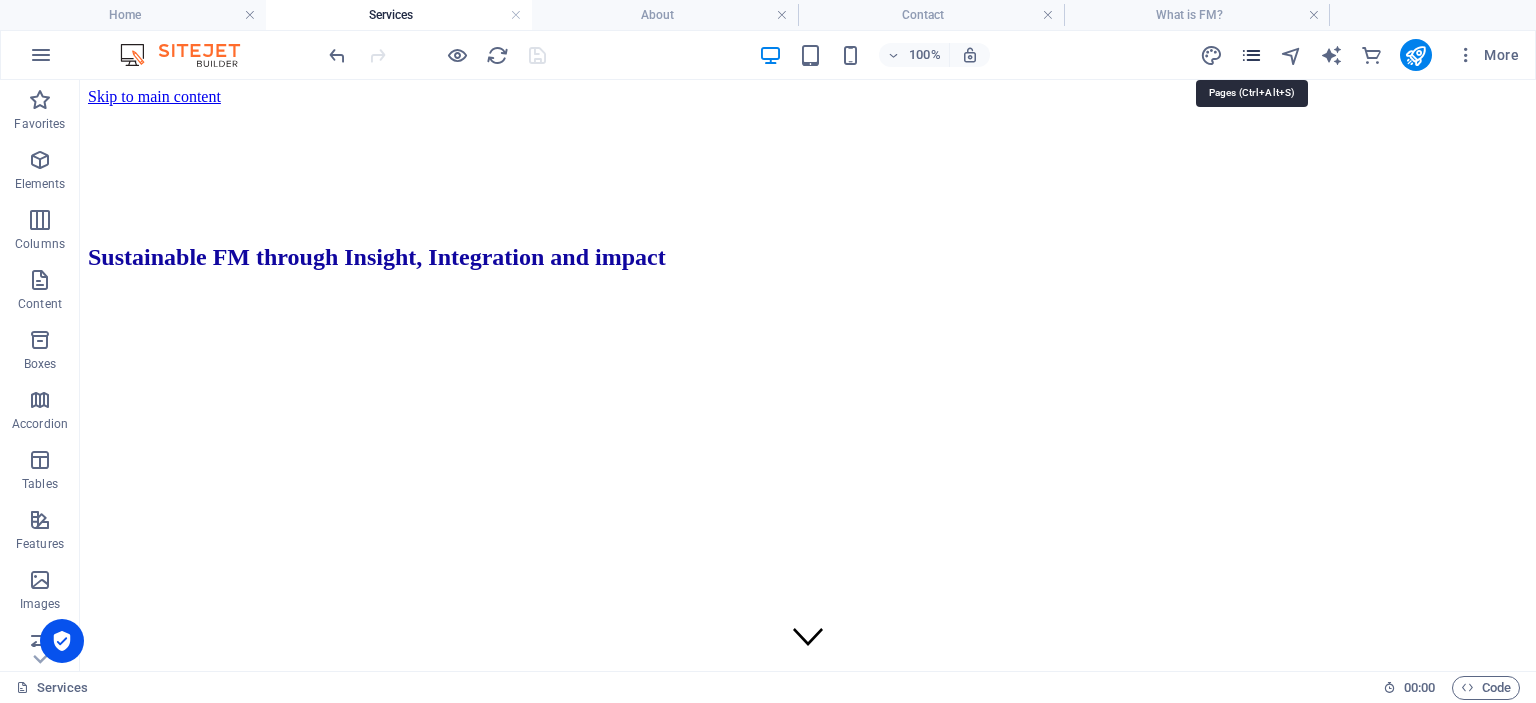 click at bounding box center (1251, 55) 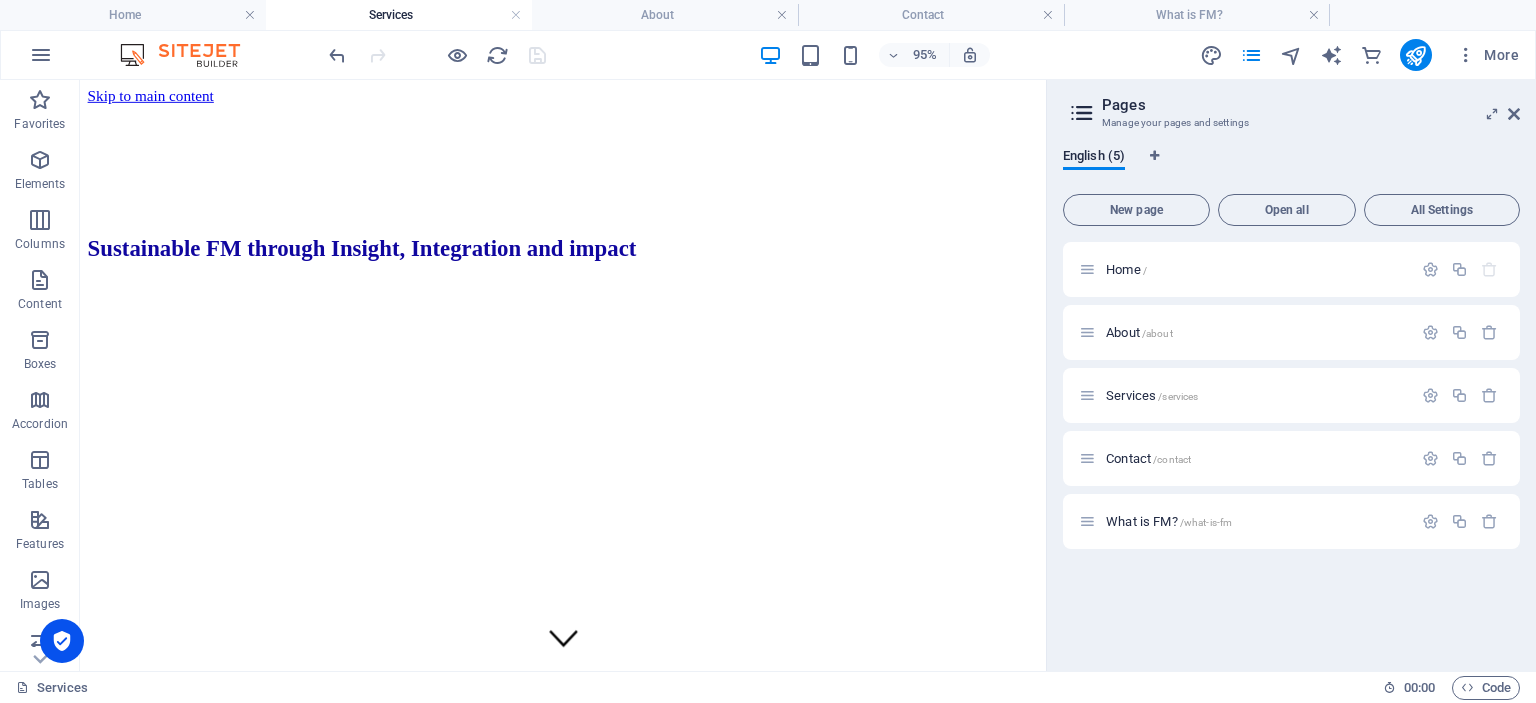 drag, startPoint x: 1274, startPoint y: 212, endPoint x: 1198, endPoint y: 170, distance: 86.833176 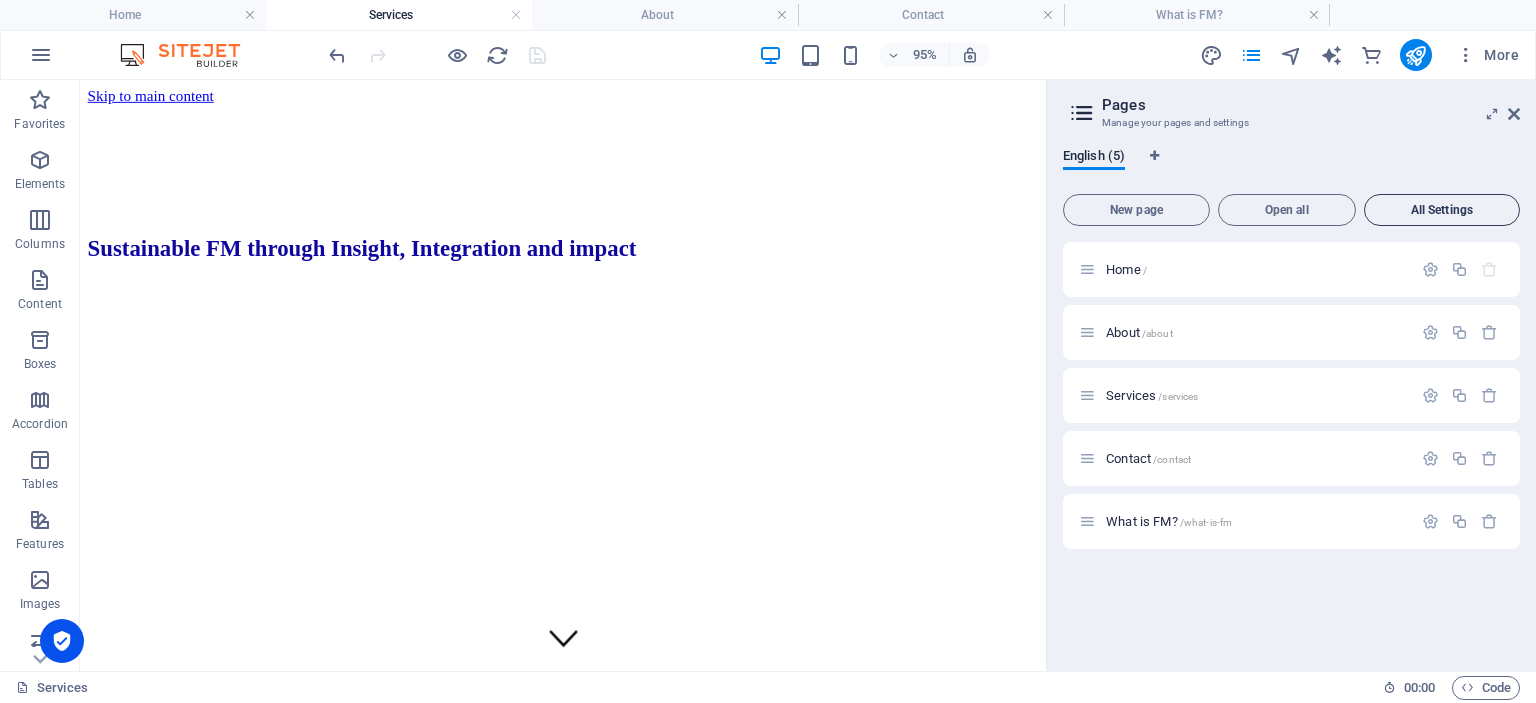 click on "All Settings" at bounding box center (1442, 210) 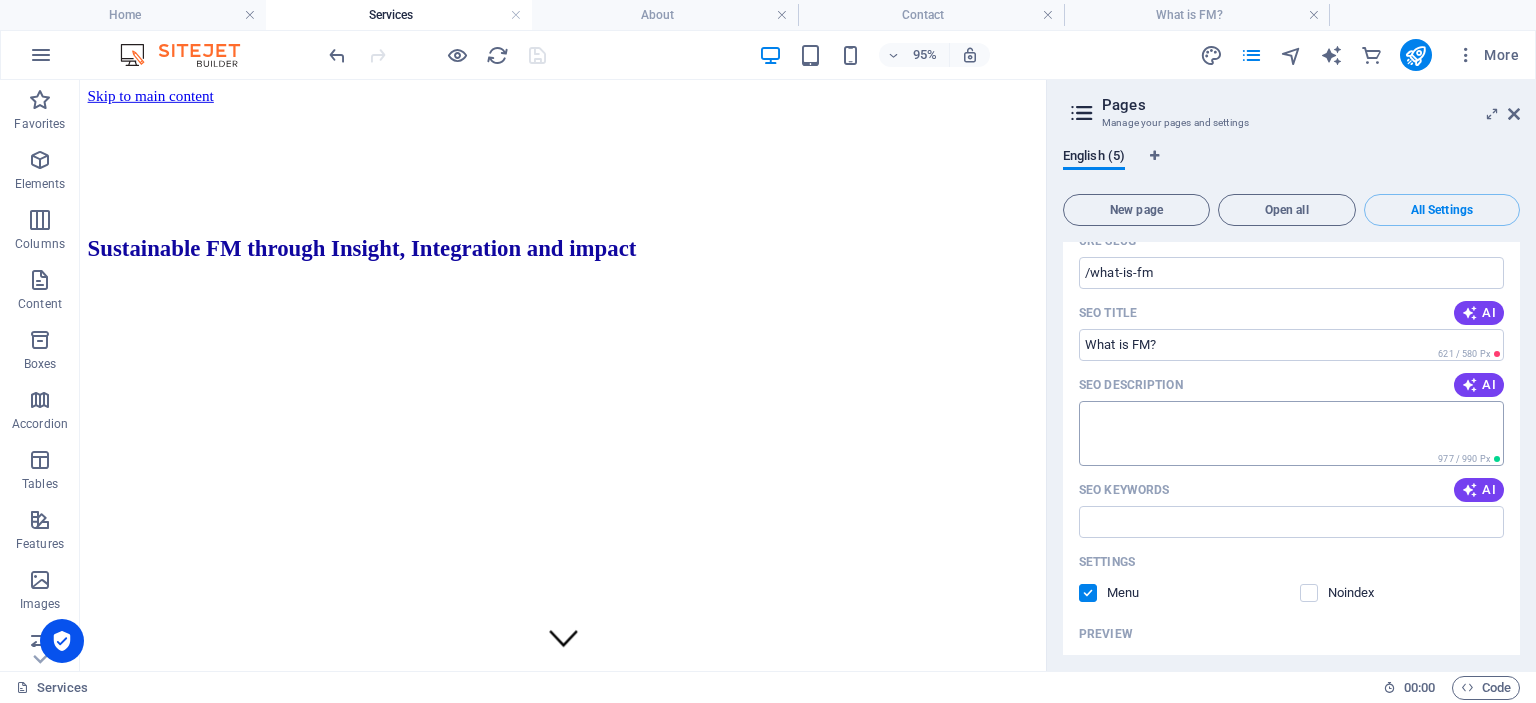 scroll, scrollTop: 3414, scrollLeft: 0, axis: vertical 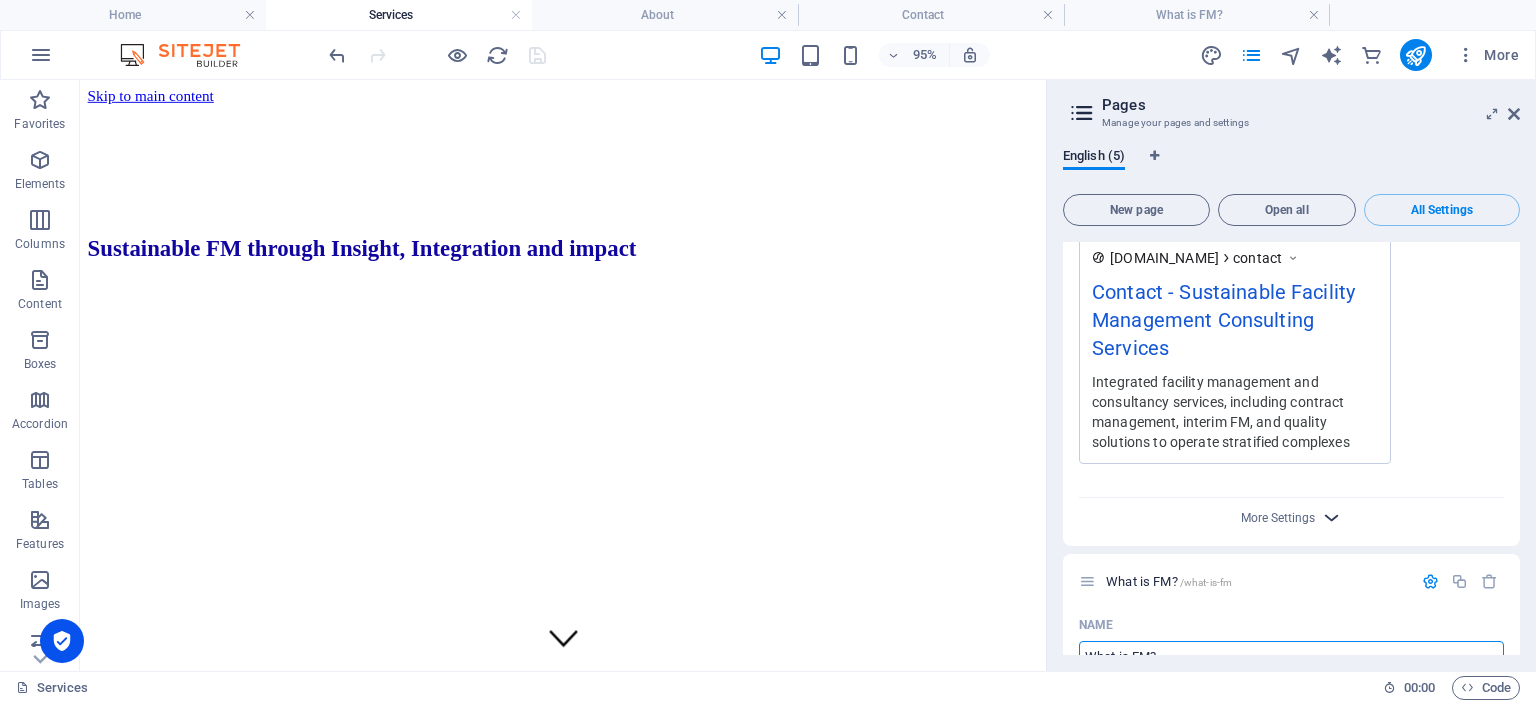 click at bounding box center [1331, 517] 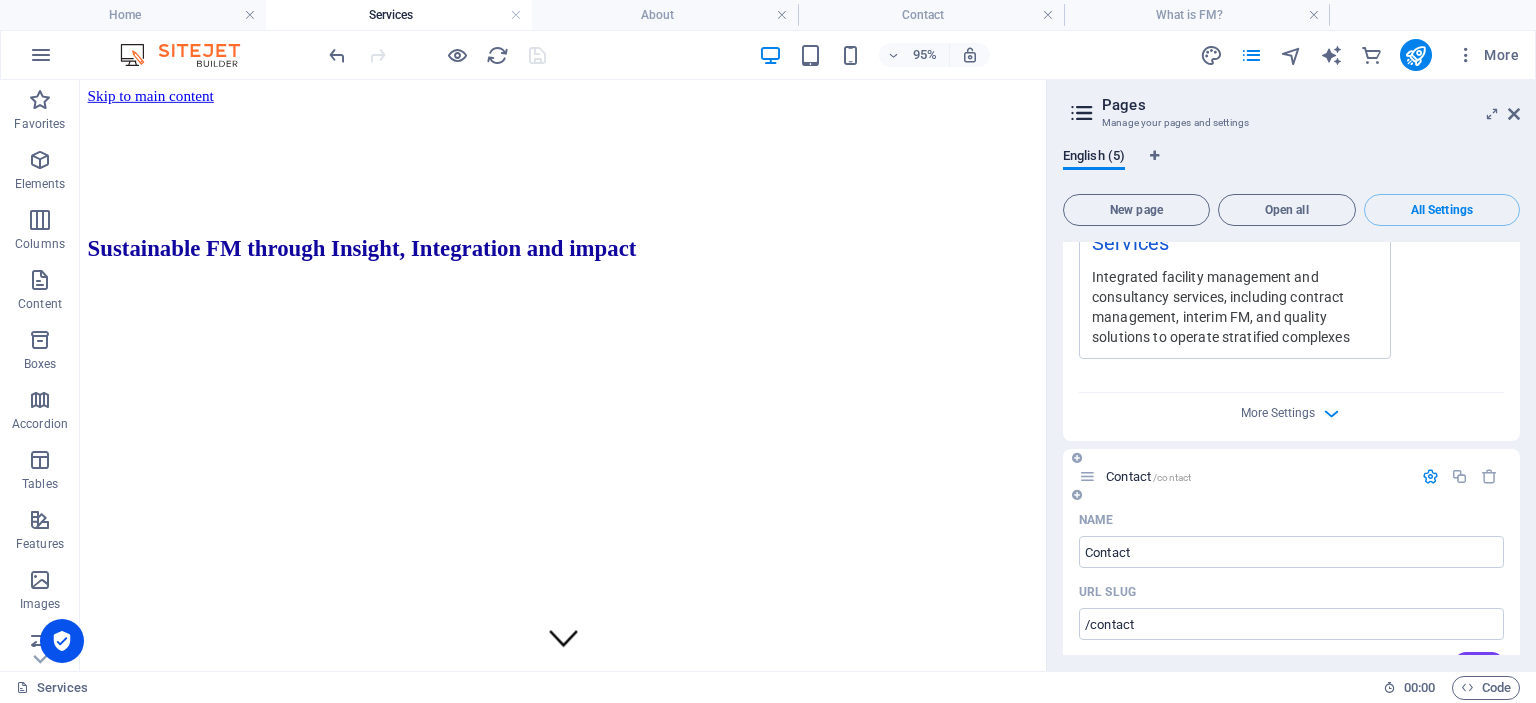 scroll, scrollTop: 2229, scrollLeft: 0, axis: vertical 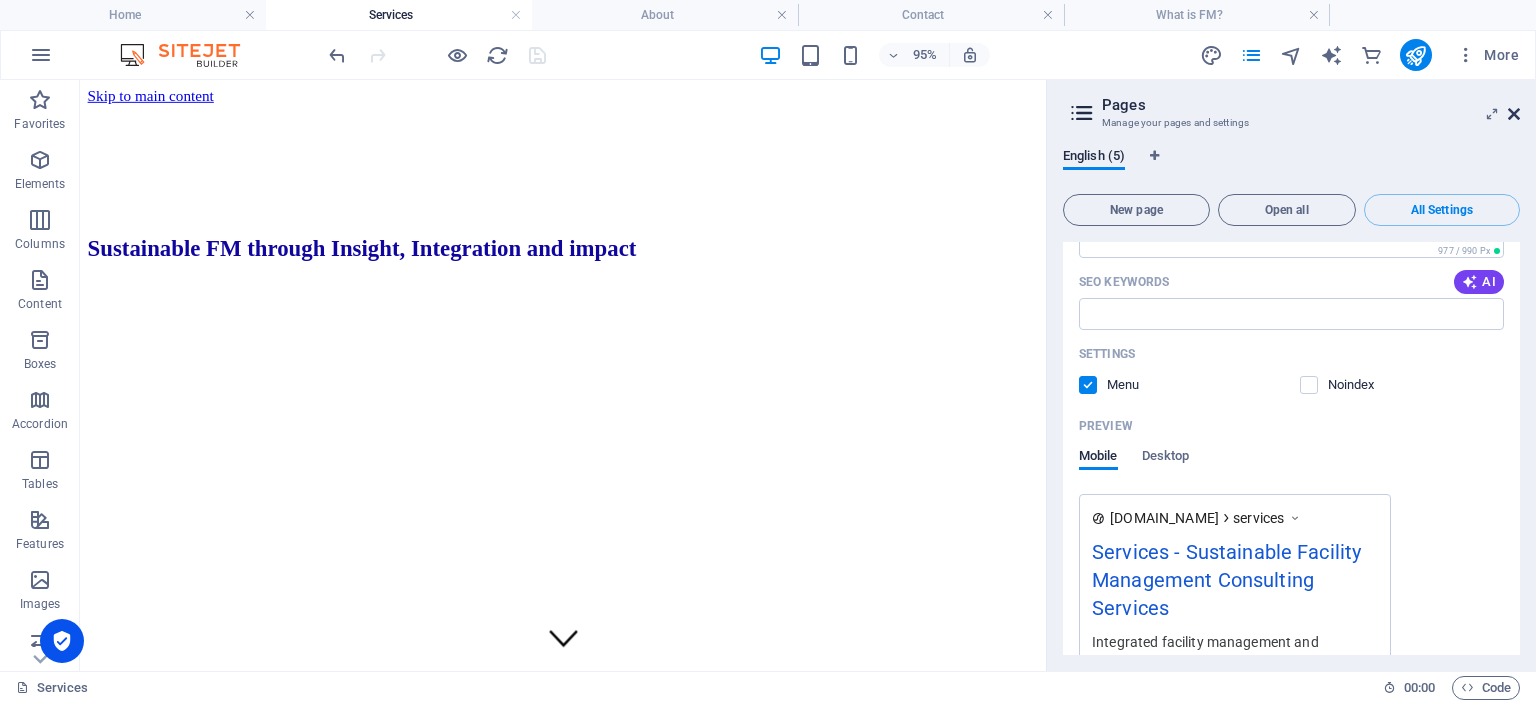 click at bounding box center [1514, 114] 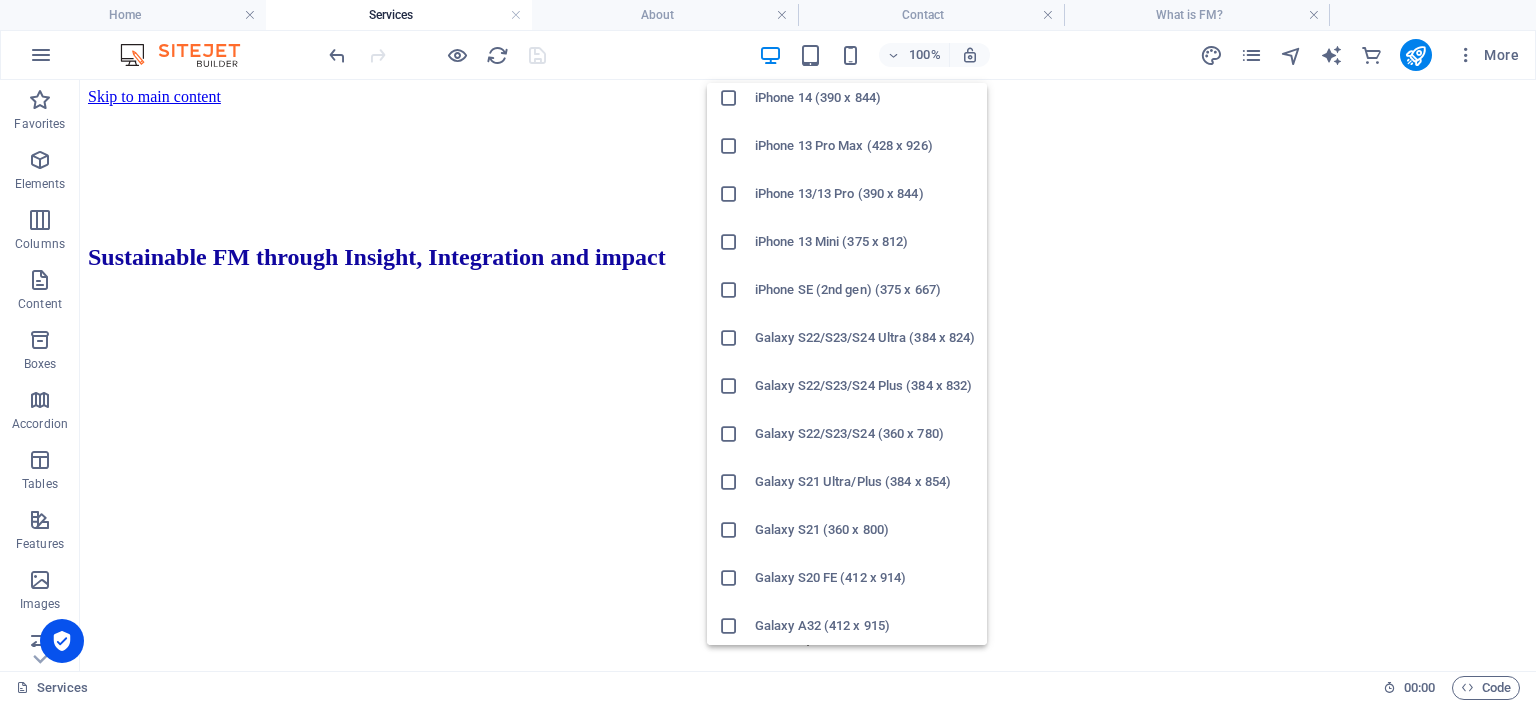scroll, scrollTop: 456, scrollLeft: 0, axis: vertical 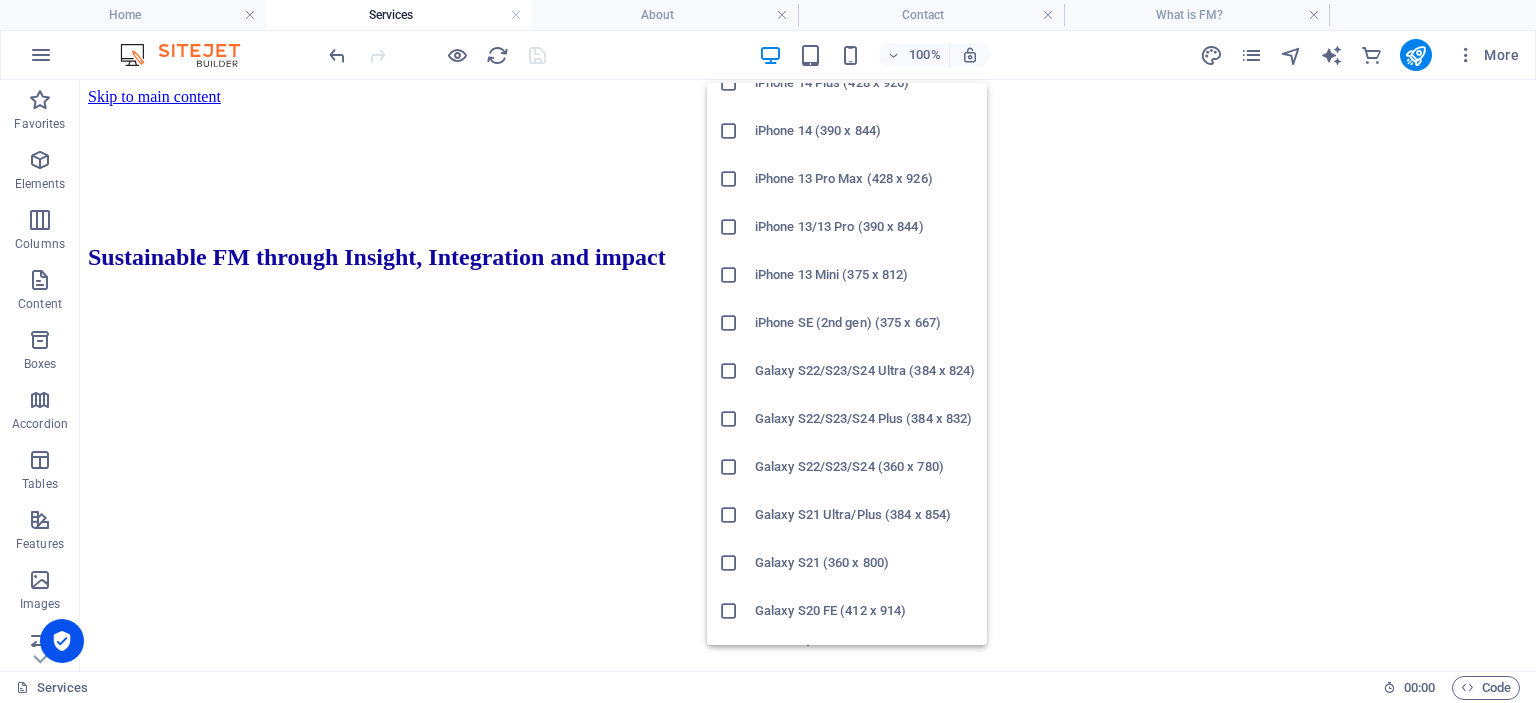 click at bounding box center [729, 371] 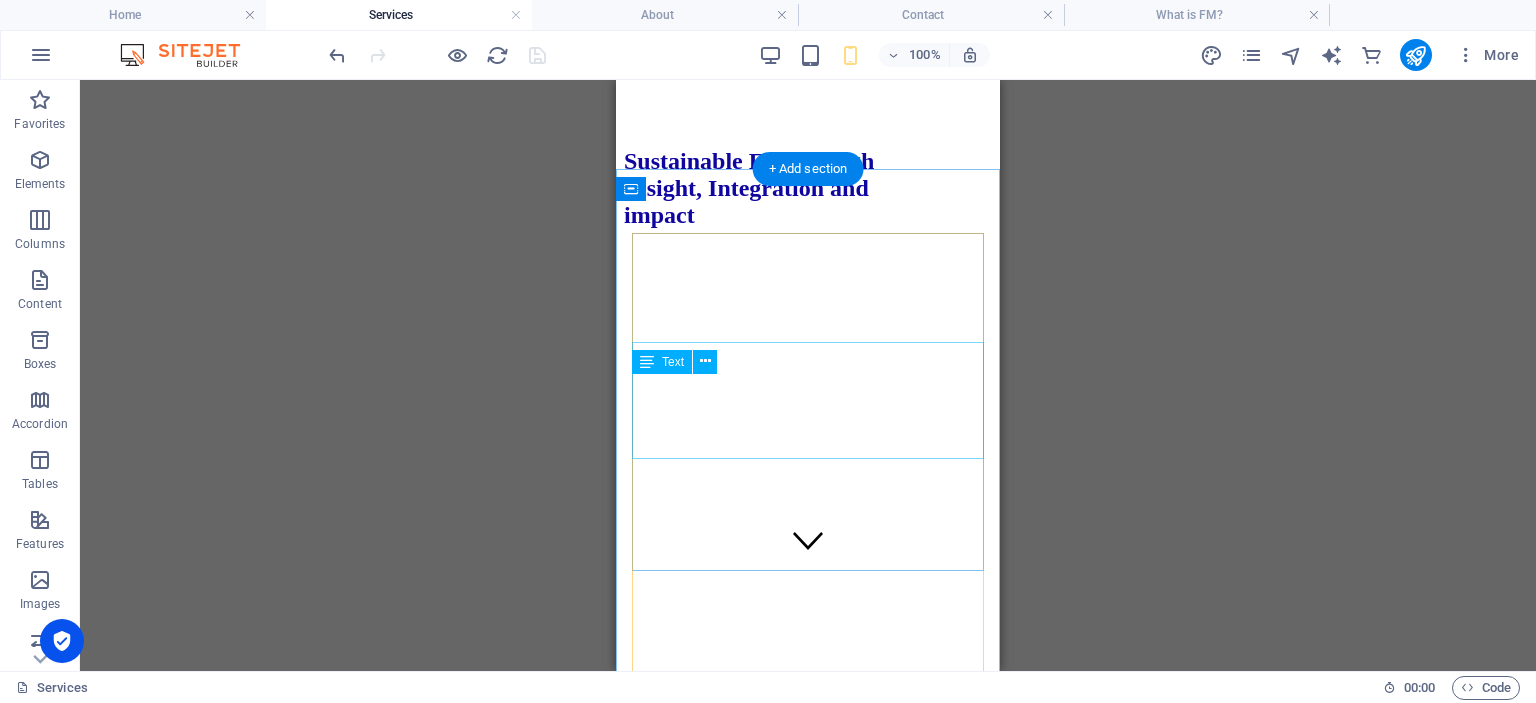 scroll, scrollTop: 0, scrollLeft: 0, axis: both 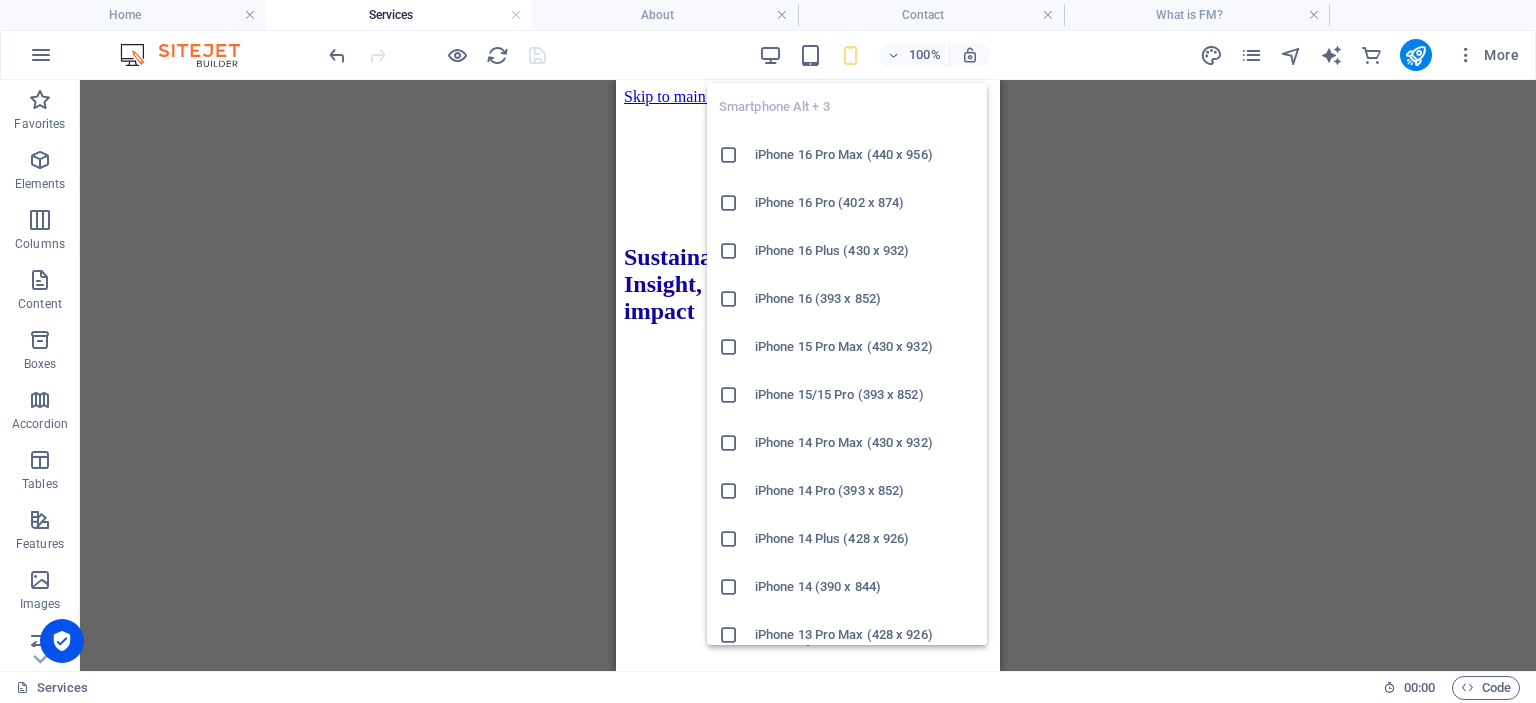click at bounding box center [729, 203] 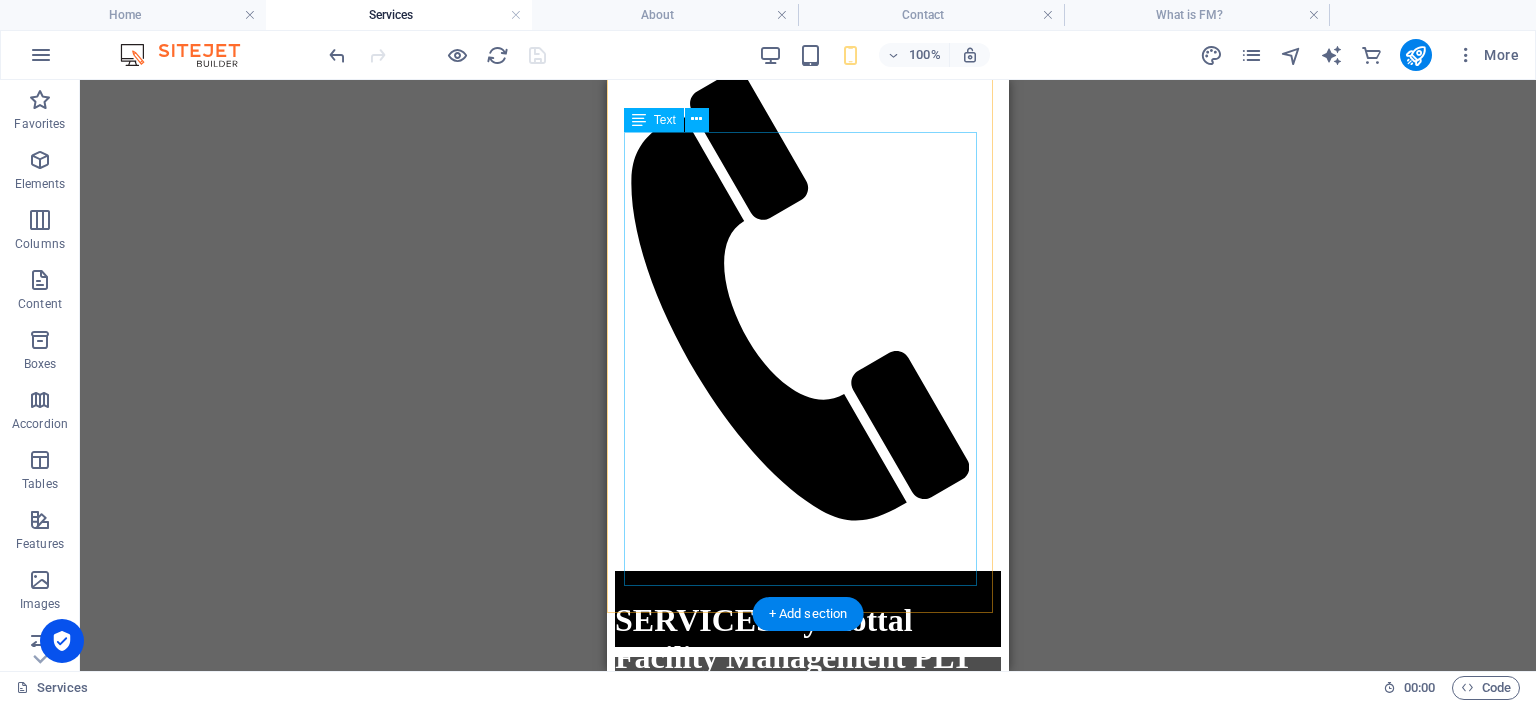 scroll, scrollTop: 4118, scrollLeft: 0, axis: vertical 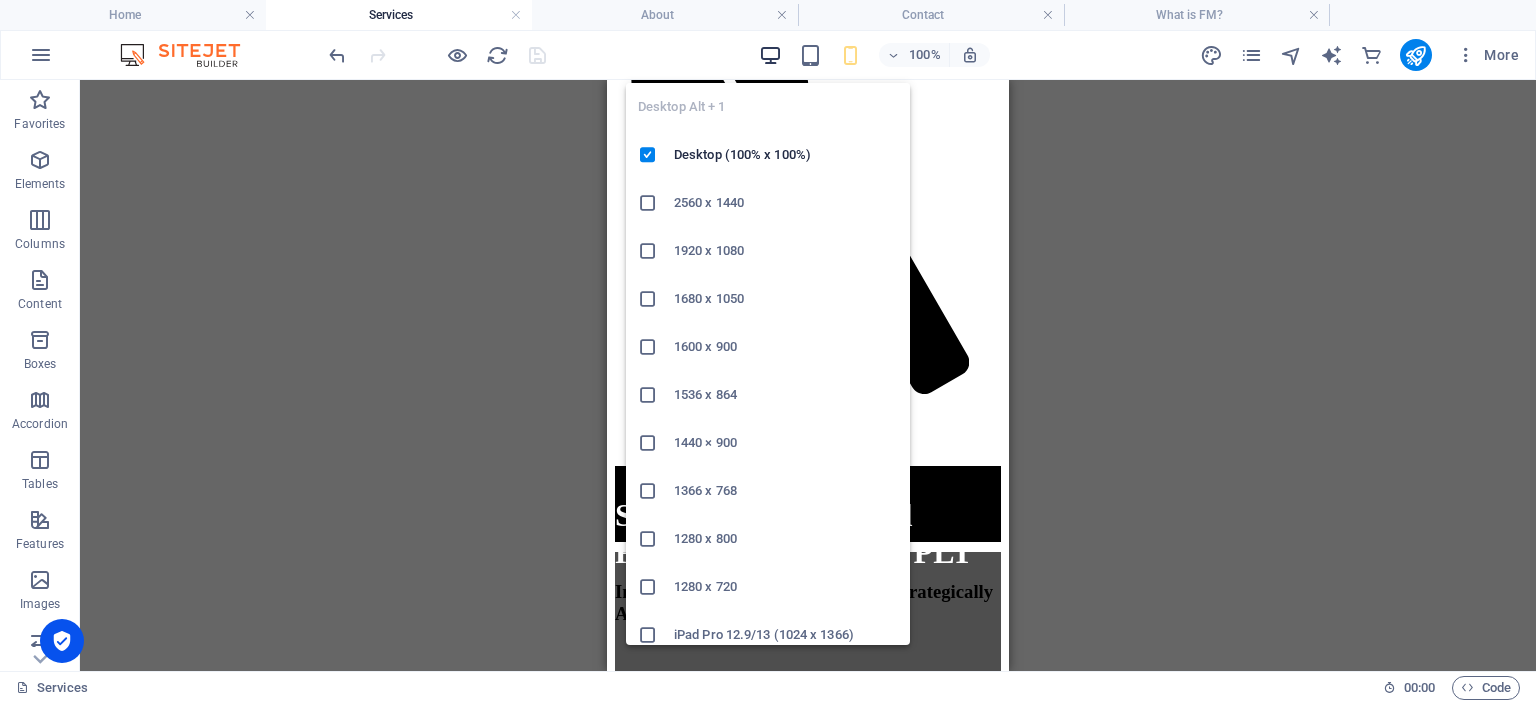 click at bounding box center [770, 55] 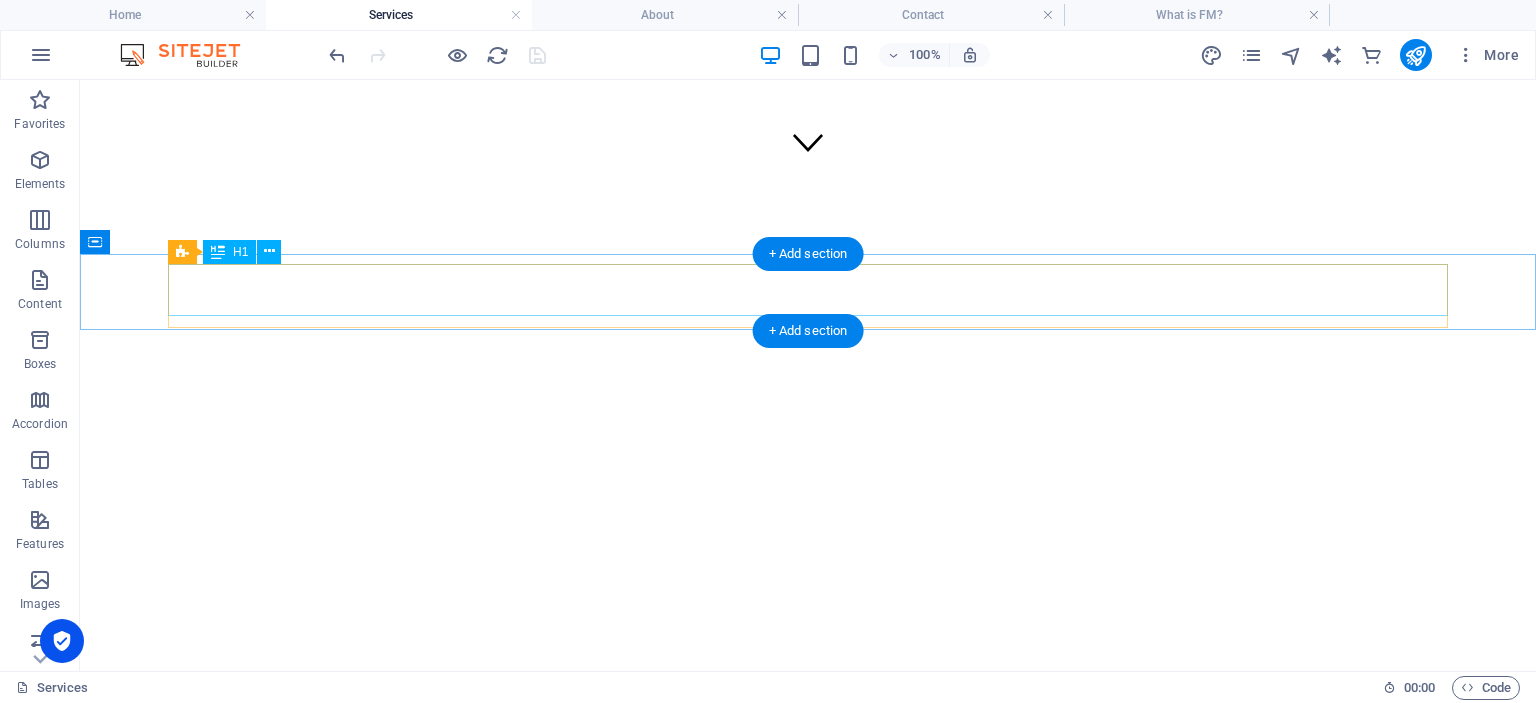 scroll, scrollTop: 0, scrollLeft: 0, axis: both 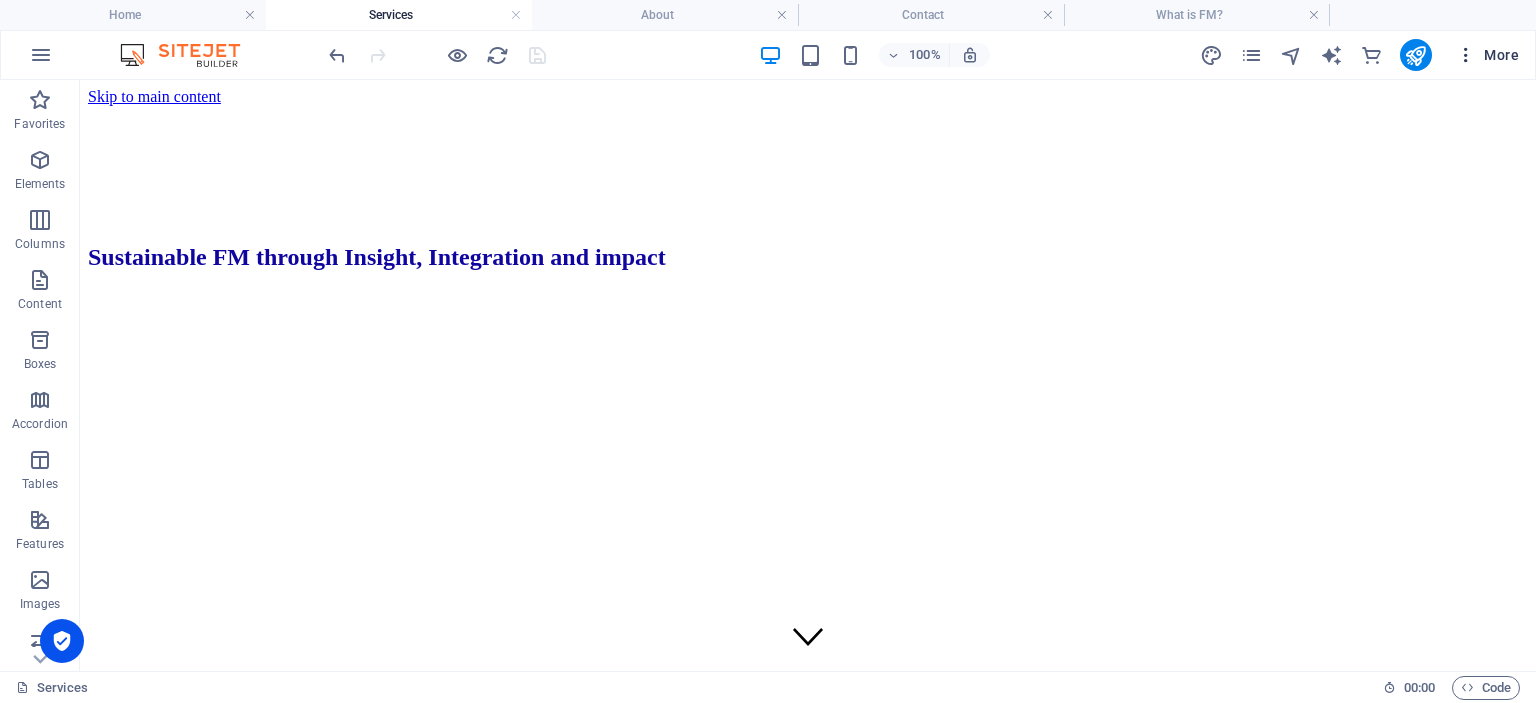 click on "More" at bounding box center (1487, 55) 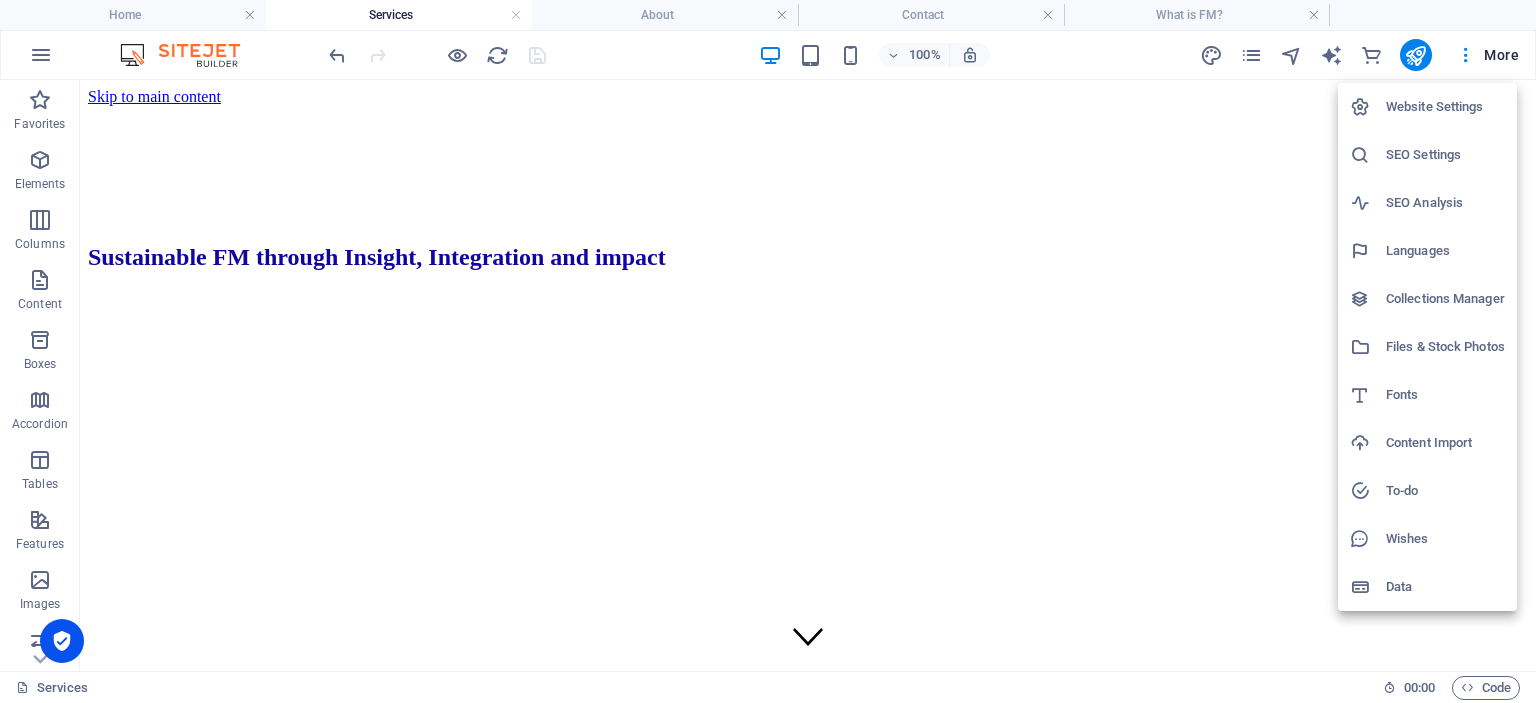 click on "Data" at bounding box center (1445, 587) 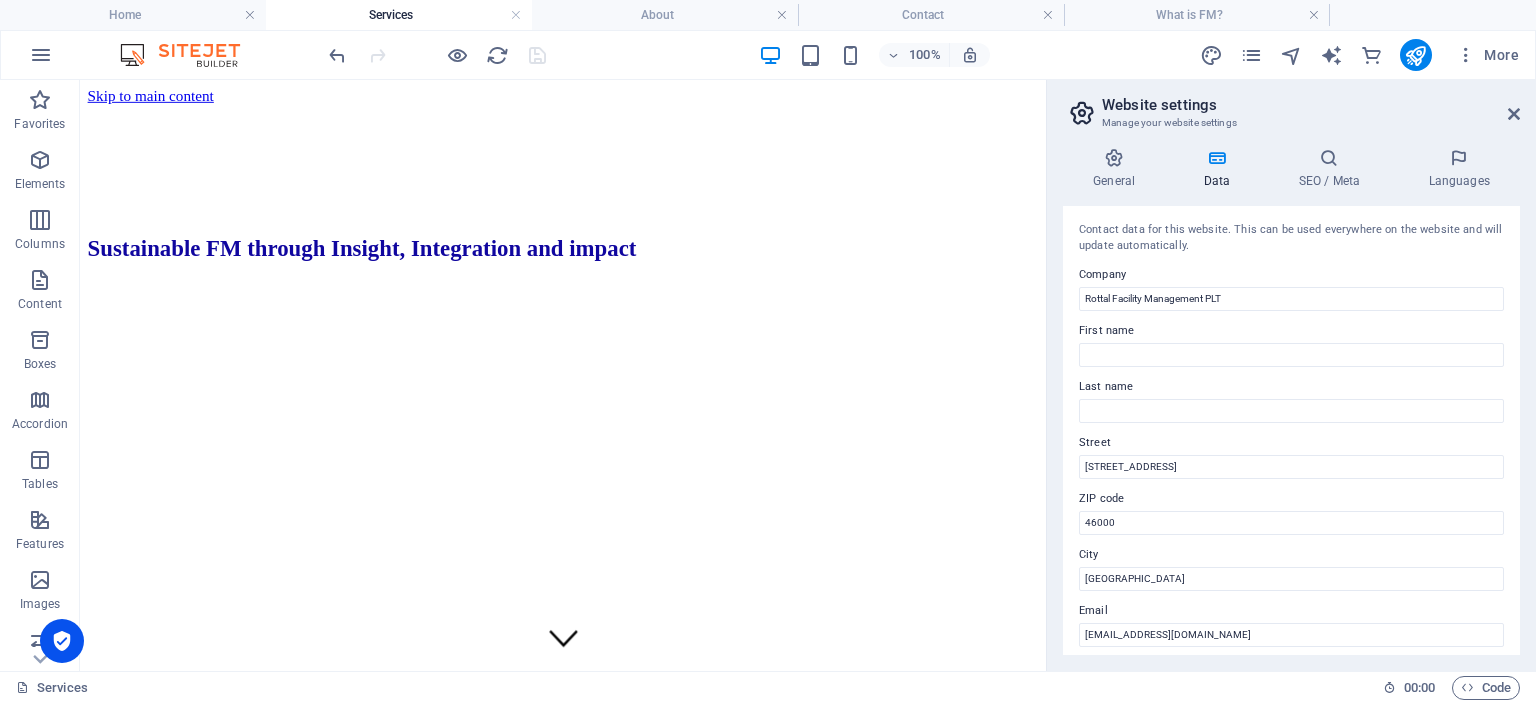 scroll, scrollTop: 146, scrollLeft: 0, axis: vertical 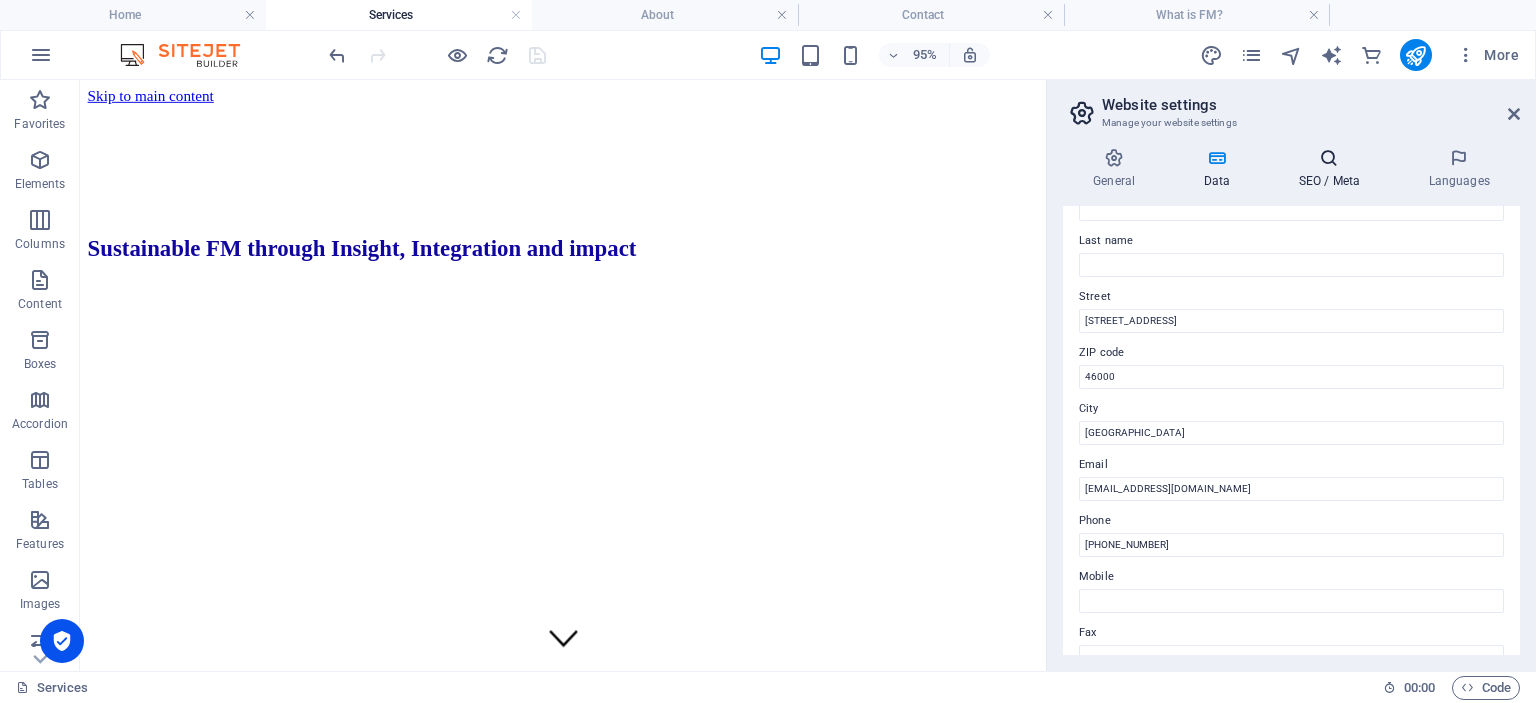 click at bounding box center [1329, 158] 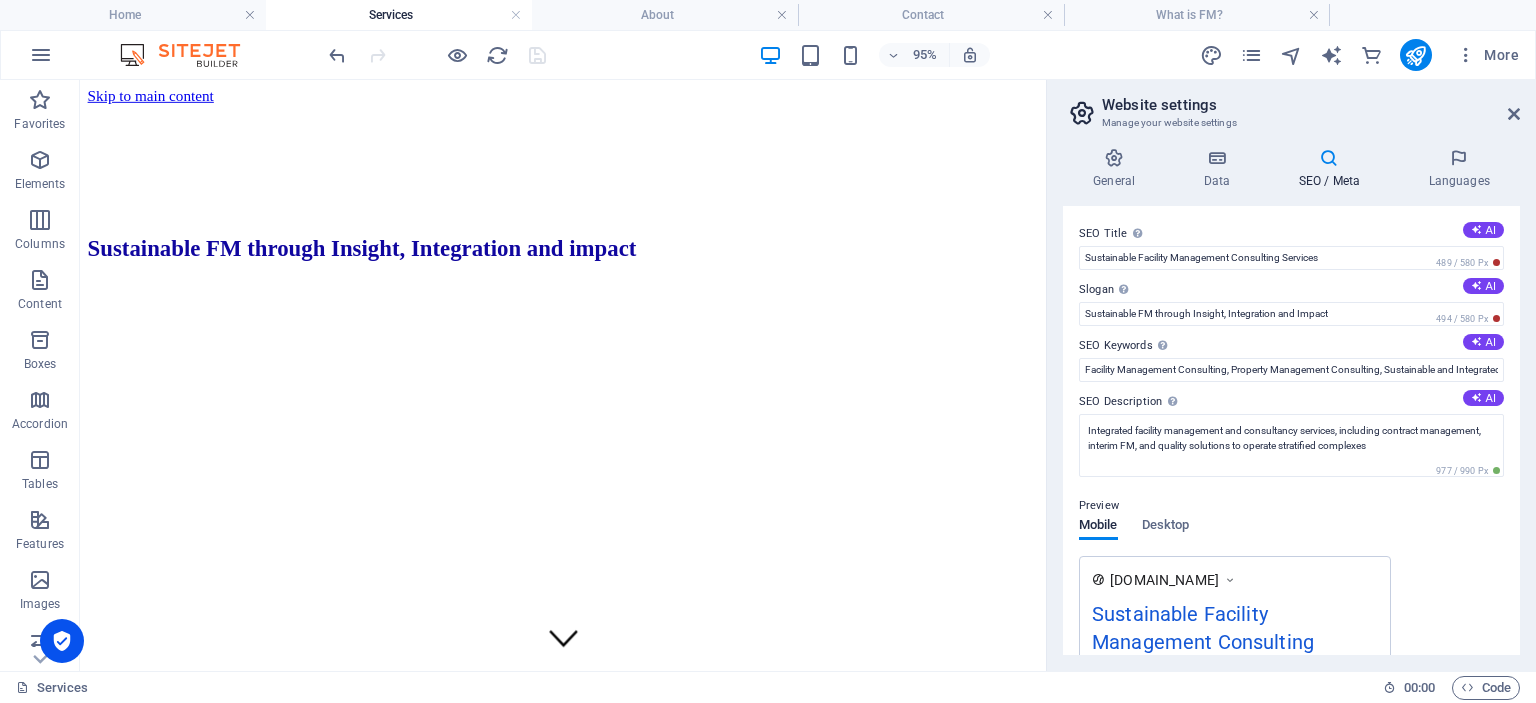 click on "Website settings Manage your website settings" at bounding box center (1293, 106) 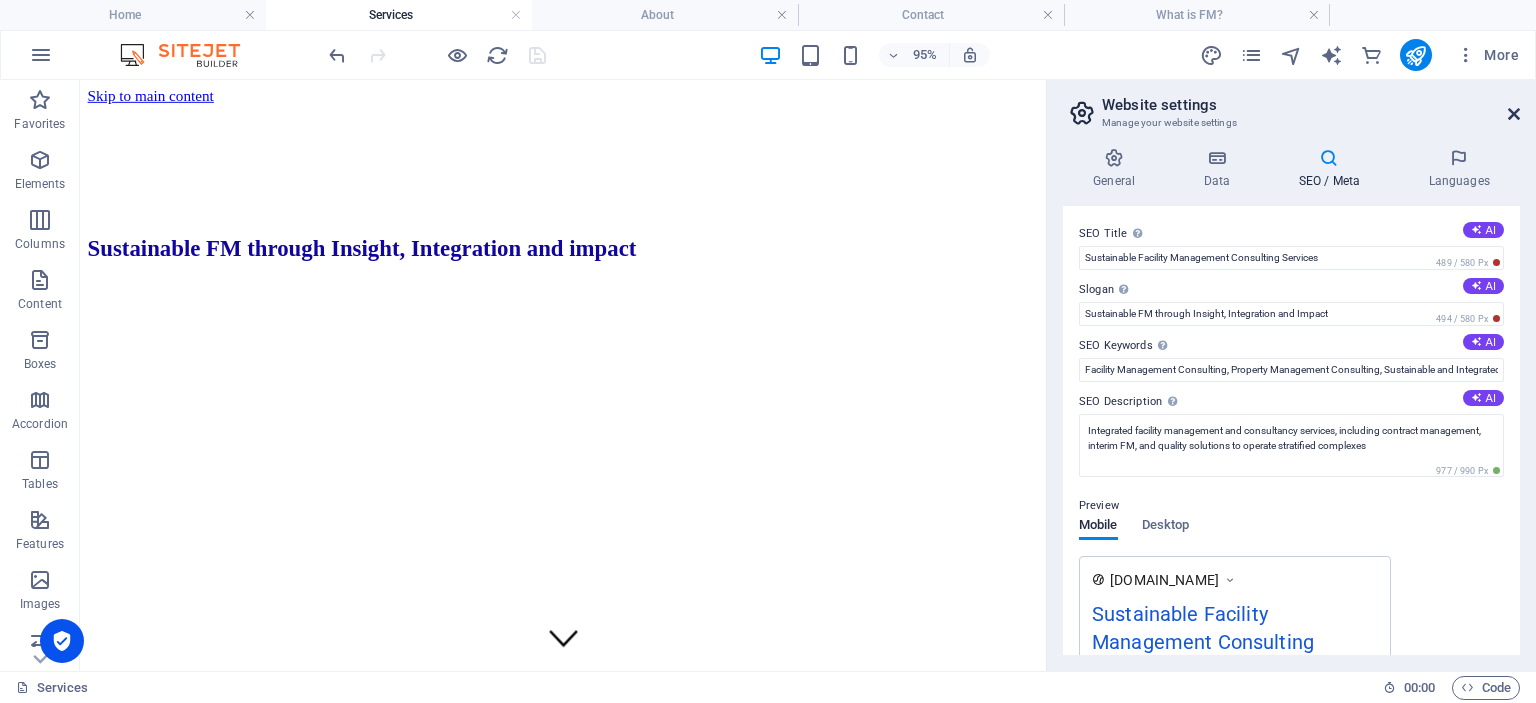 click at bounding box center [1514, 114] 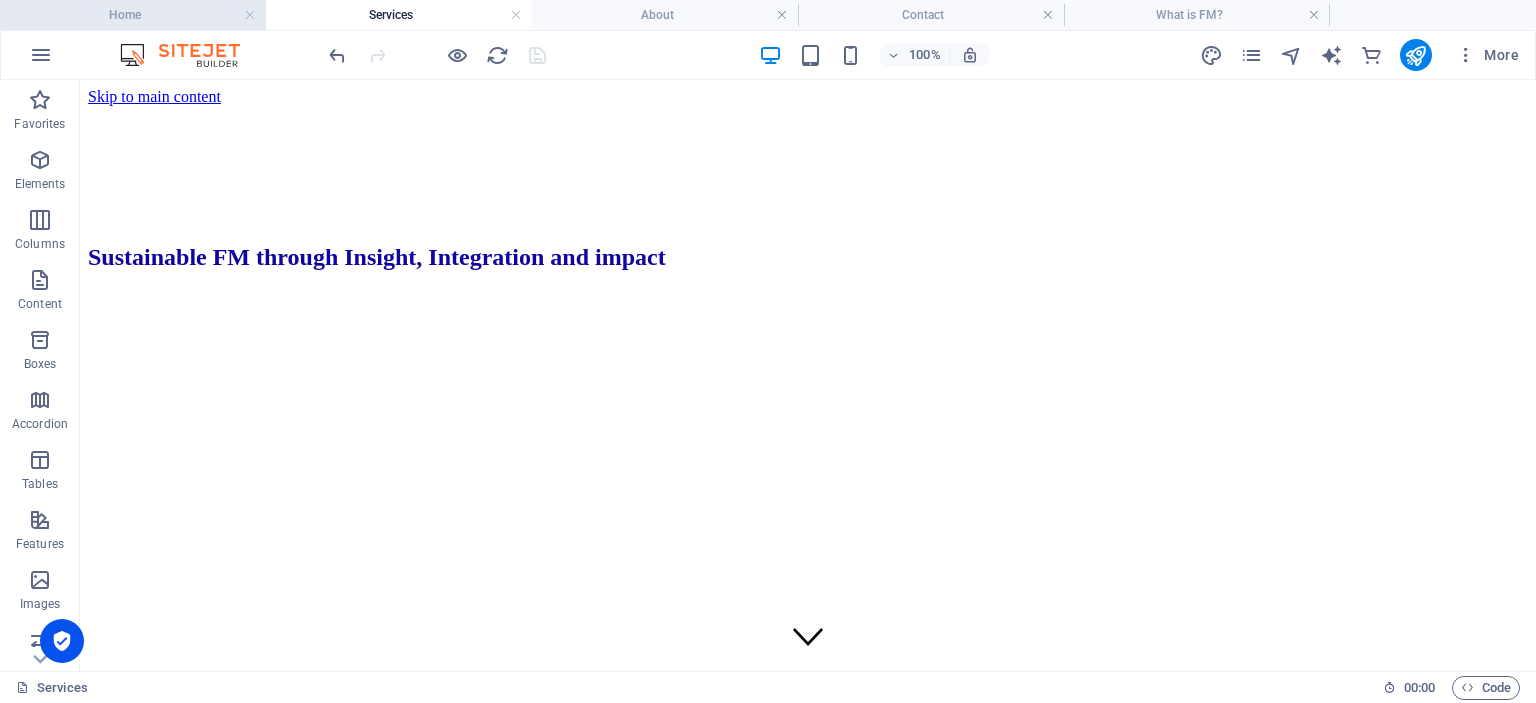 click on "Home" at bounding box center [133, 15] 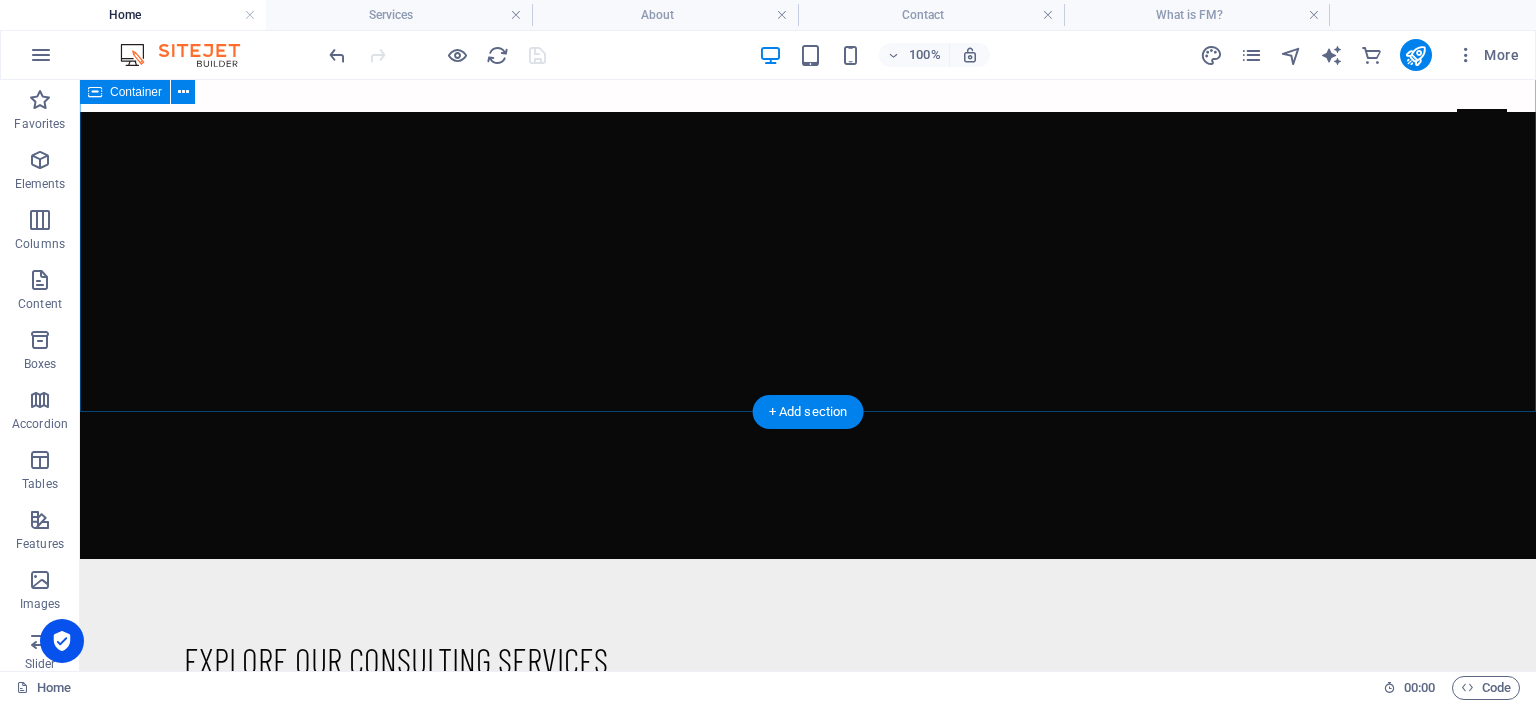 scroll, scrollTop: 1196, scrollLeft: 0, axis: vertical 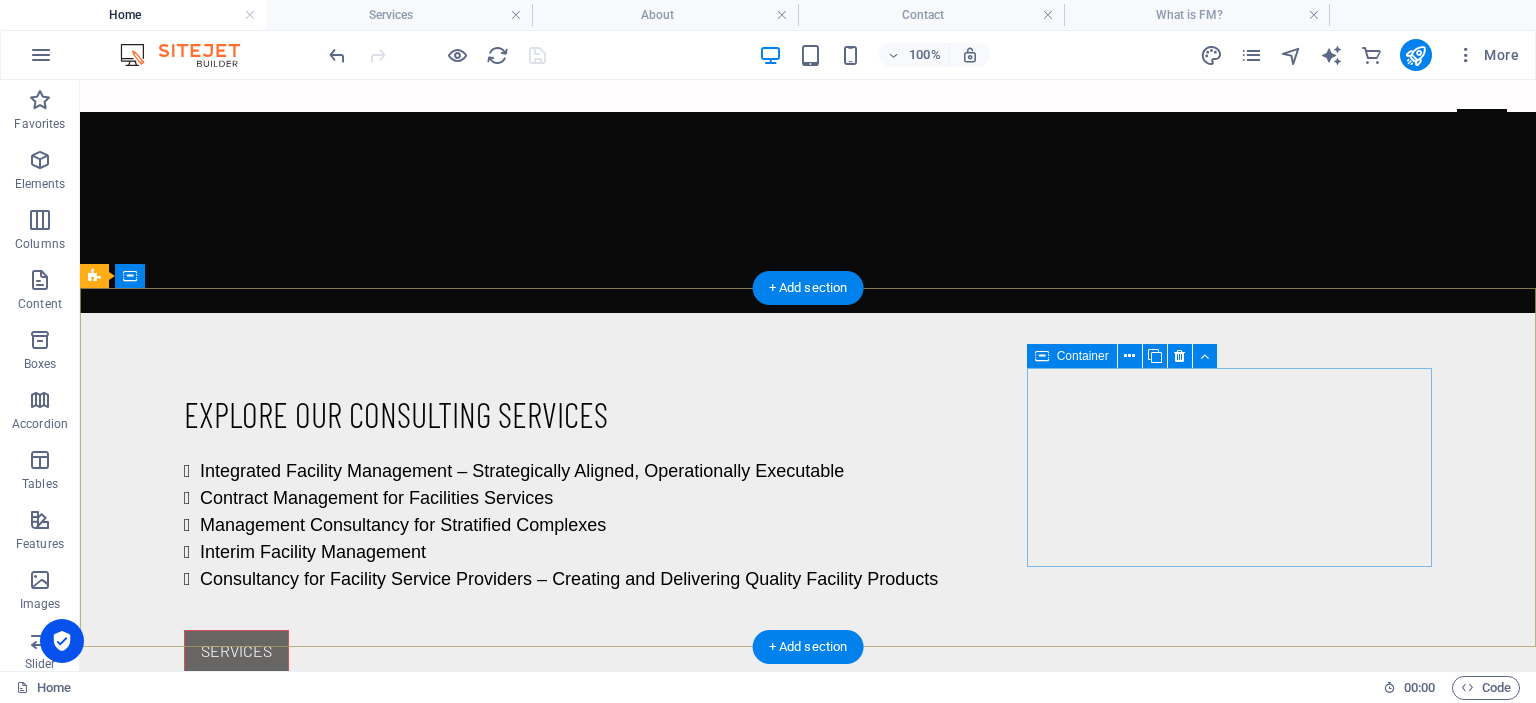 click on "Contact [EMAIL_ADDRESS][DOMAIN_NAME]" at bounding box center (720, 1541) 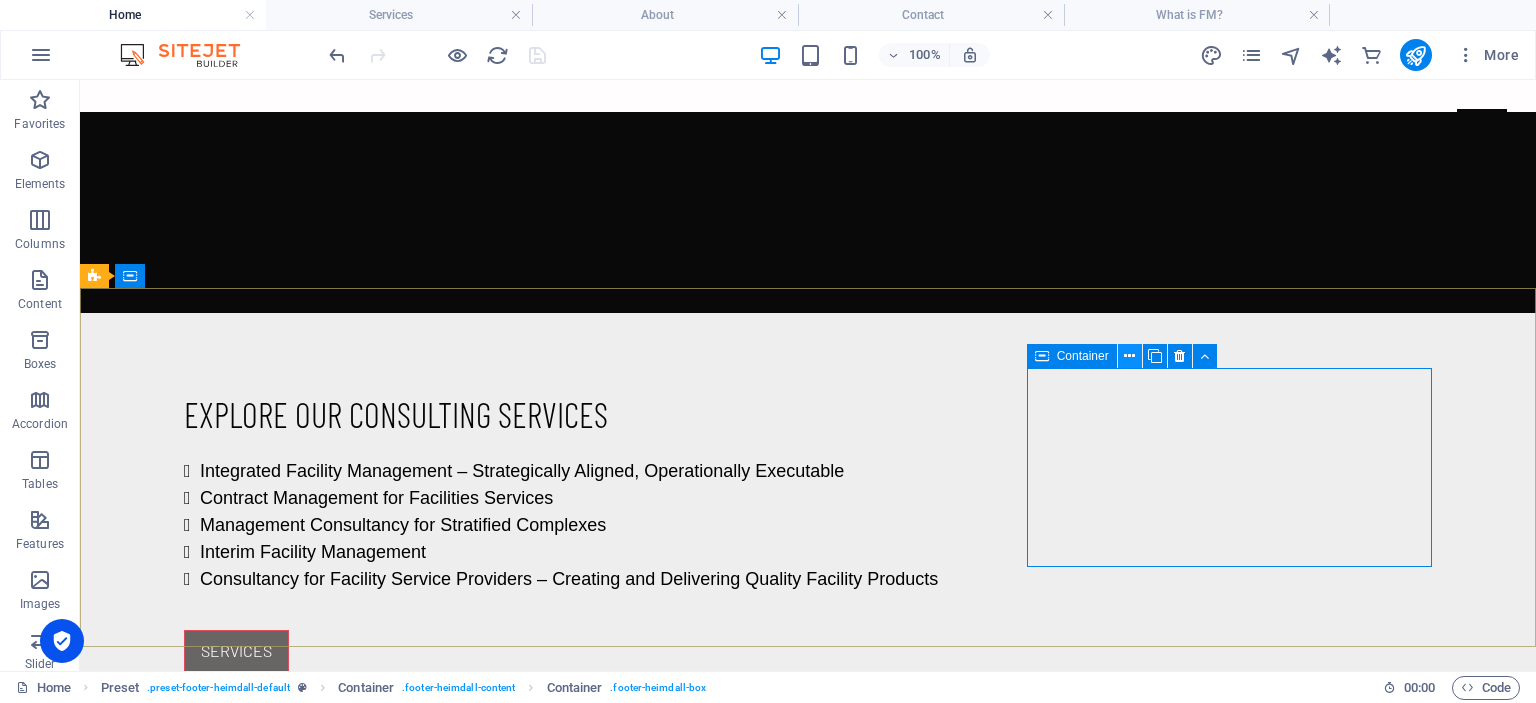 click at bounding box center (1129, 356) 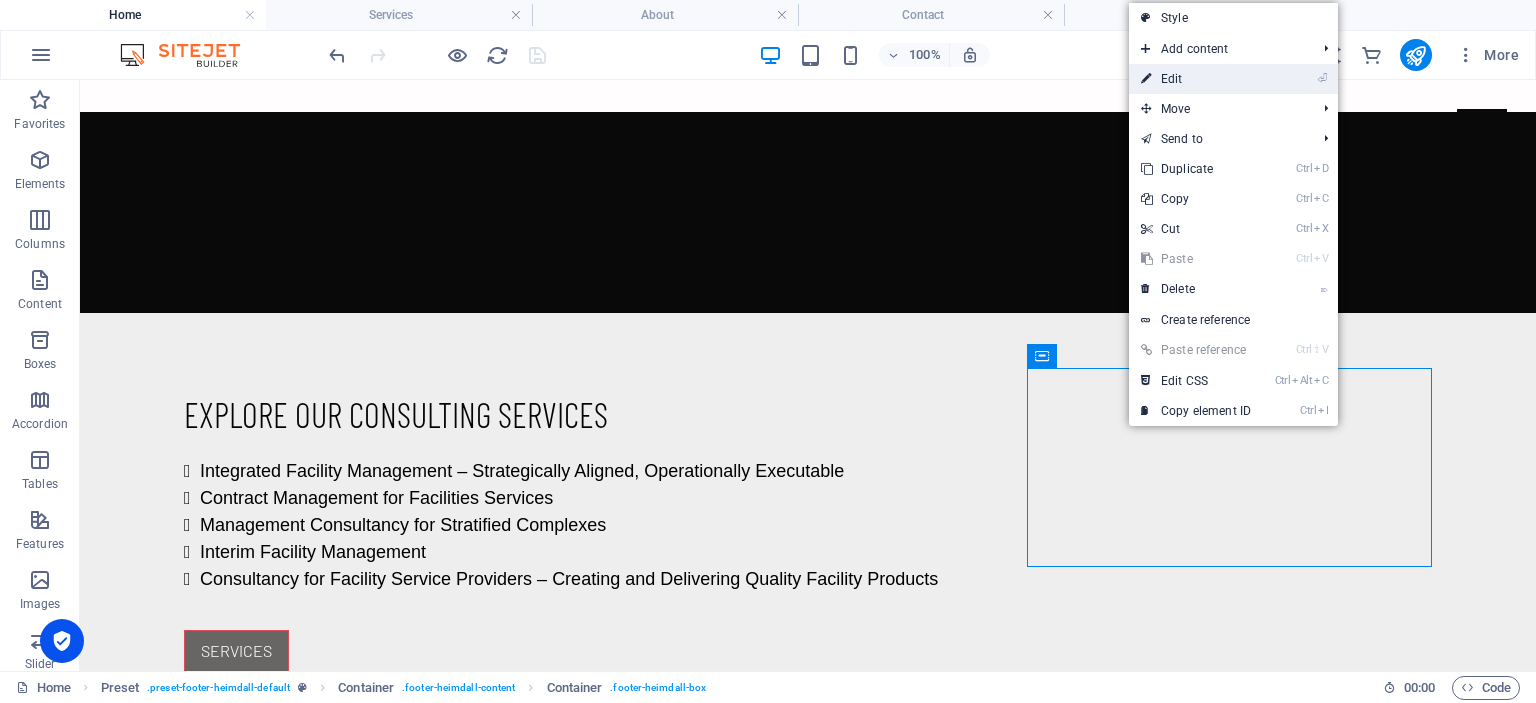 click on "⏎  Edit" at bounding box center [1196, 79] 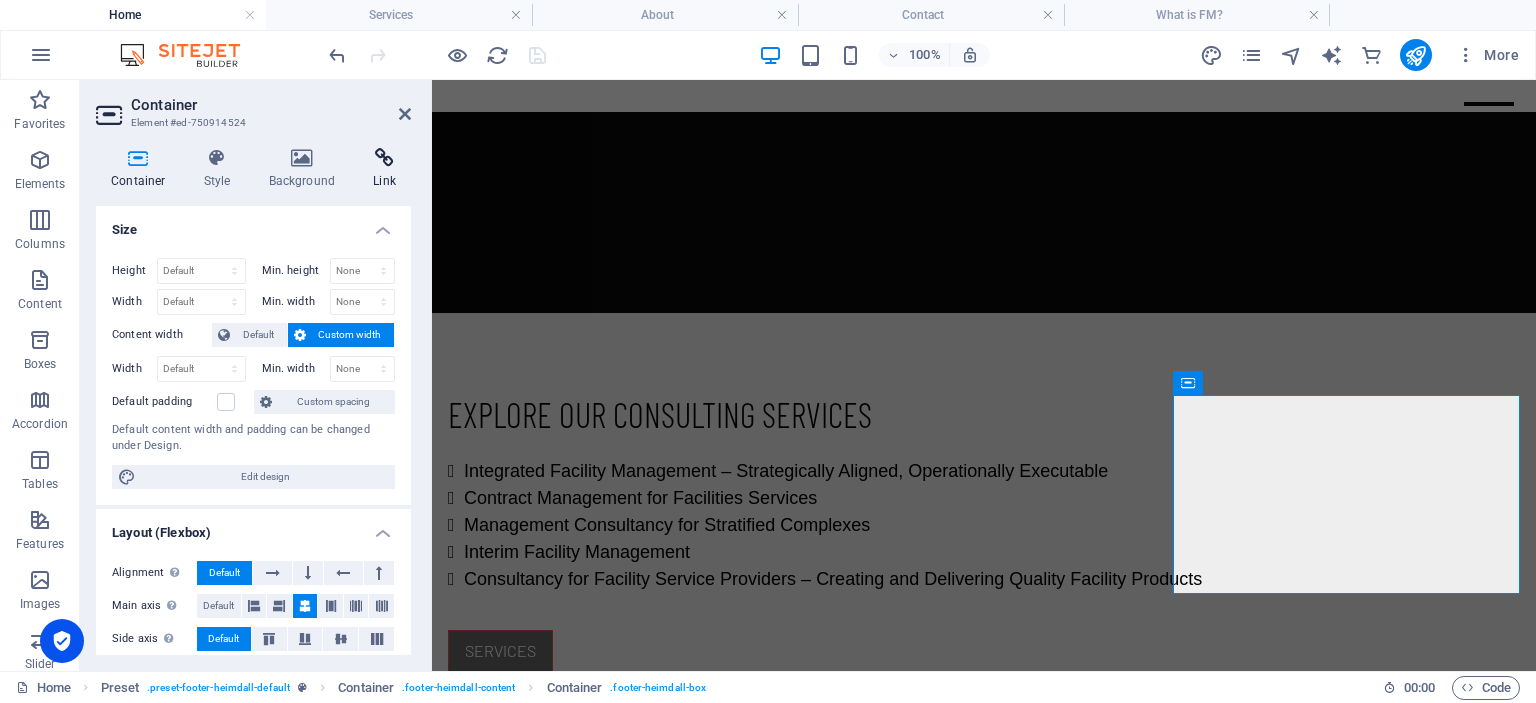 click on "Link" at bounding box center [384, 169] 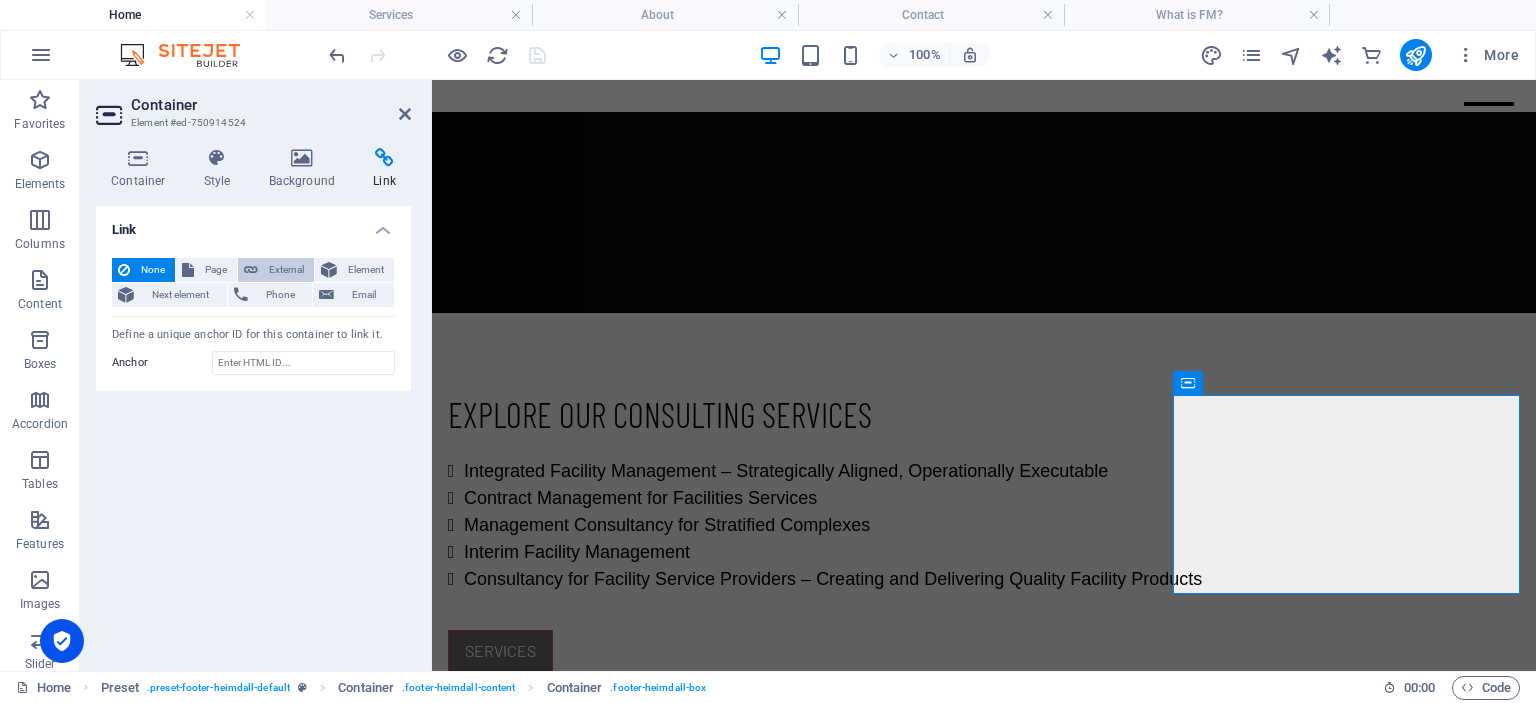 click on "External" at bounding box center [286, 270] 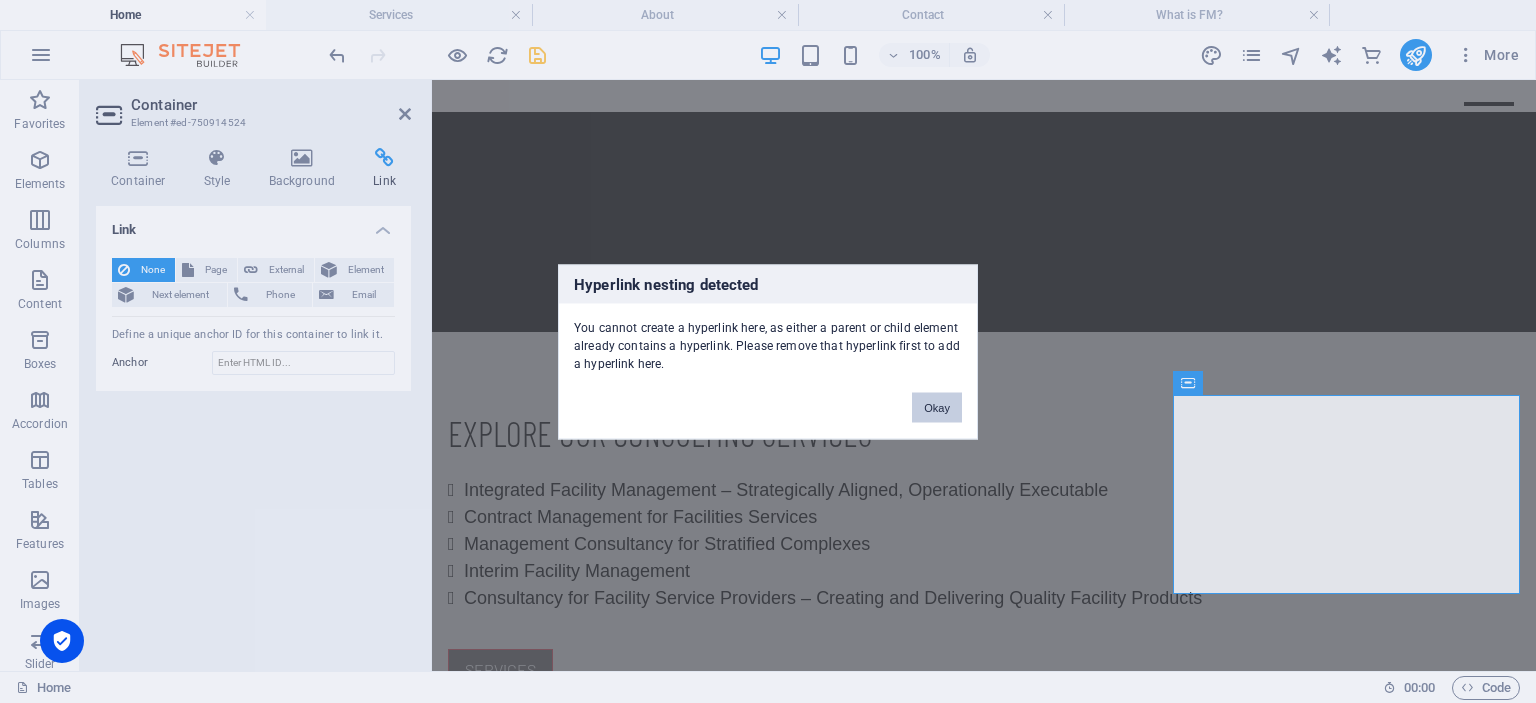 click on "Okay" at bounding box center (937, 407) 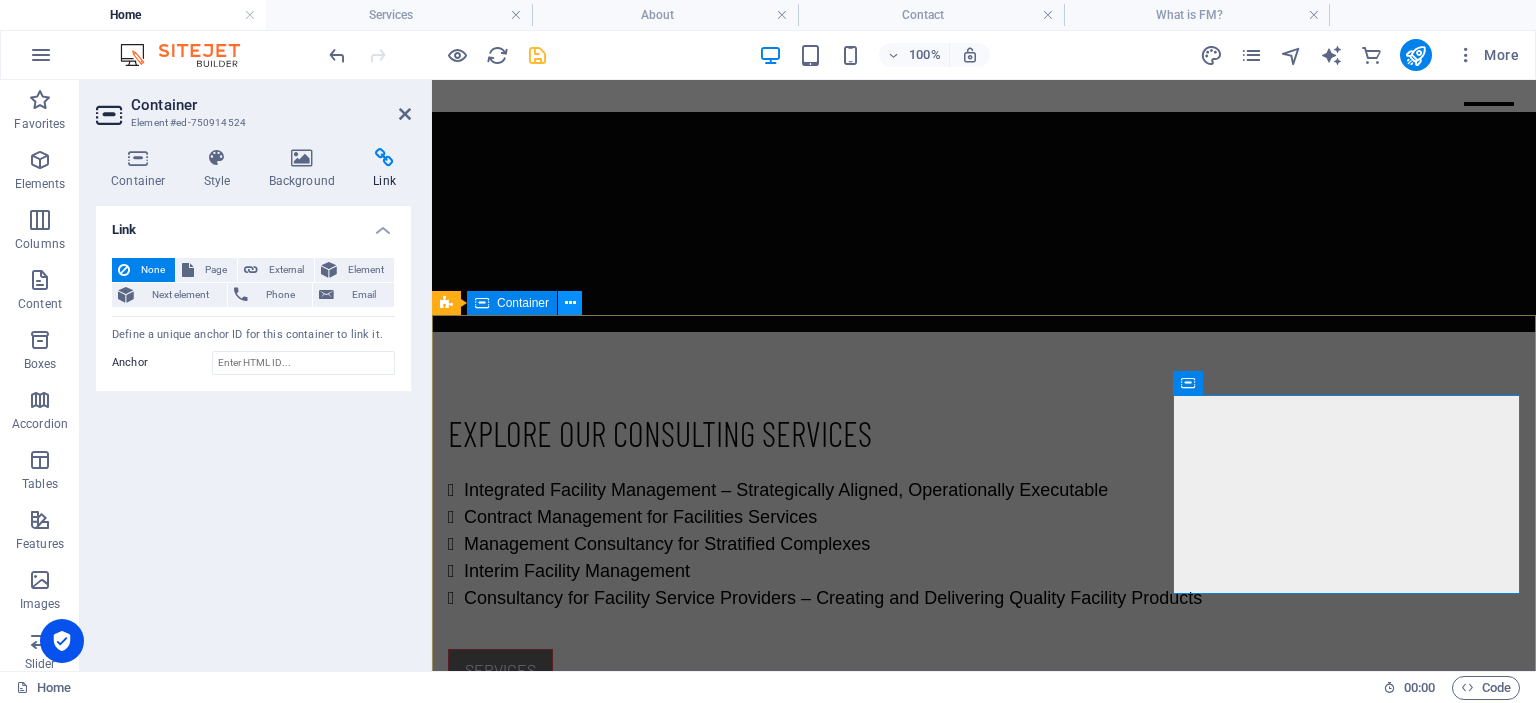 click at bounding box center [570, 303] 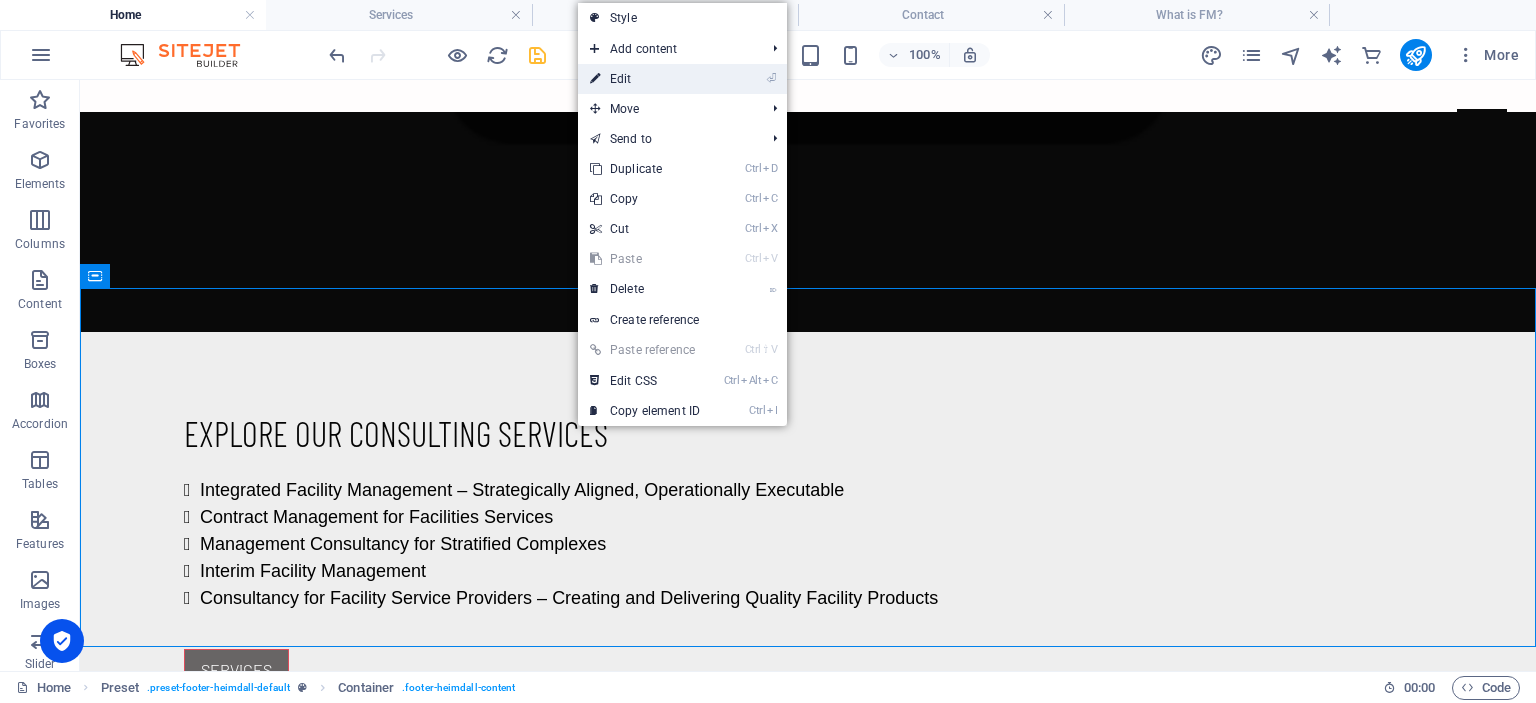click on "⏎  Edit" at bounding box center [645, 79] 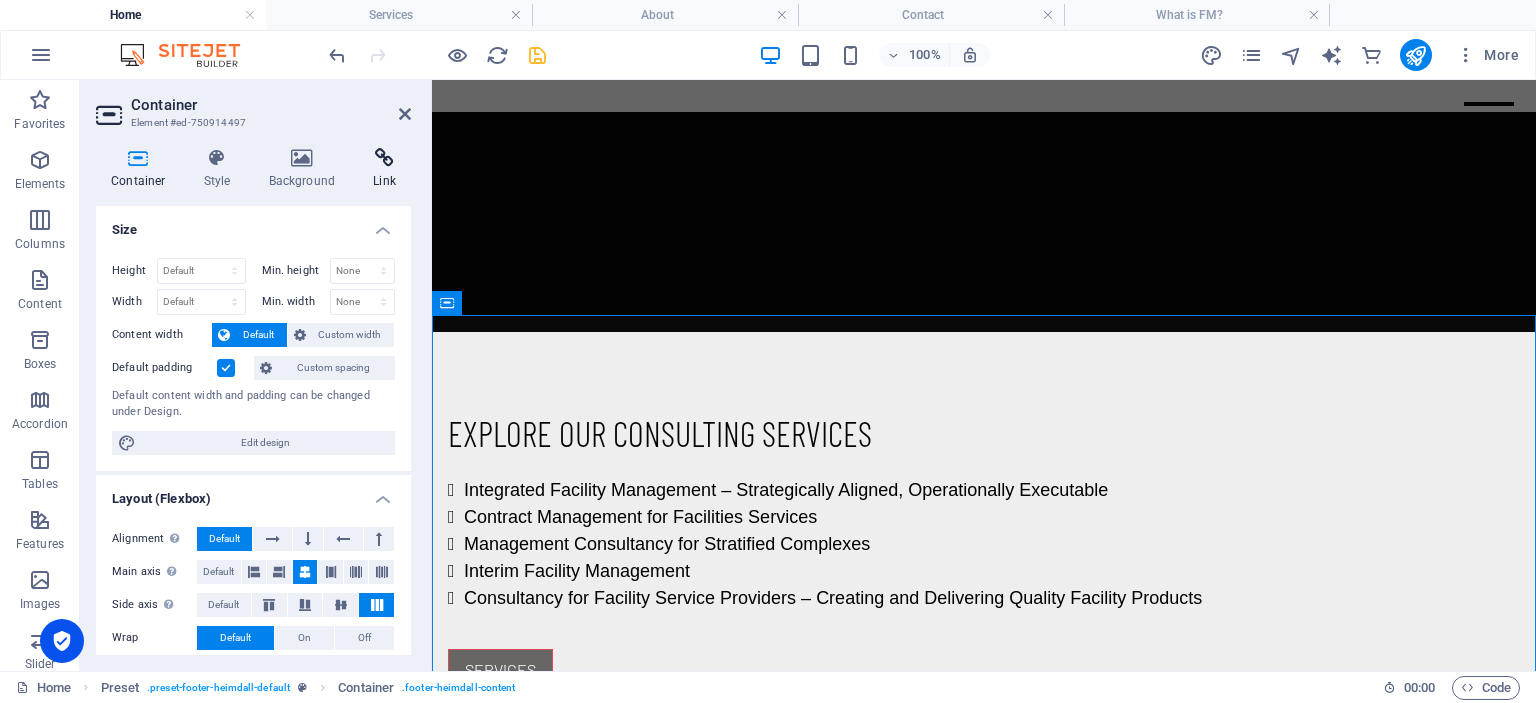 click at bounding box center [384, 158] 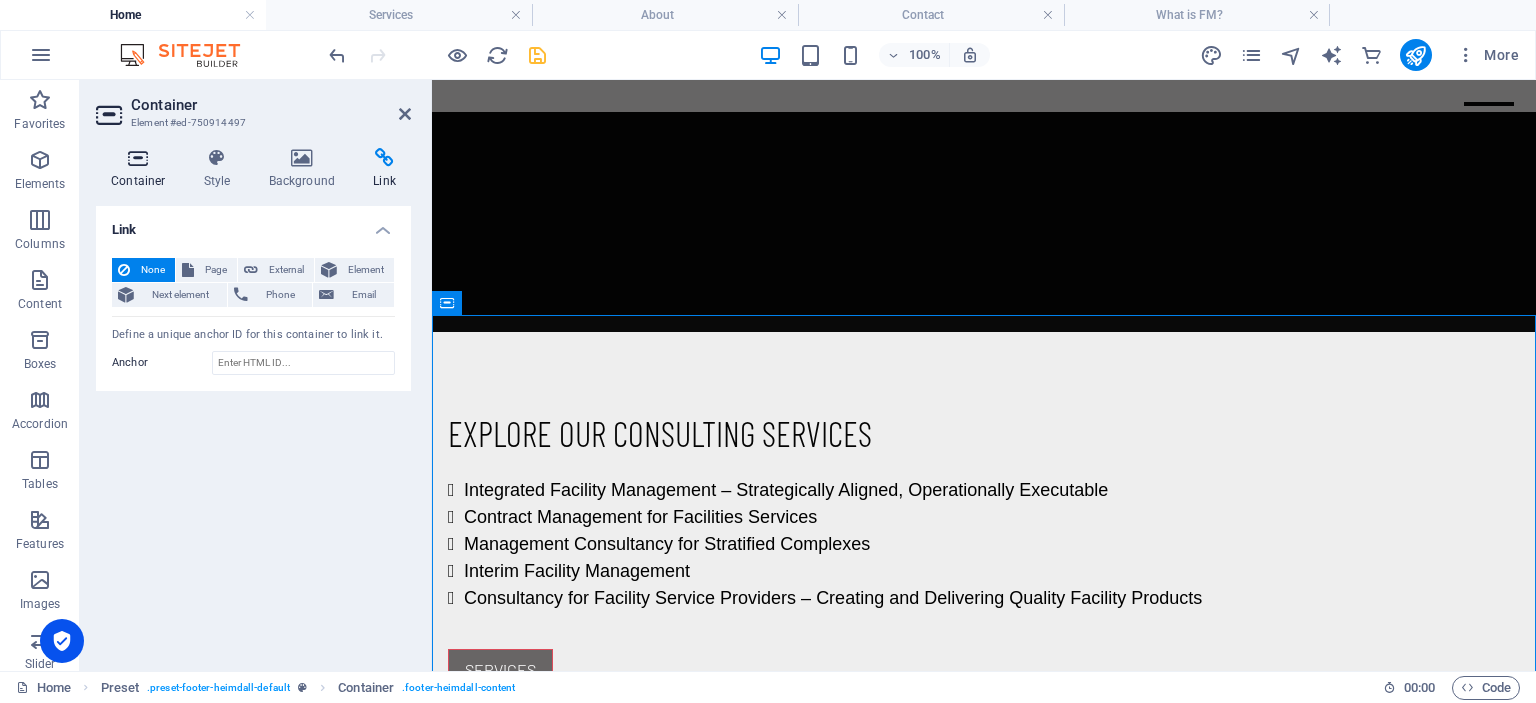 click at bounding box center [138, 158] 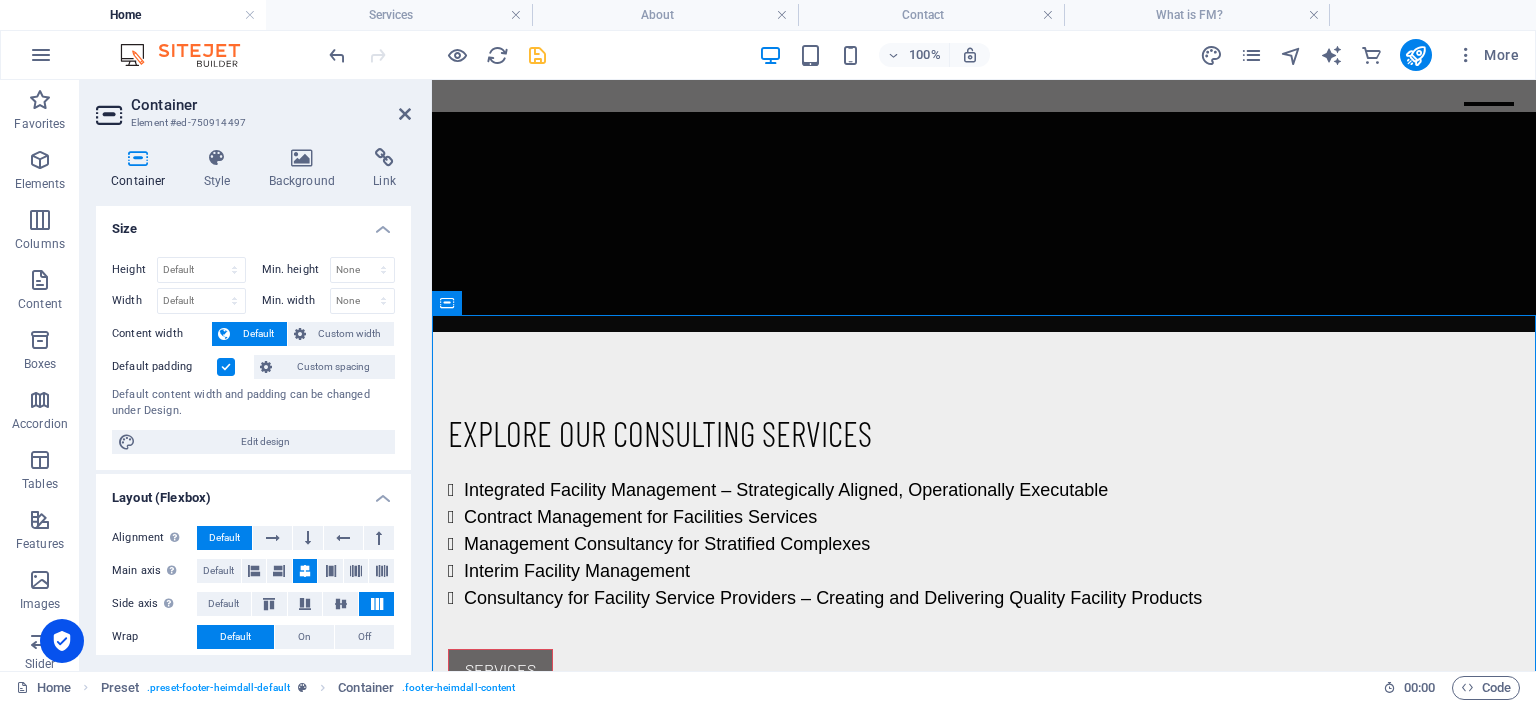 scroll, scrollTop: 0, scrollLeft: 0, axis: both 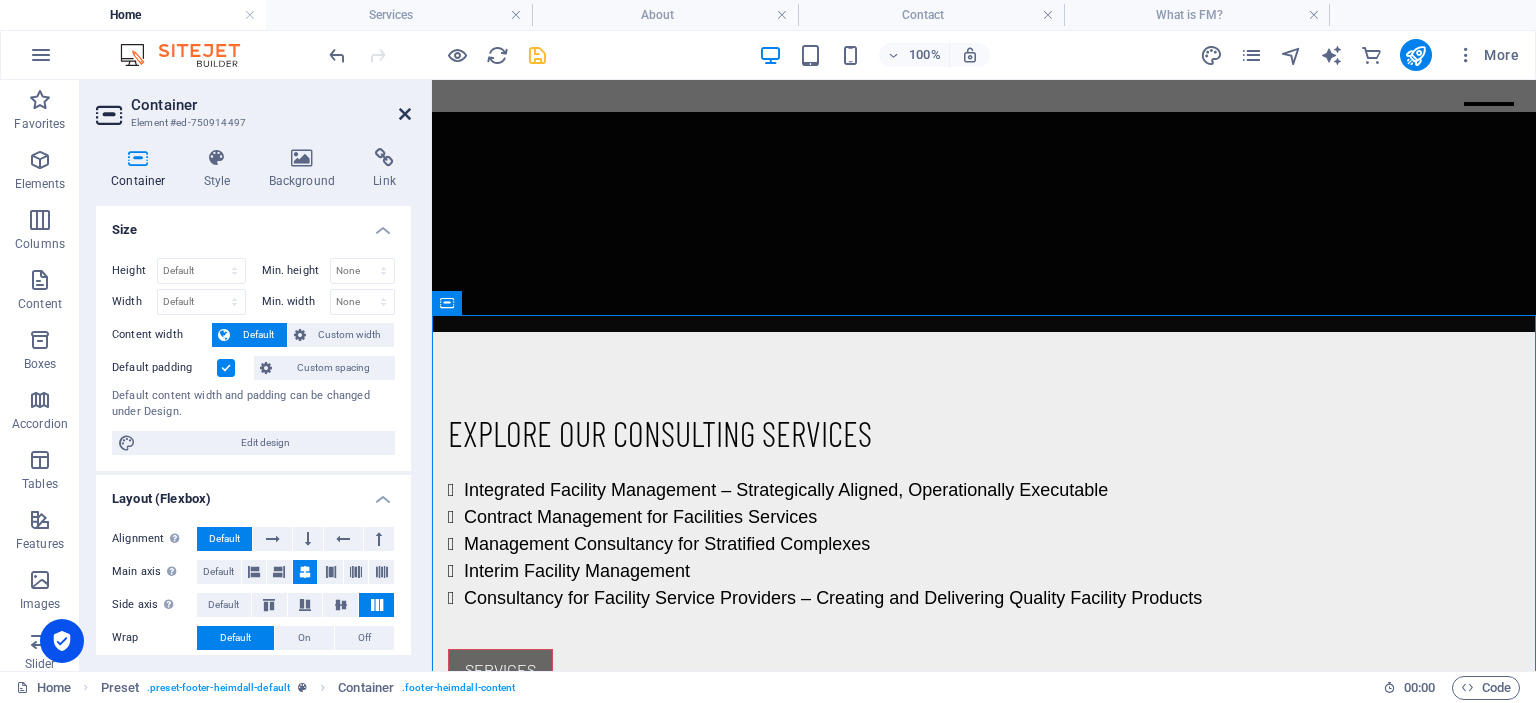 click at bounding box center (405, 114) 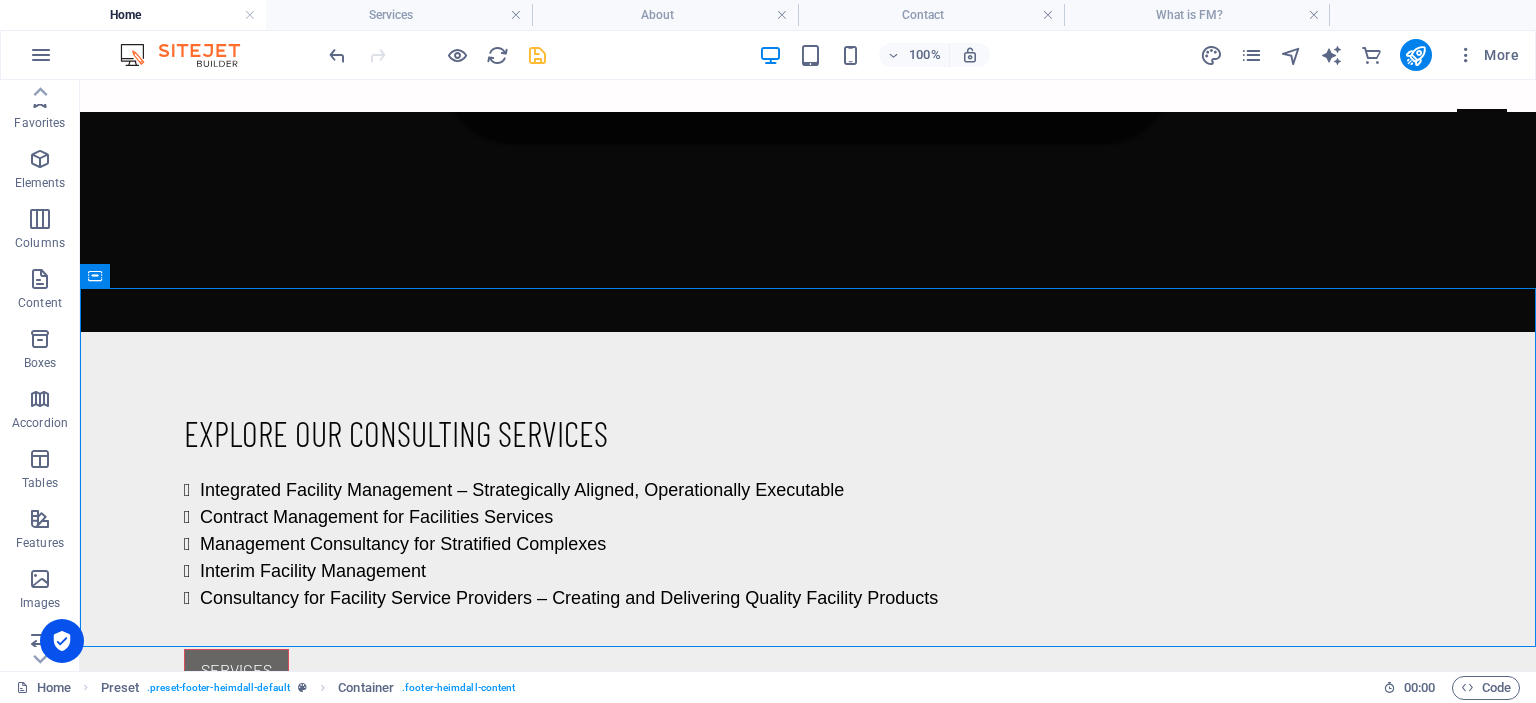 scroll, scrollTop: 0, scrollLeft: 0, axis: both 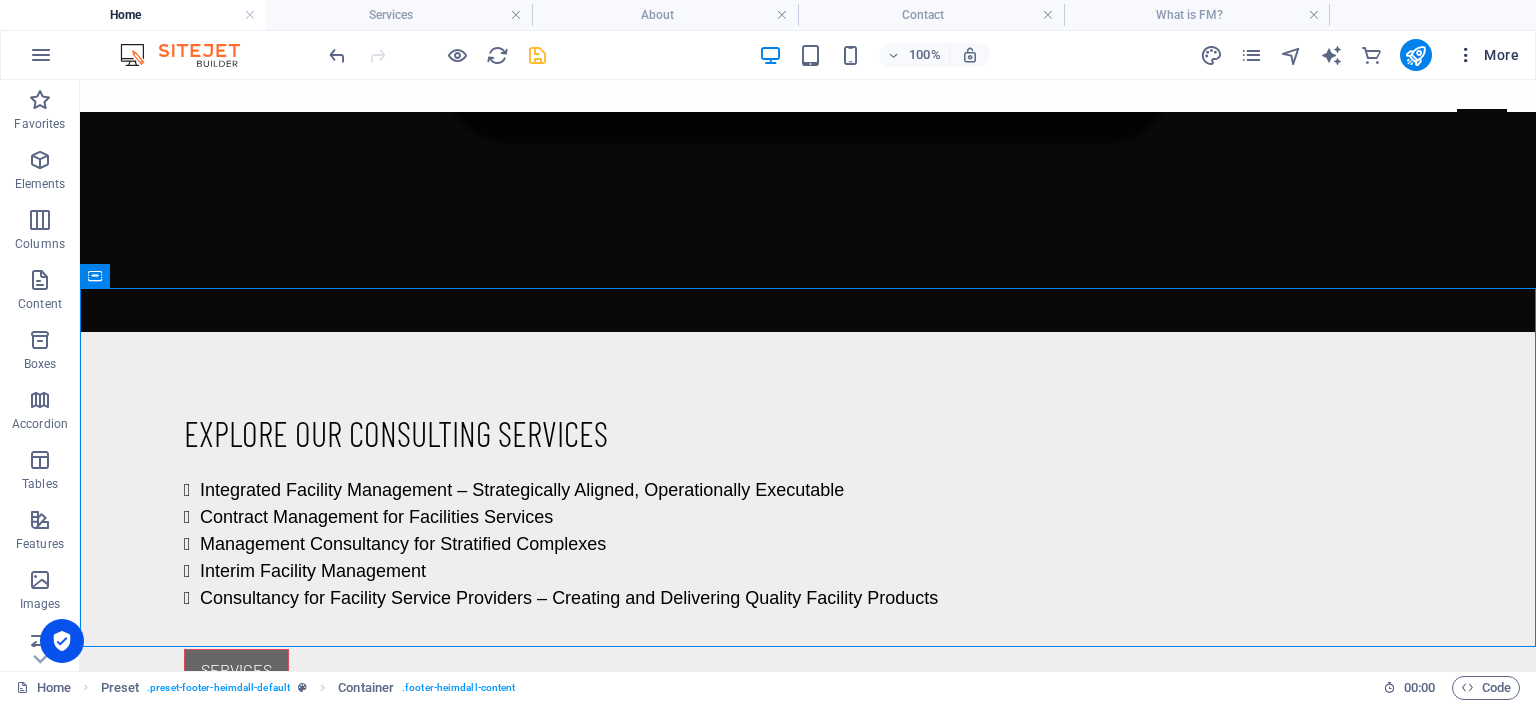click on "More" at bounding box center (1487, 55) 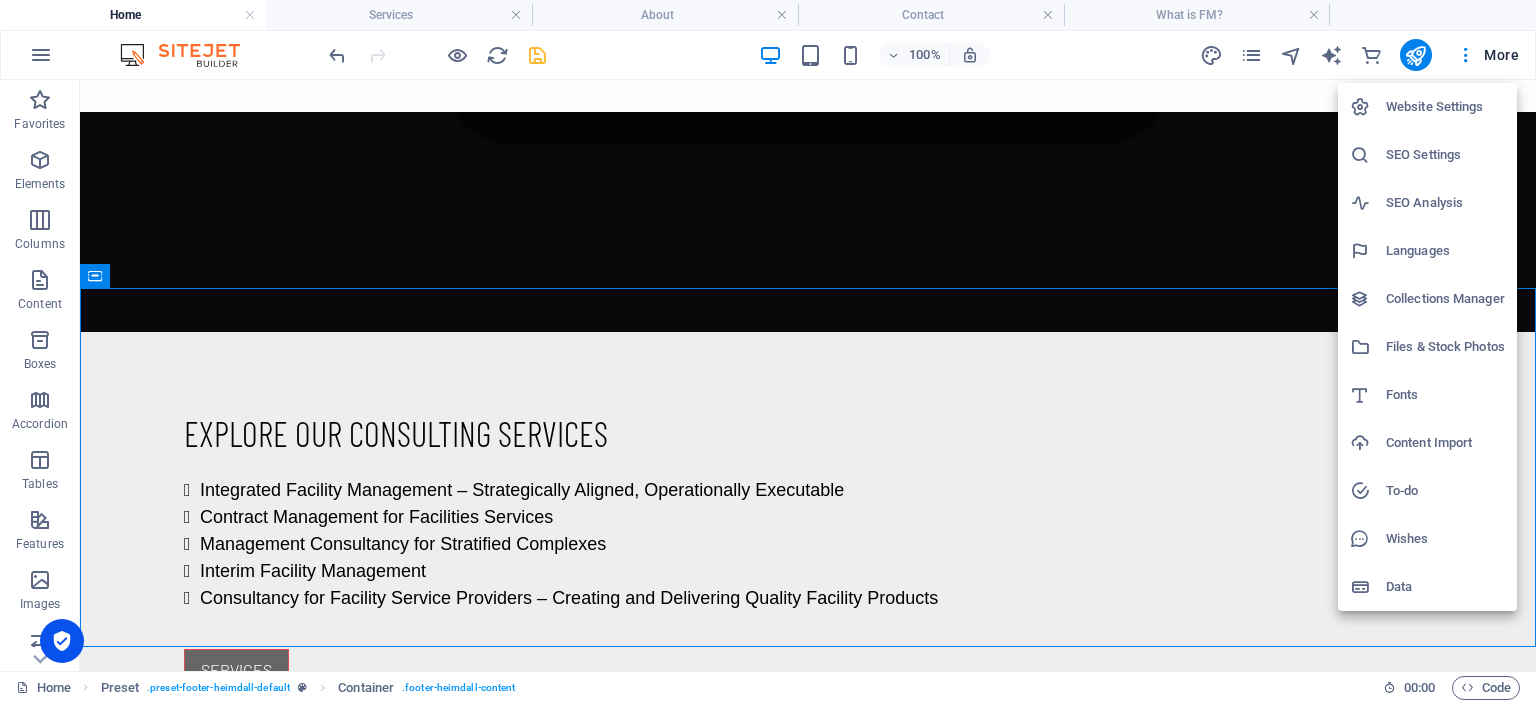 click at bounding box center [768, 351] 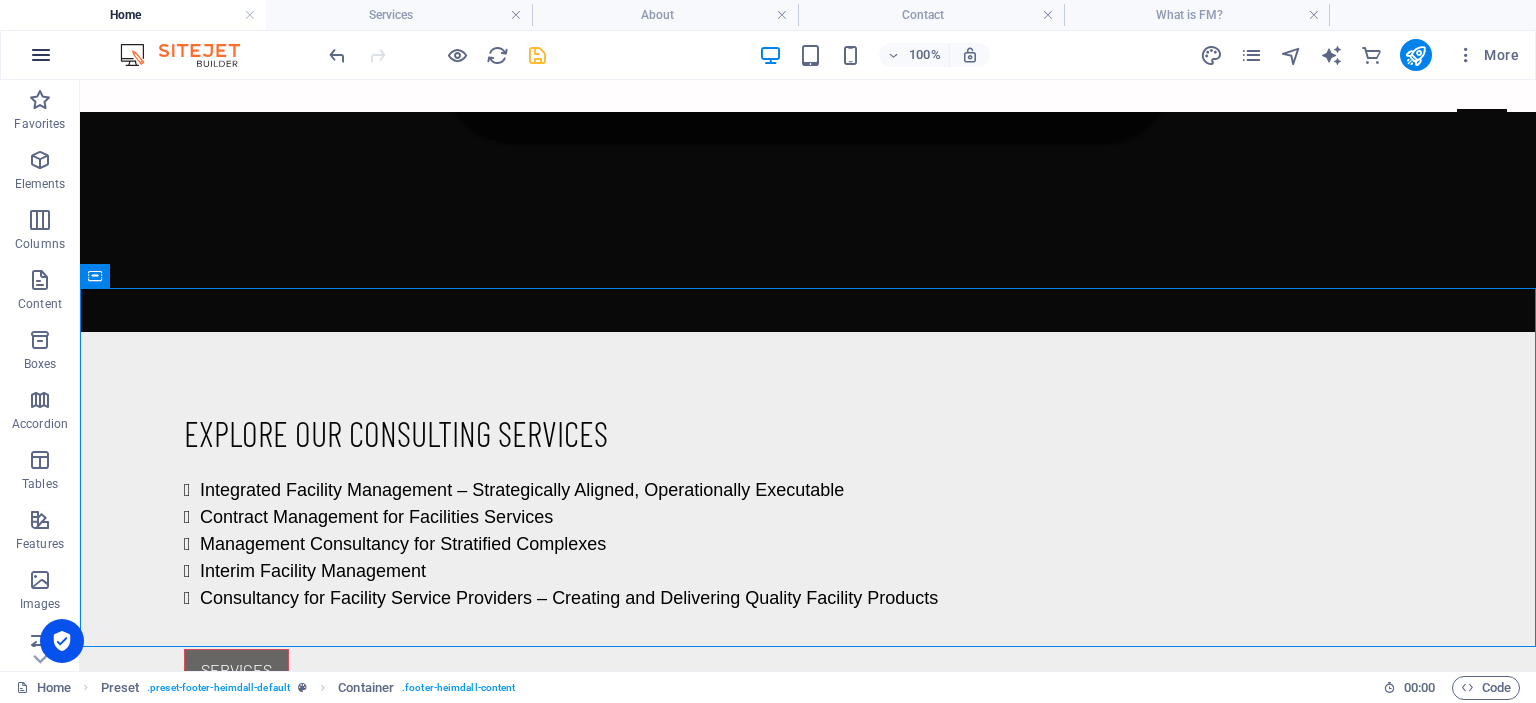 click at bounding box center (41, 55) 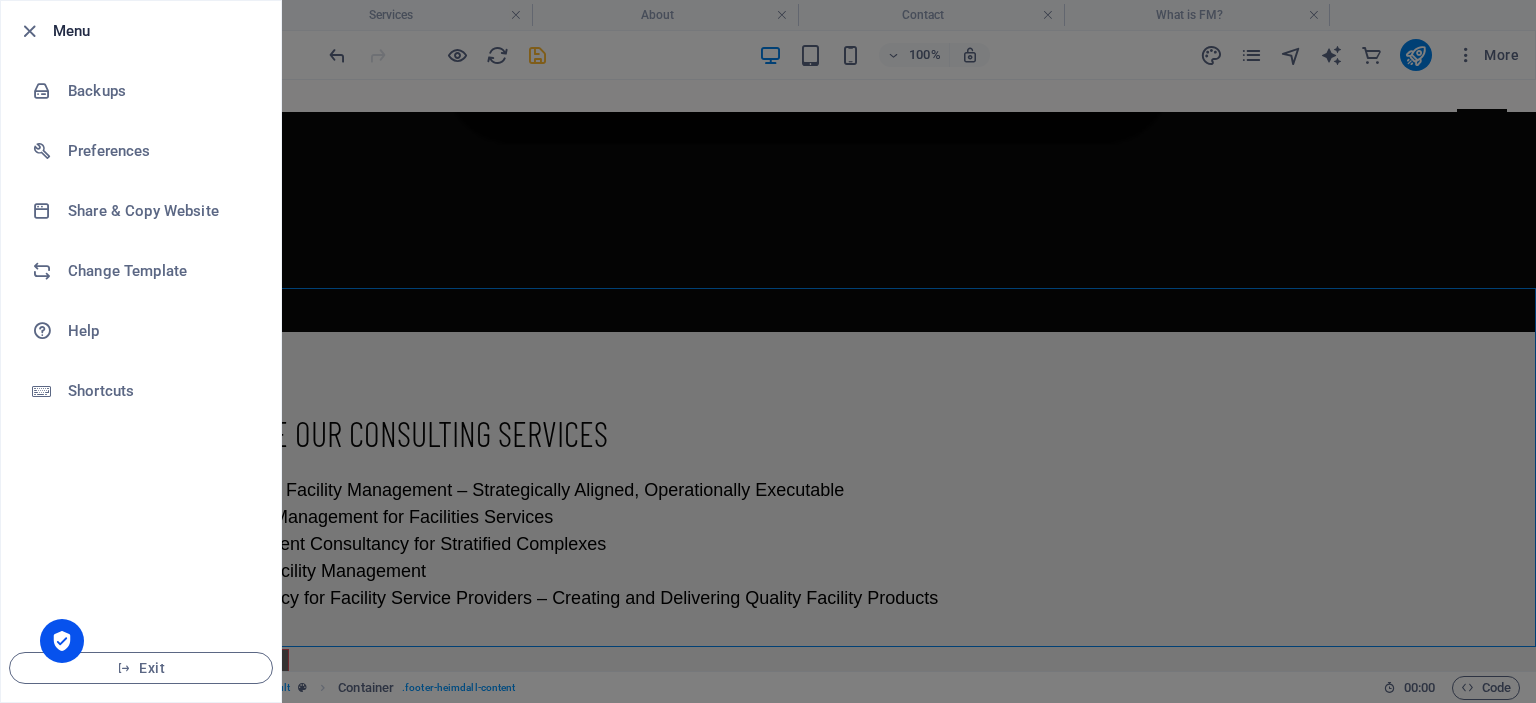 click at bounding box center (768, 351) 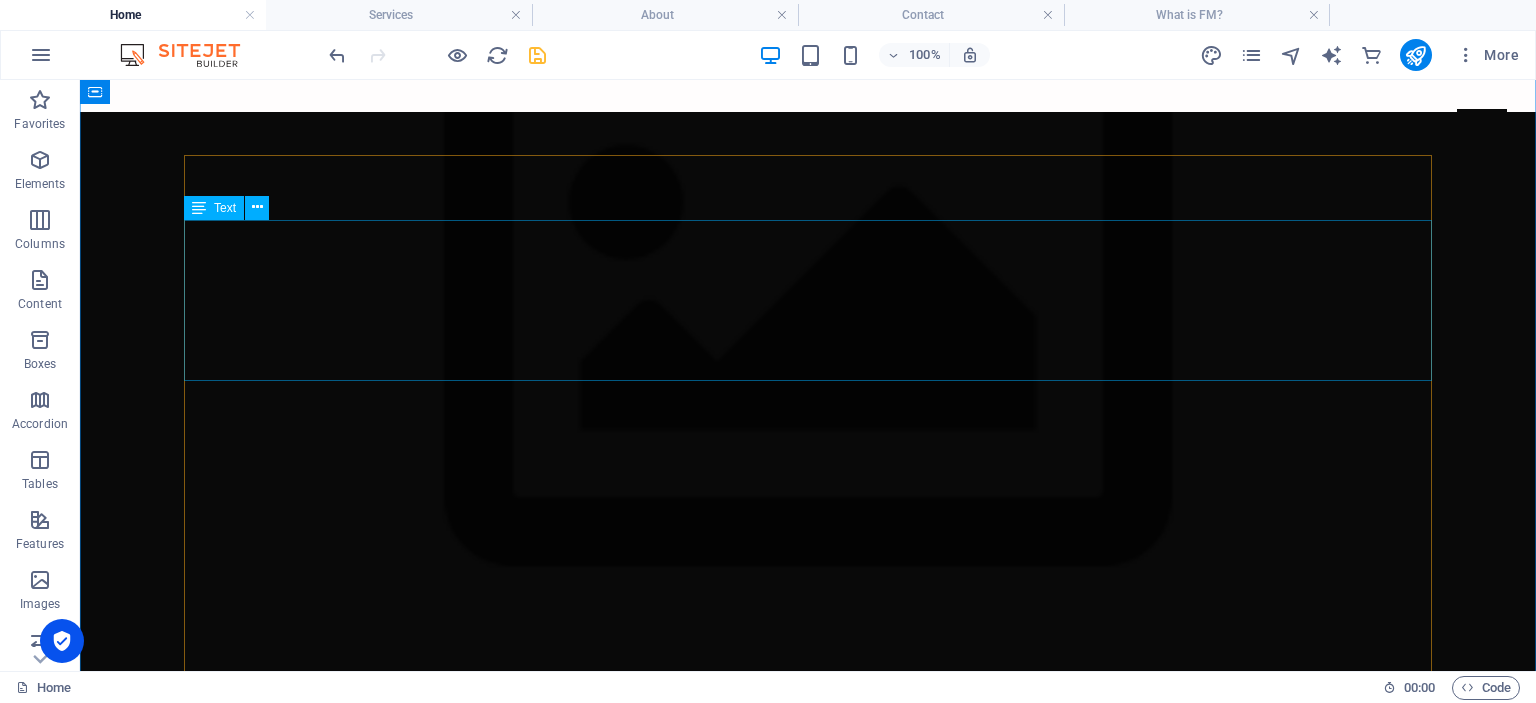 scroll, scrollTop: 668, scrollLeft: 0, axis: vertical 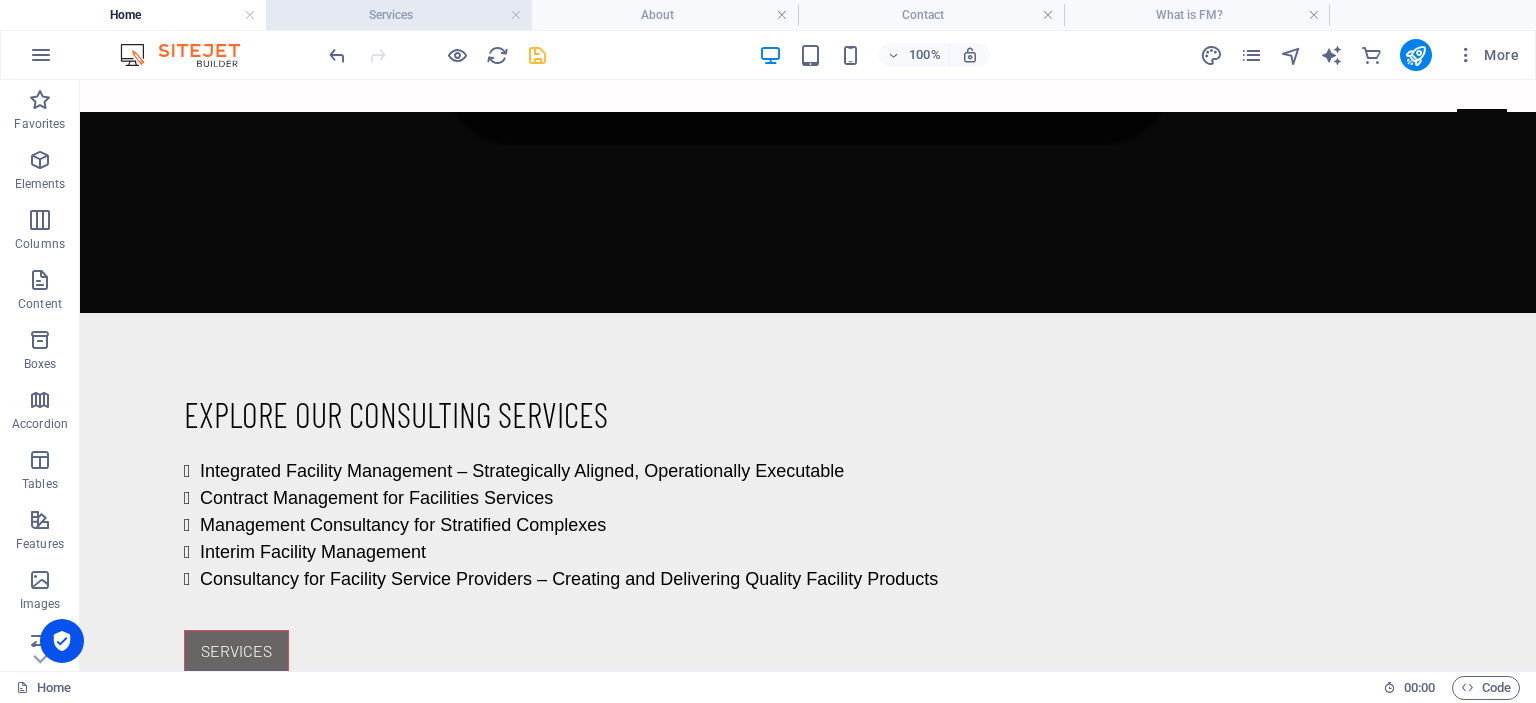 click on "Services" at bounding box center [399, 15] 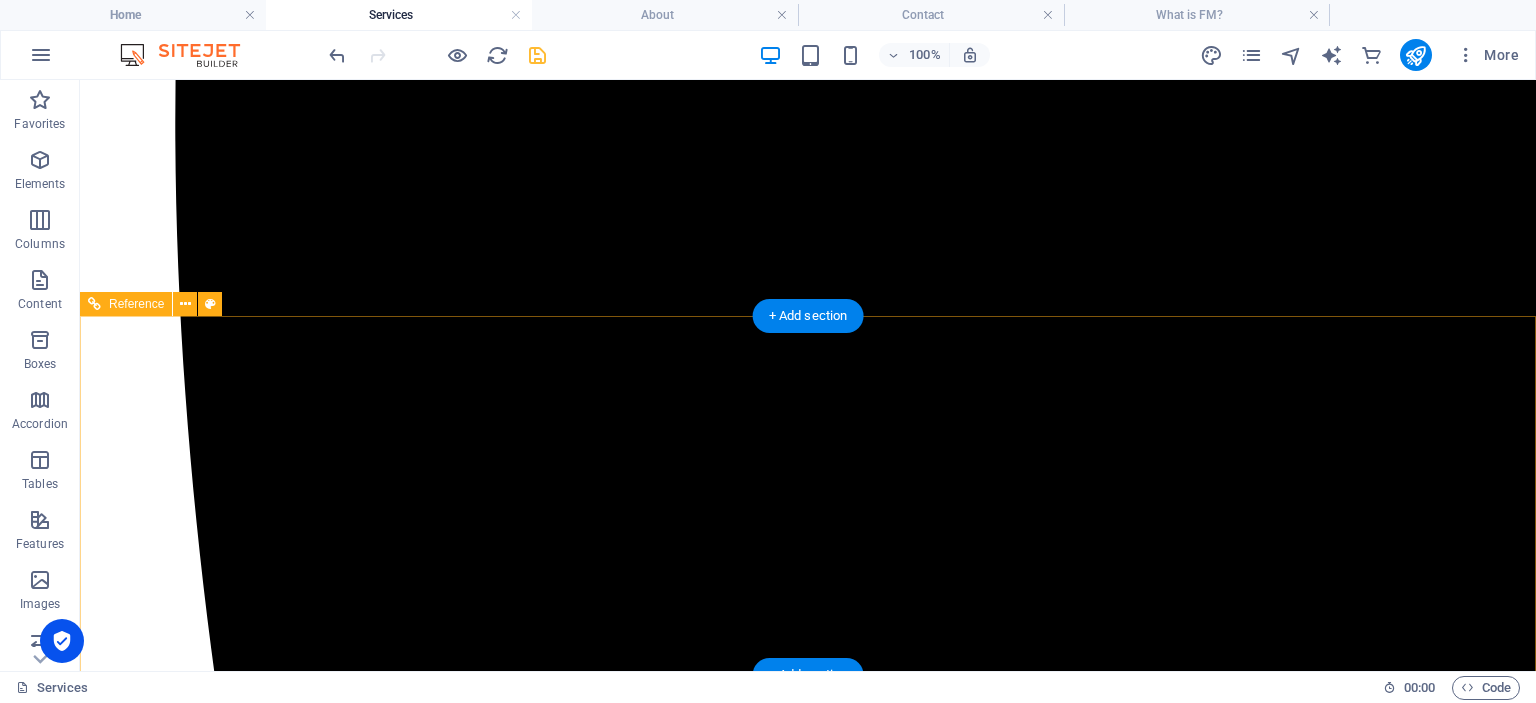 scroll, scrollTop: 3768, scrollLeft: 0, axis: vertical 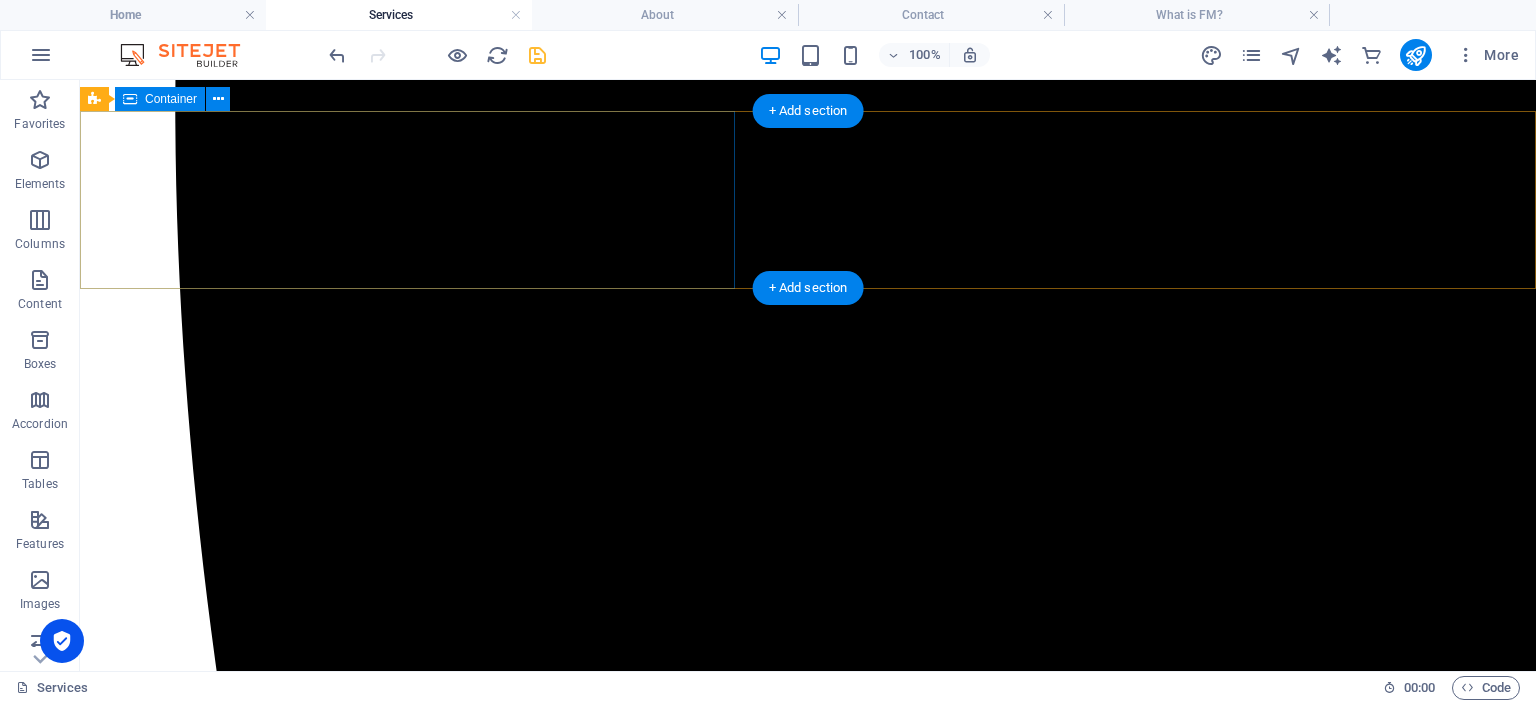 click on "Enhanced FM through Strong Partnerships" at bounding box center [808, 12066] 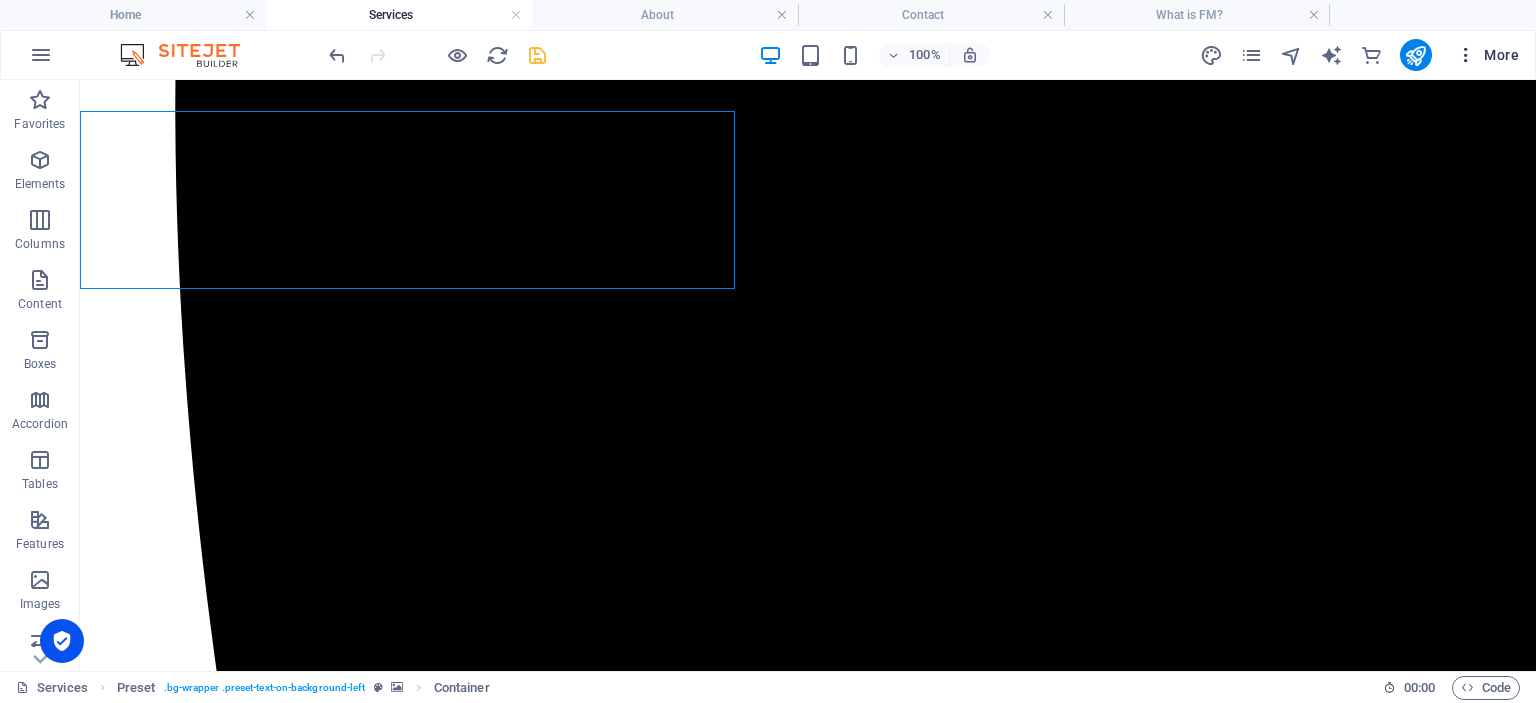 click on "More" at bounding box center [1487, 55] 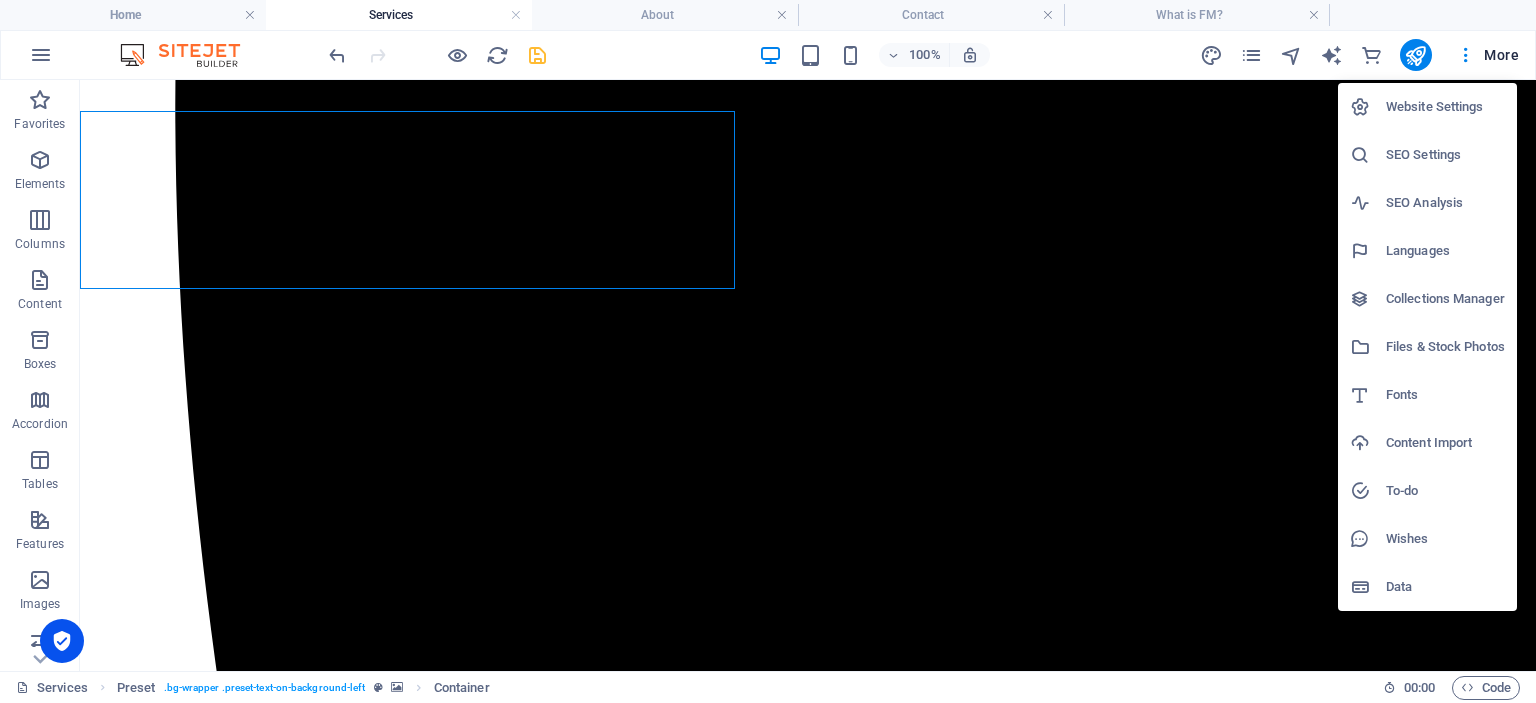 click at bounding box center (768, 351) 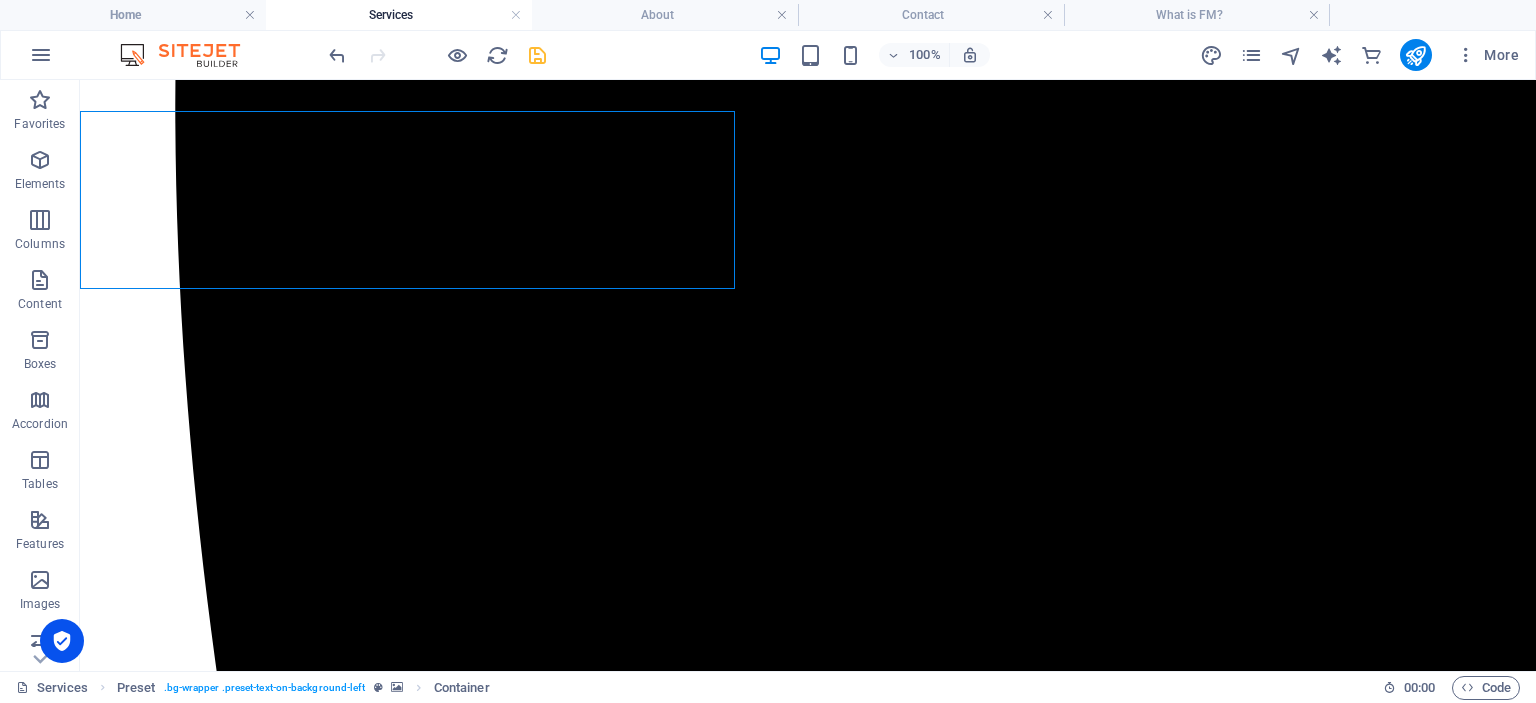 click at bounding box center (41, 55) 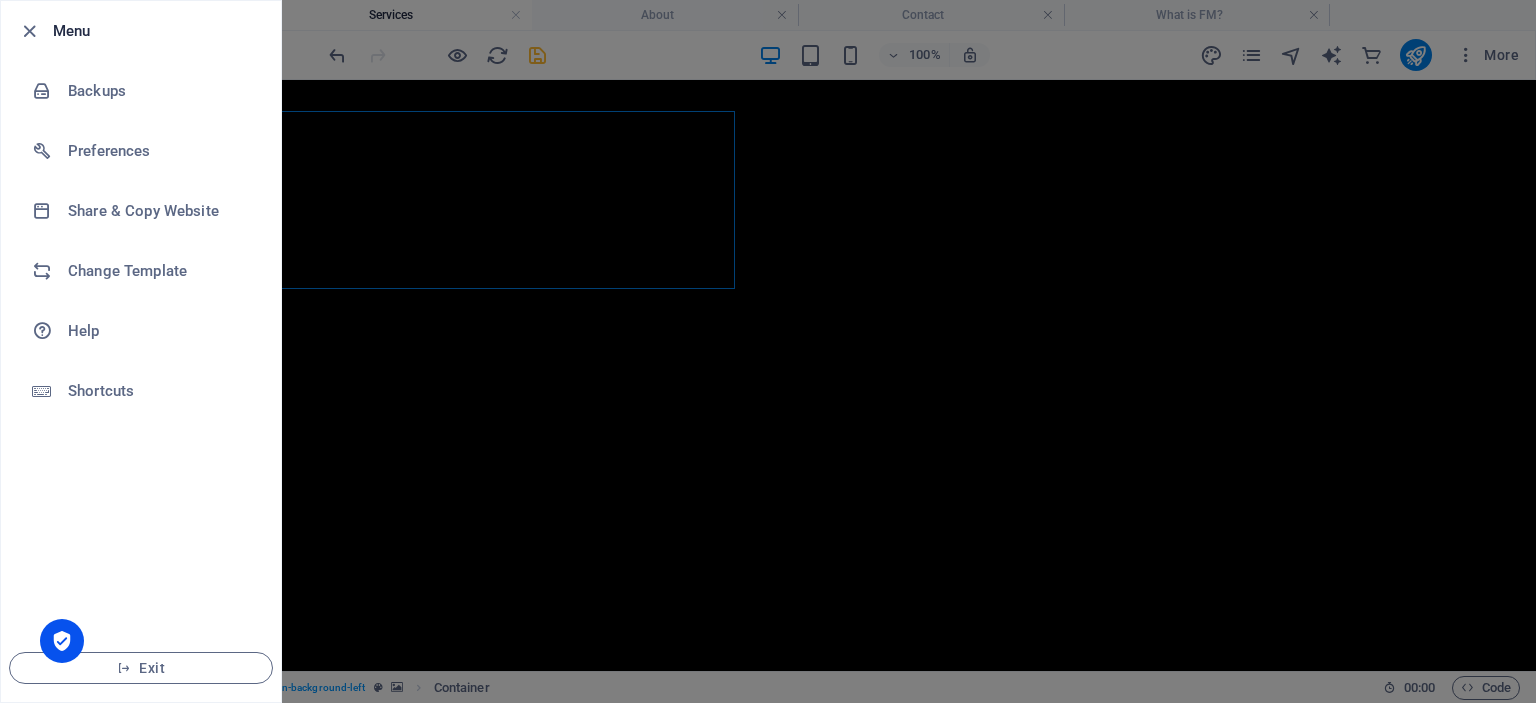 click at bounding box center (768, 351) 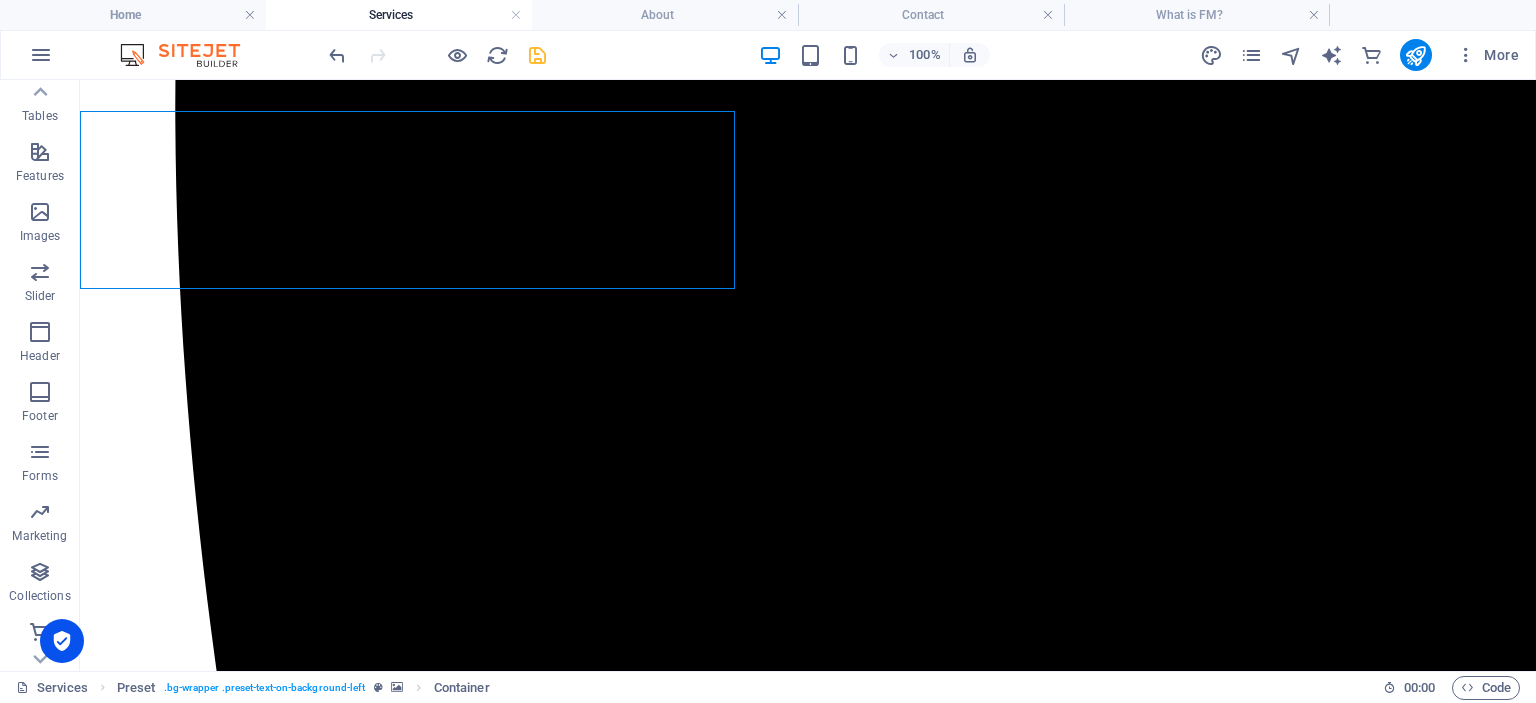 scroll, scrollTop: 369, scrollLeft: 0, axis: vertical 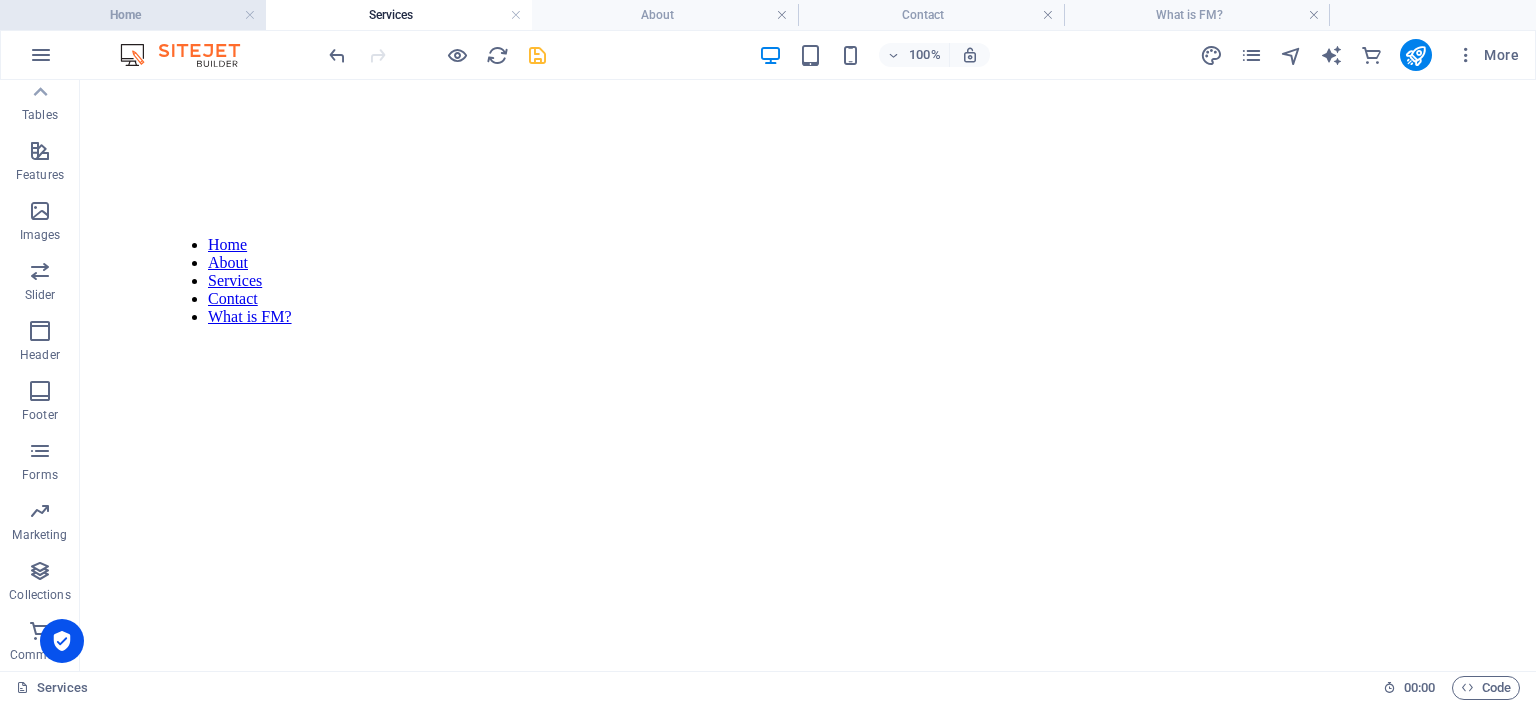 click on "Home" at bounding box center (133, 15) 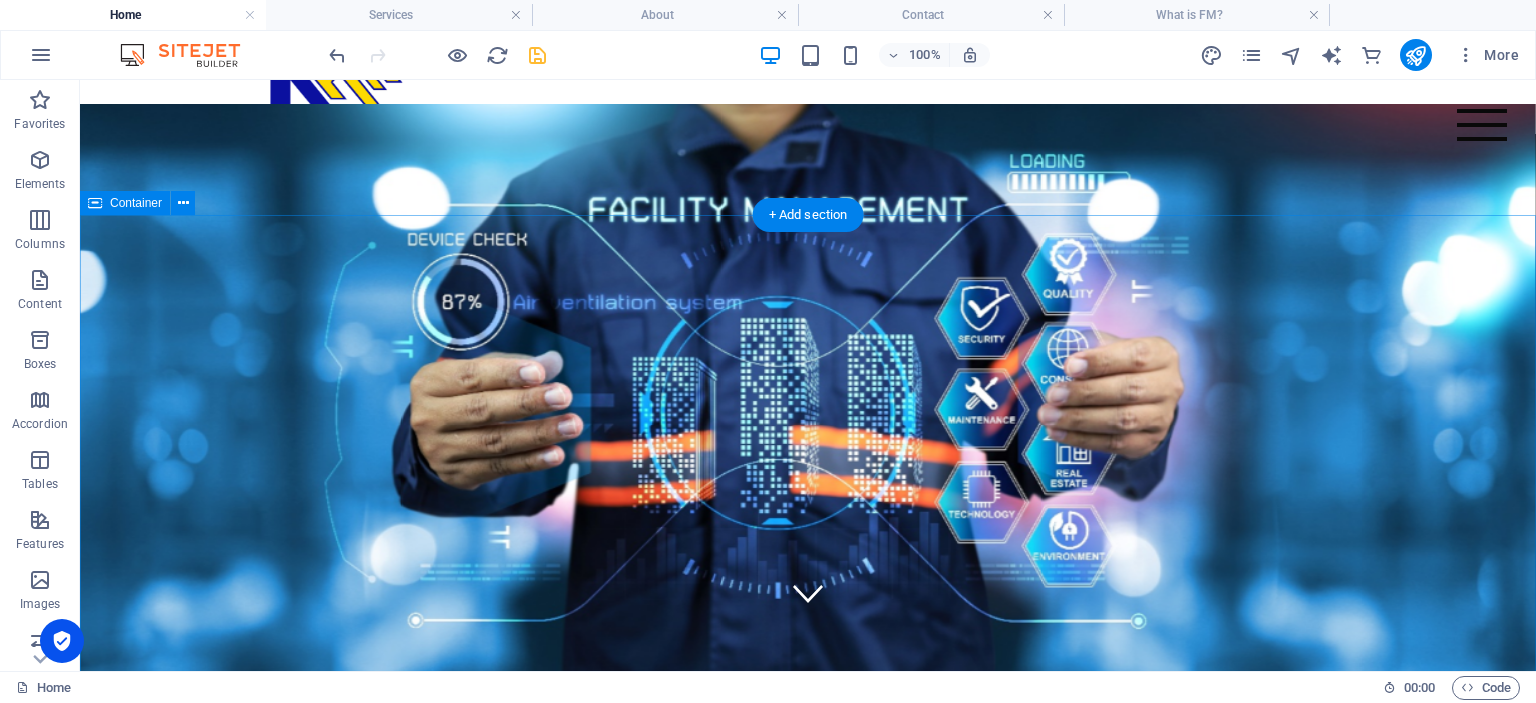 scroll, scrollTop: 0, scrollLeft: 0, axis: both 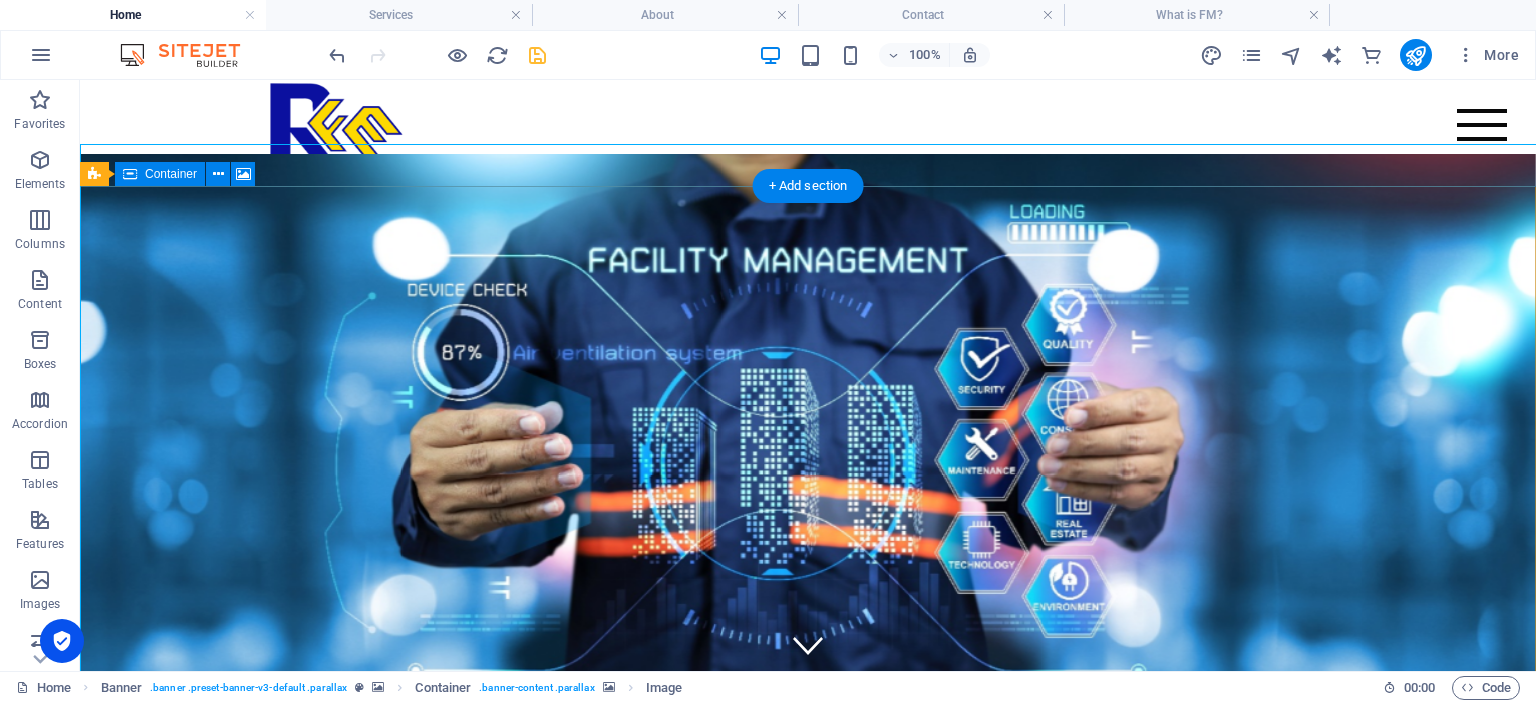 click at bounding box center (3720, 1030) 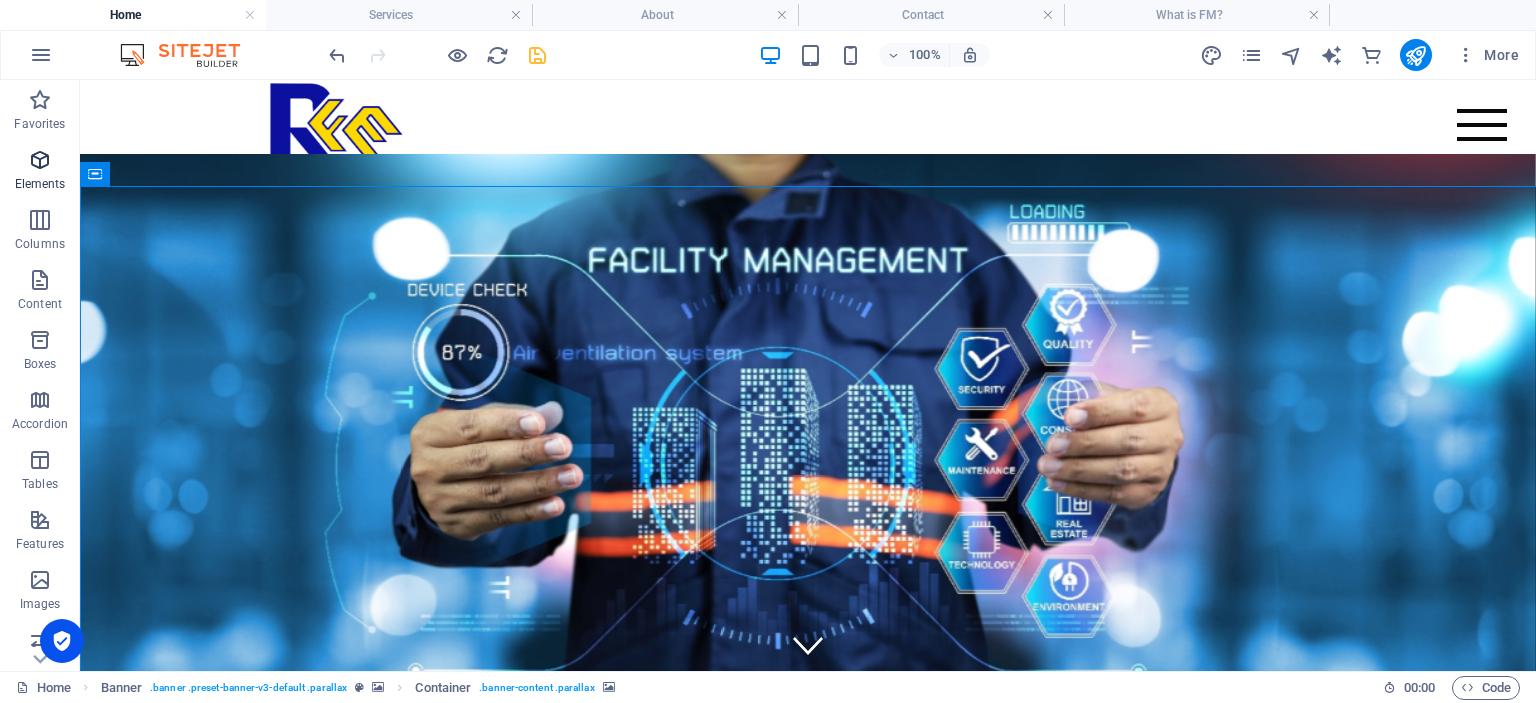 click at bounding box center (40, 160) 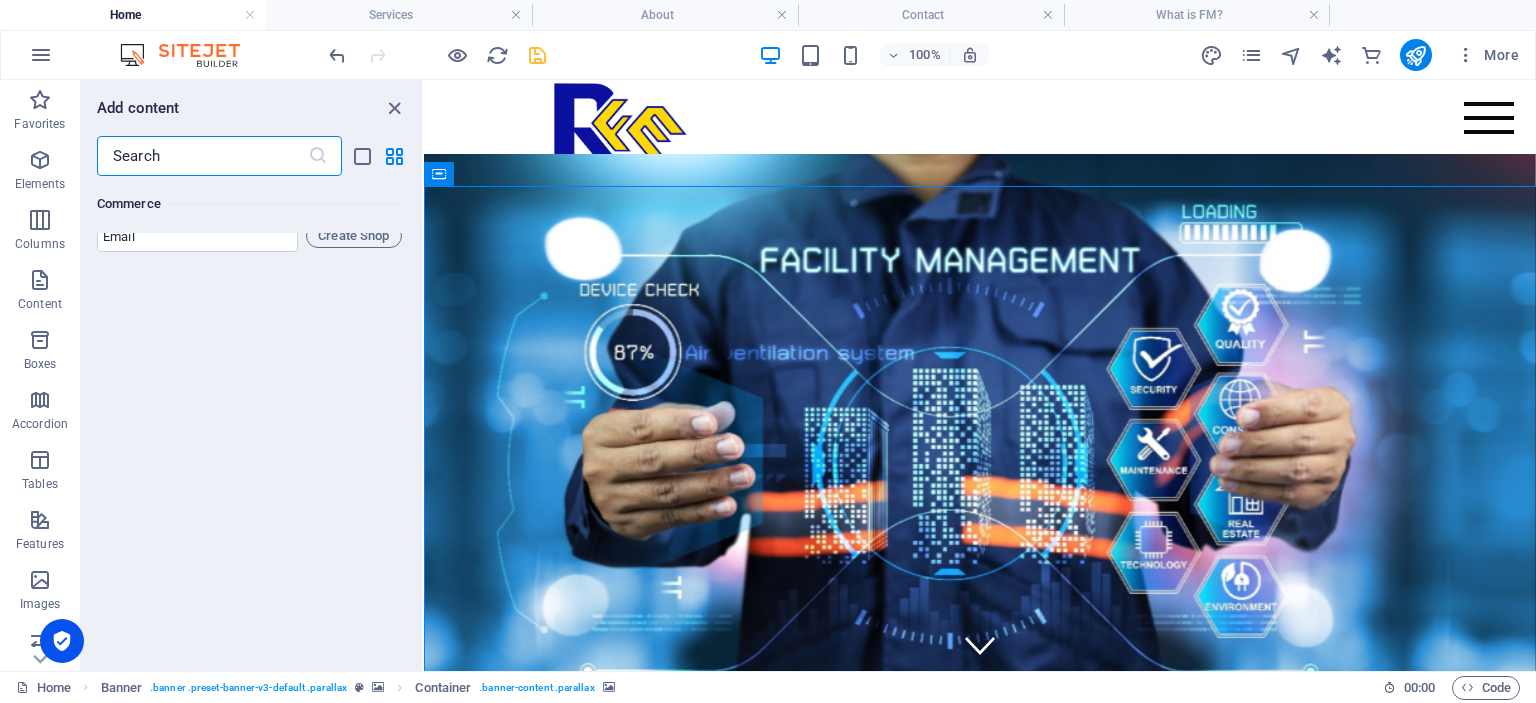scroll, scrollTop: 18866, scrollLeft: 0, axis: vertical 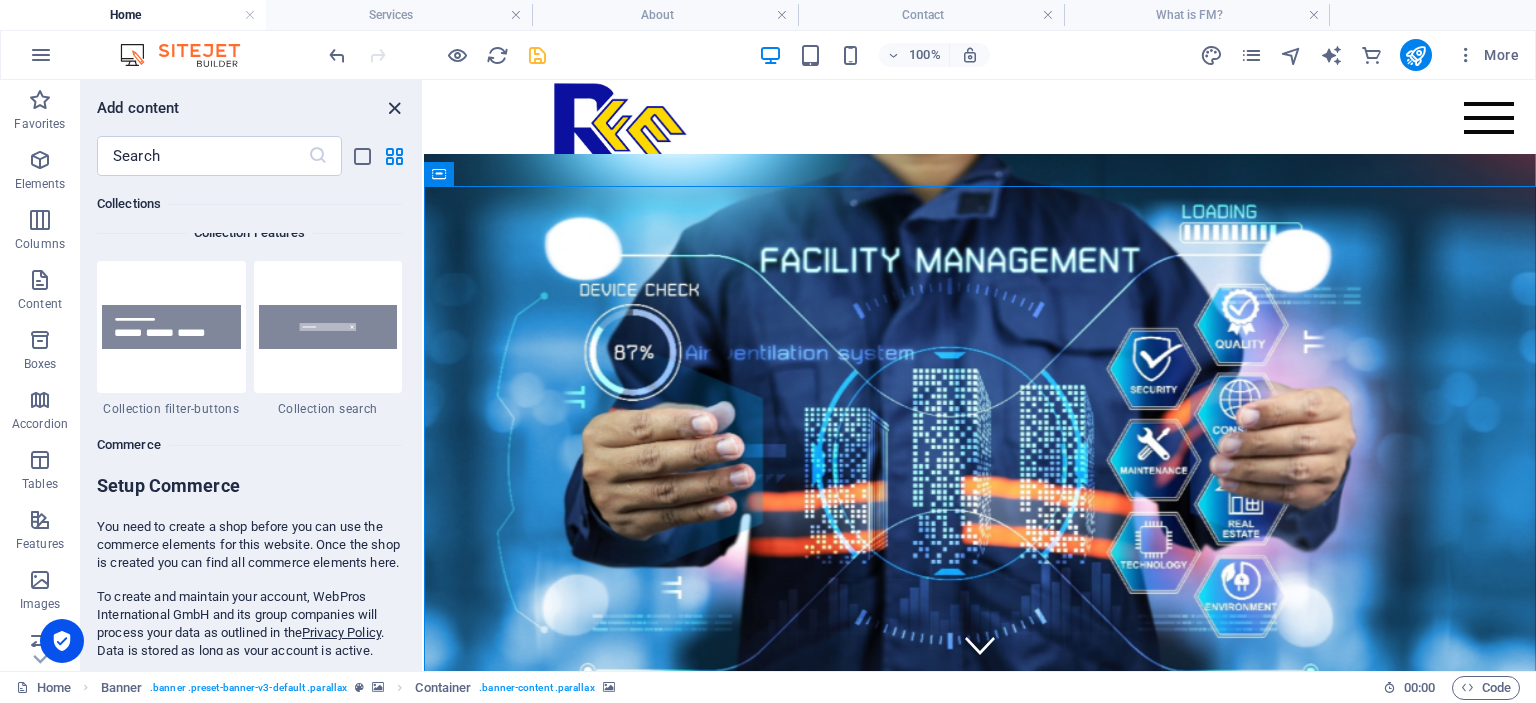 click at bounding box center [394, 108] 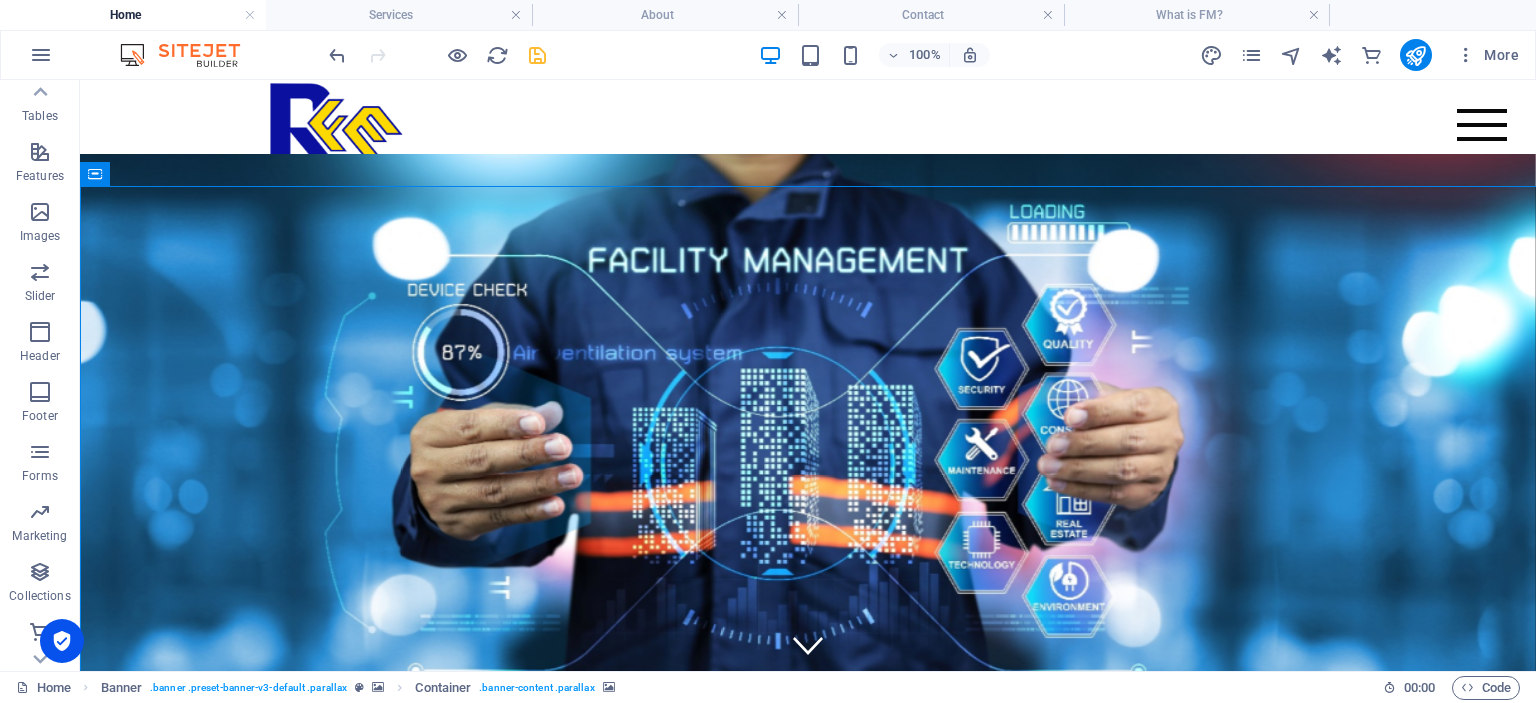 scroll, scrollTop: 369, scrollLeft: 0, axis: vertical 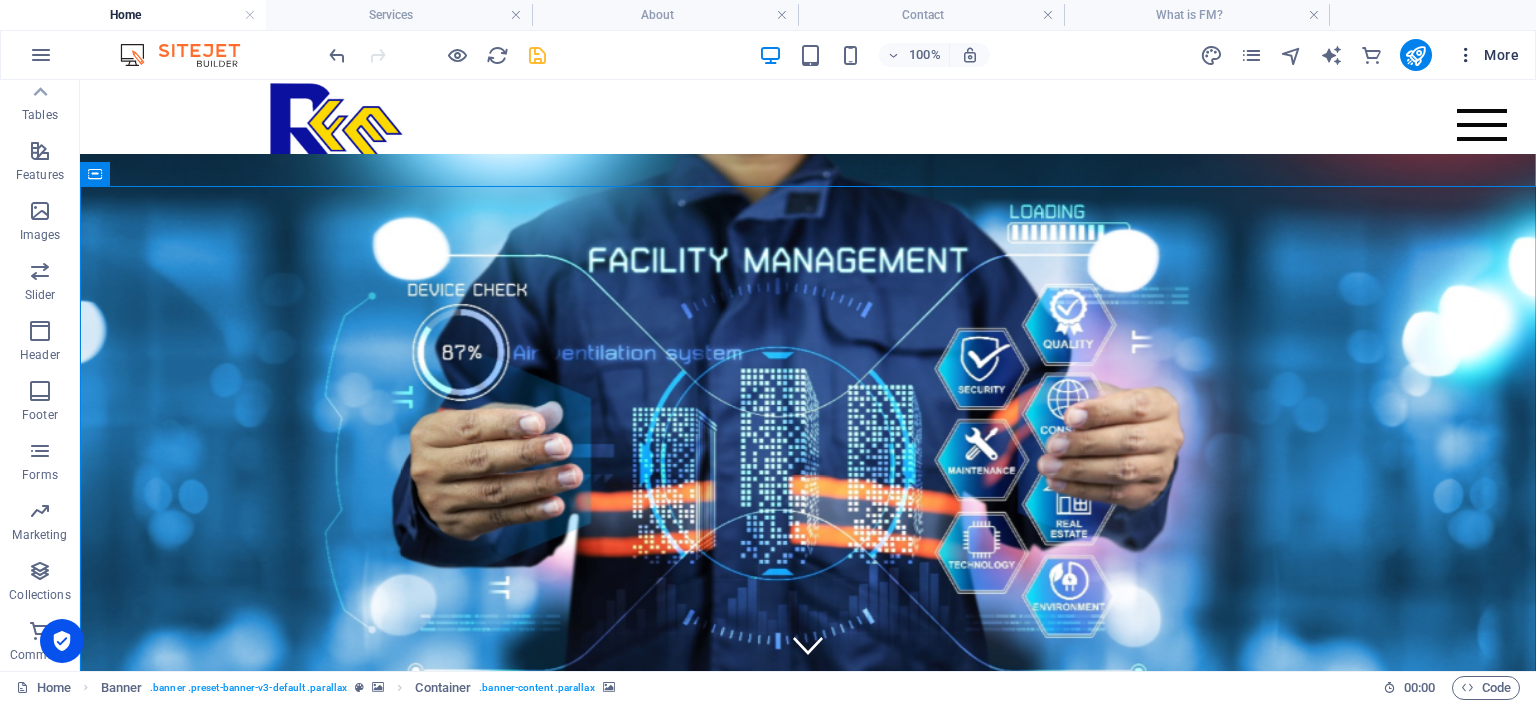 click on "More" at bounding box center (1487, 55) 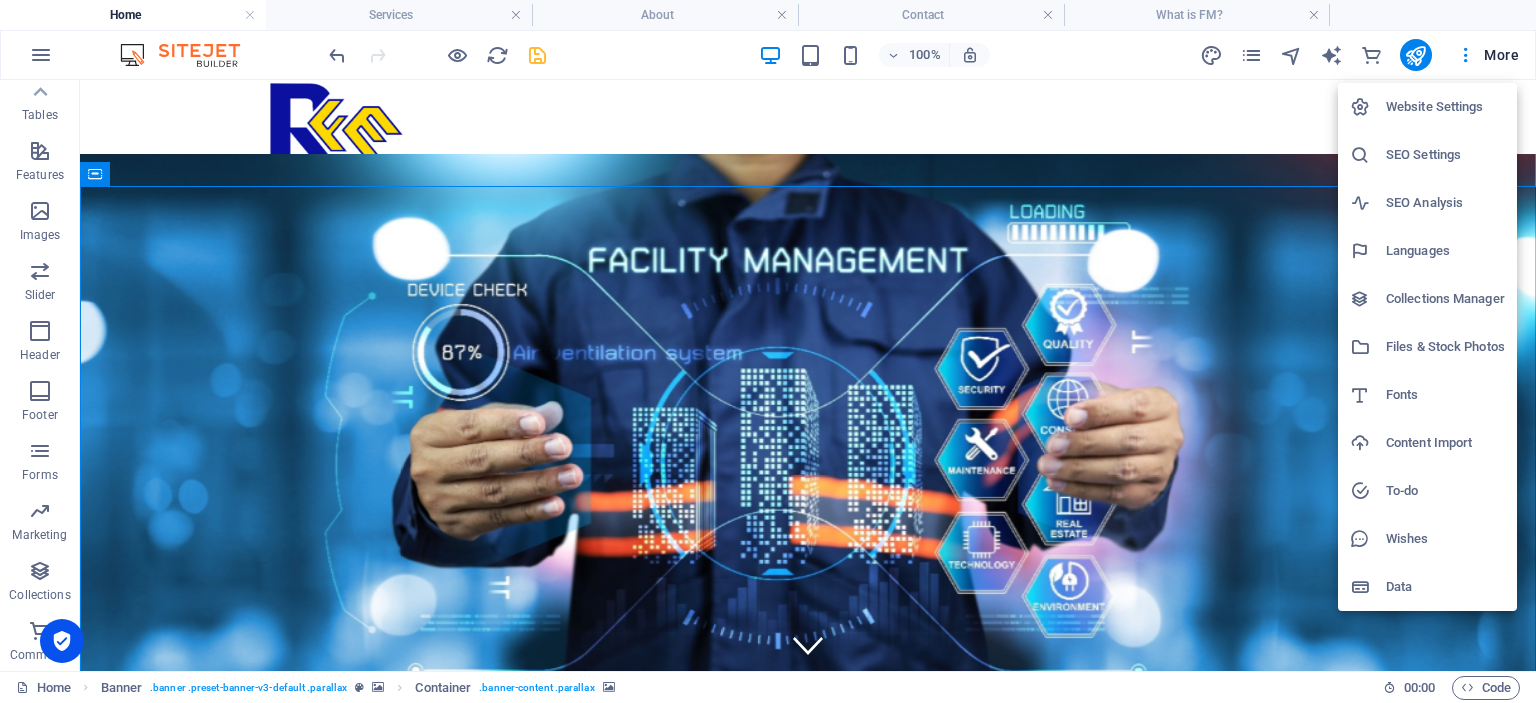 click at bounding box center [768, 351] 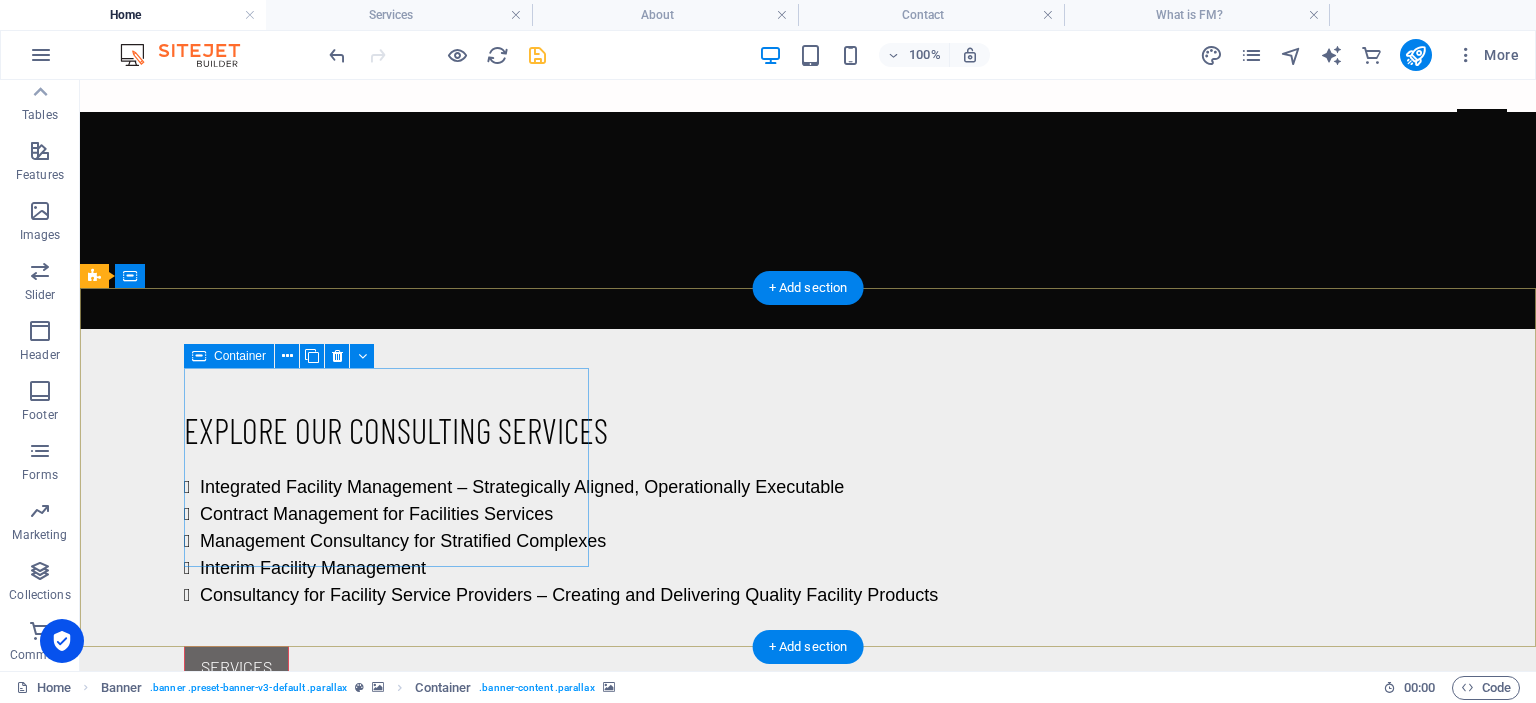 scroll, scrollTop: 1196, scrollLeft: 0, axis: vertical 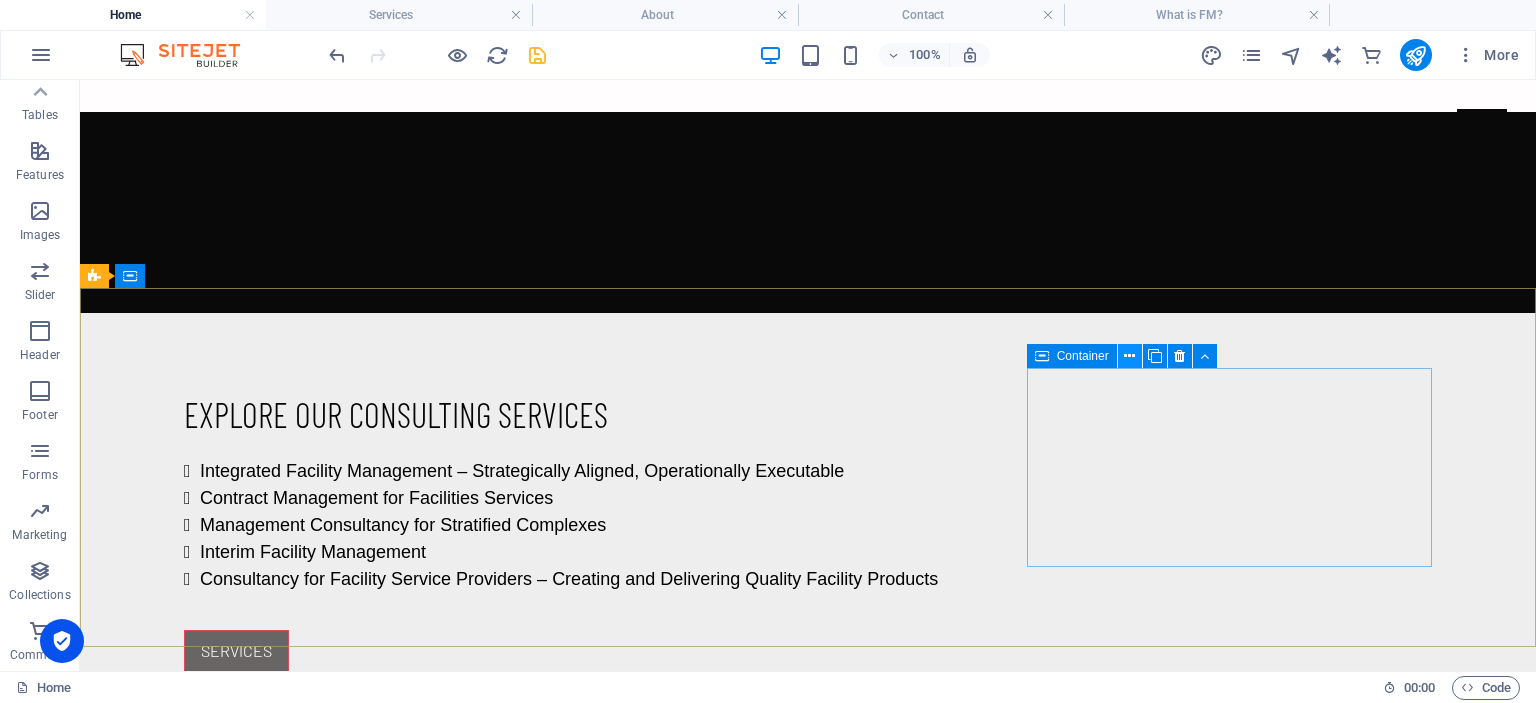click at bounding box center (1129, 356) 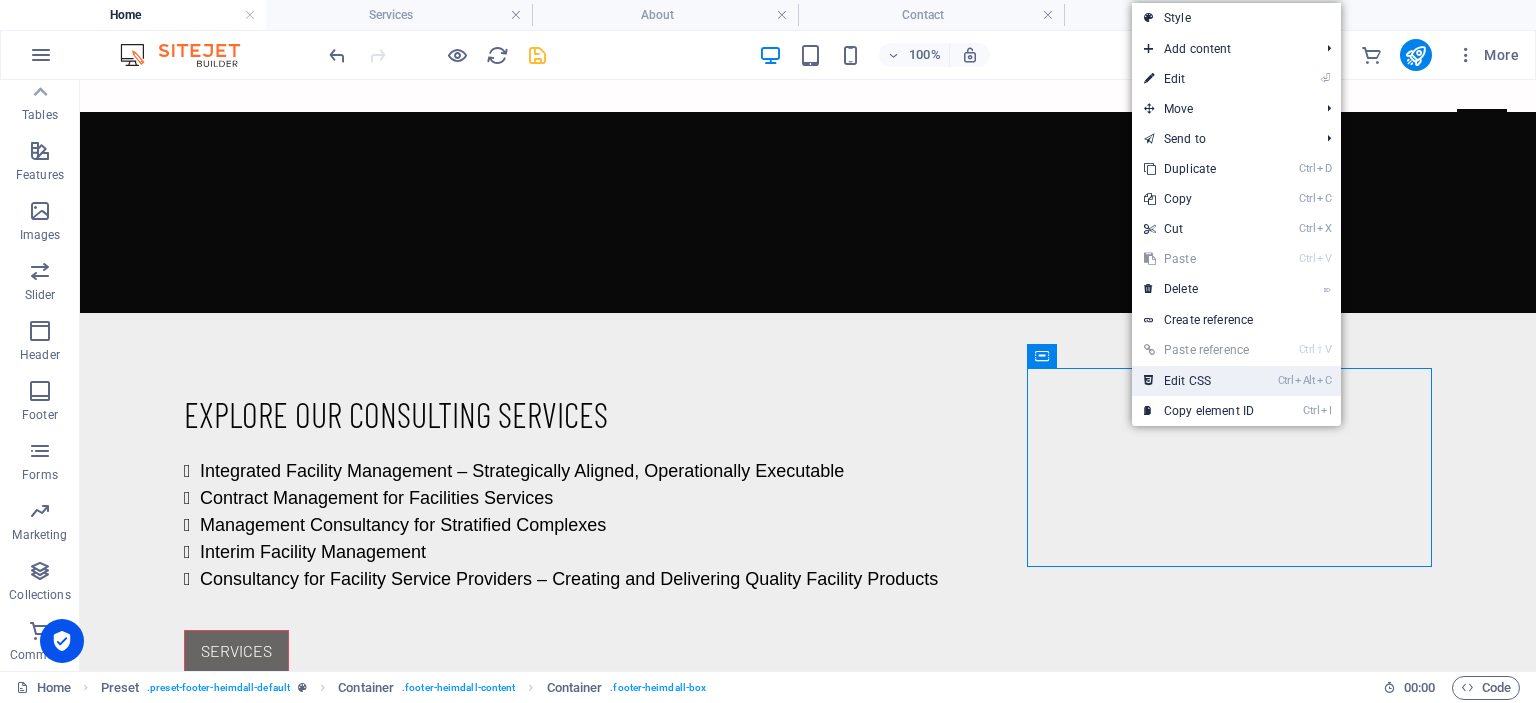 click on "Ctrl Alt C  Edit CSS" at bounding box center [1199, 381] 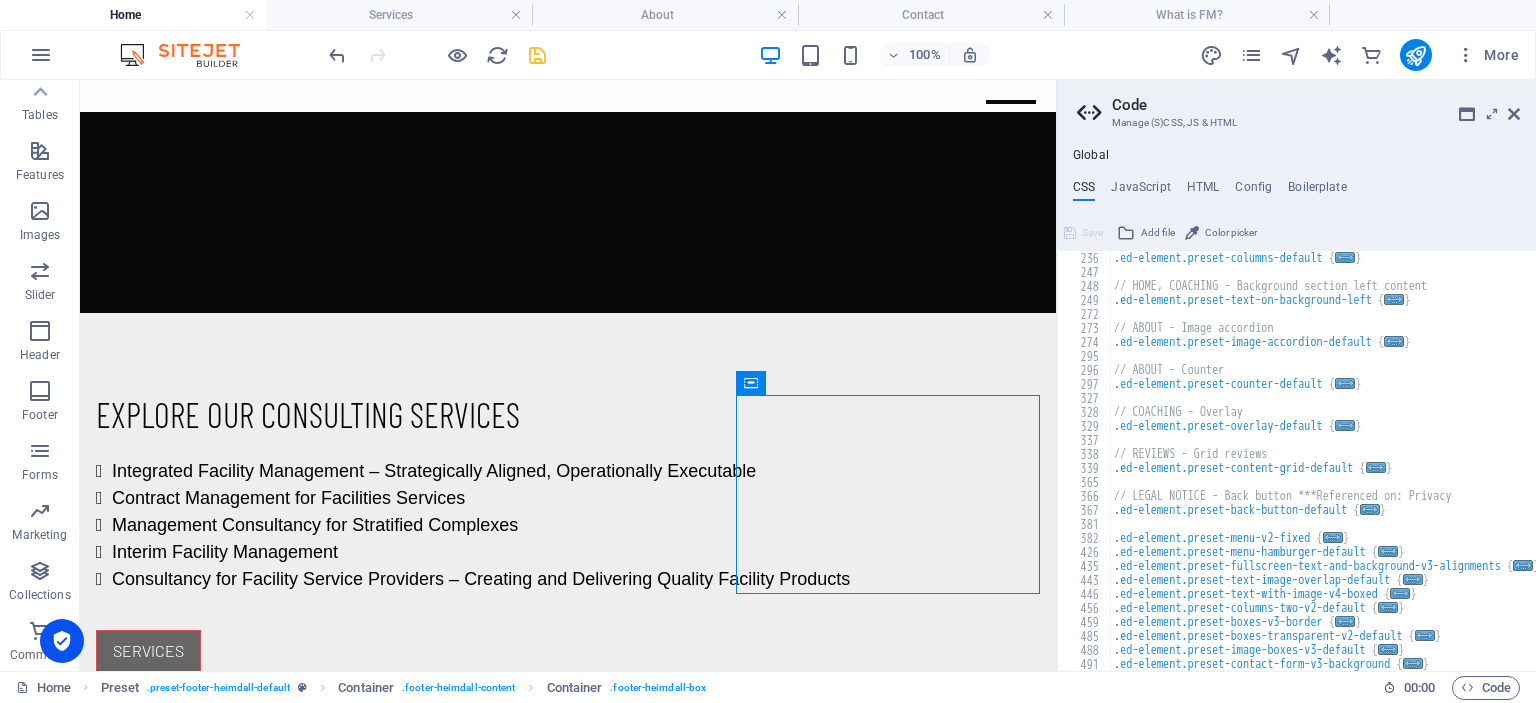 scroll, scrollTop: 742, scrollLeft: 0, axis: vertical 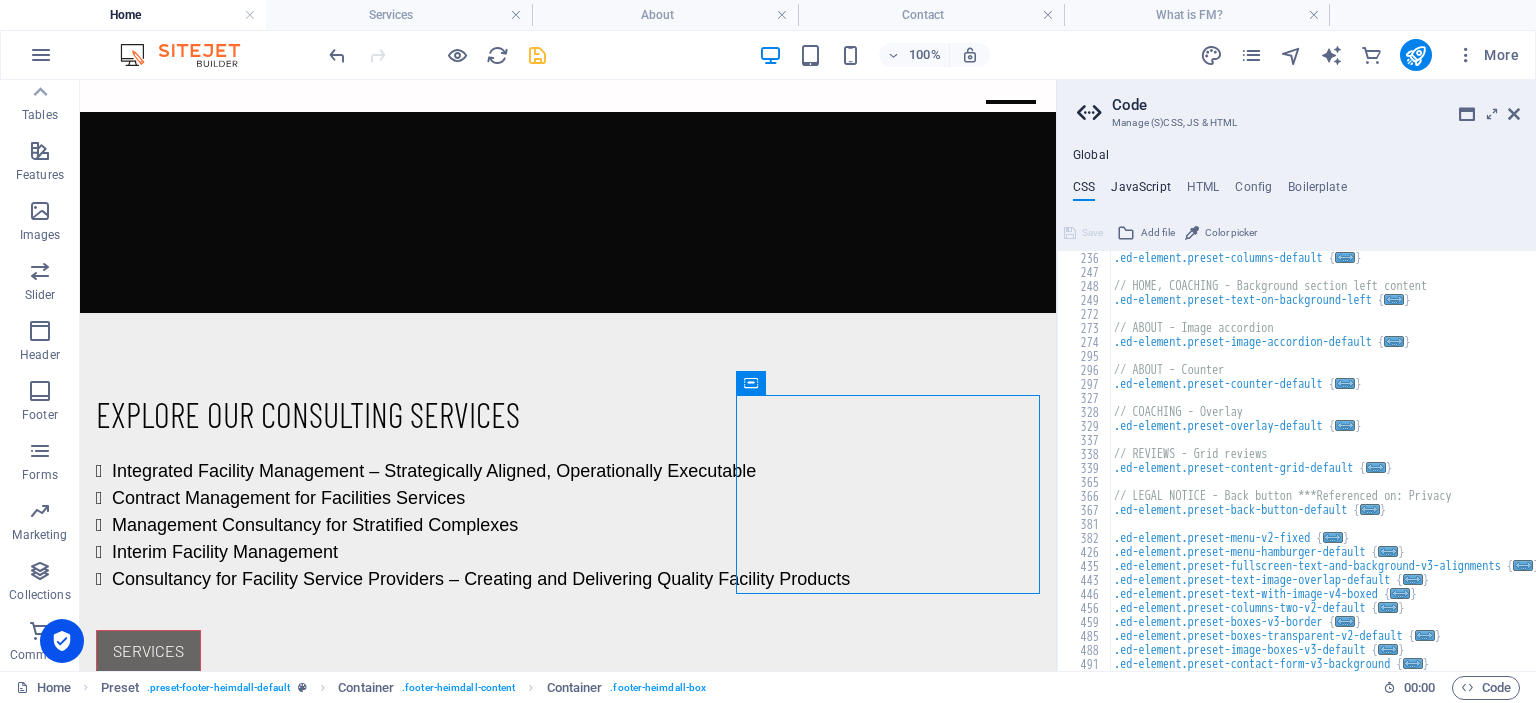 click on "JavaScript" at bounding box center [1140, 191] 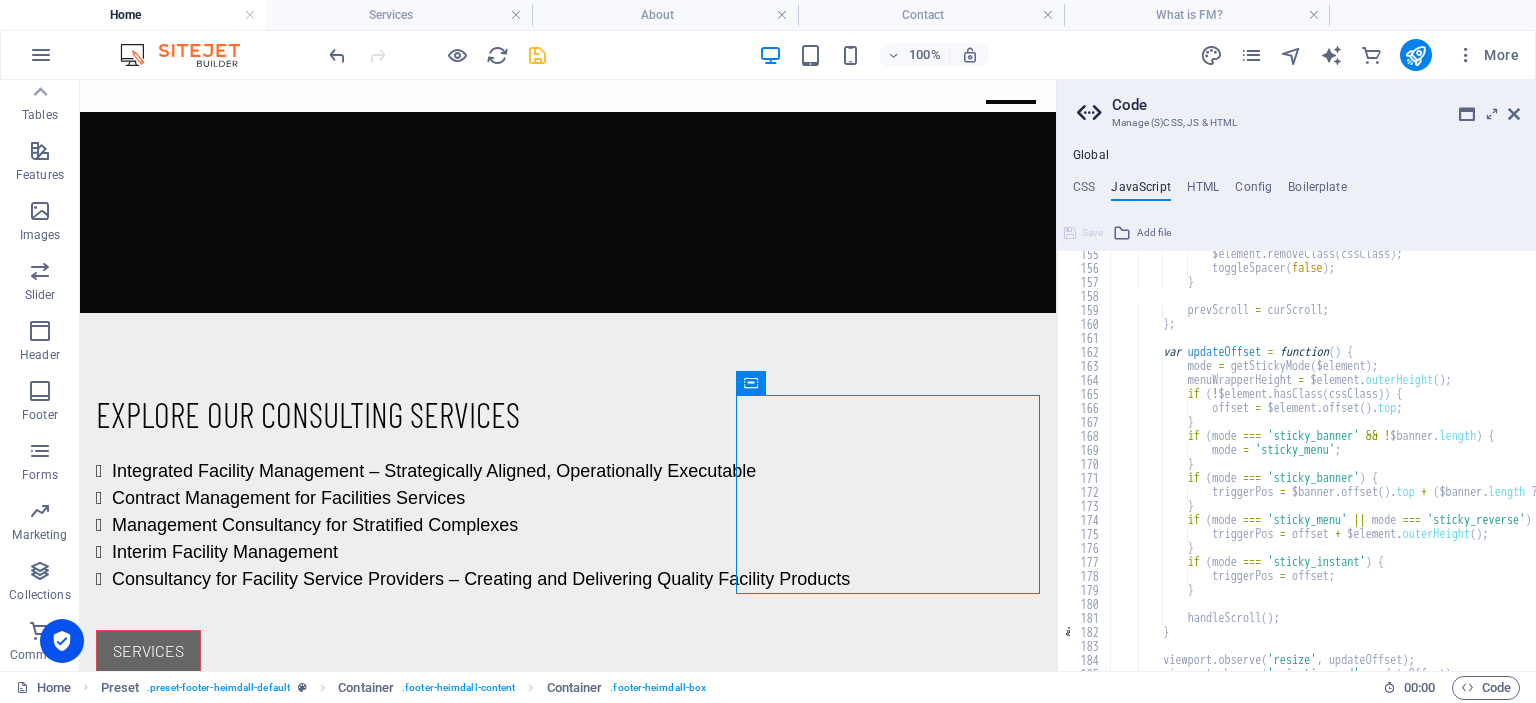 scroll, scrollTop: 2280, scrollLeft: 0, axis: vertical 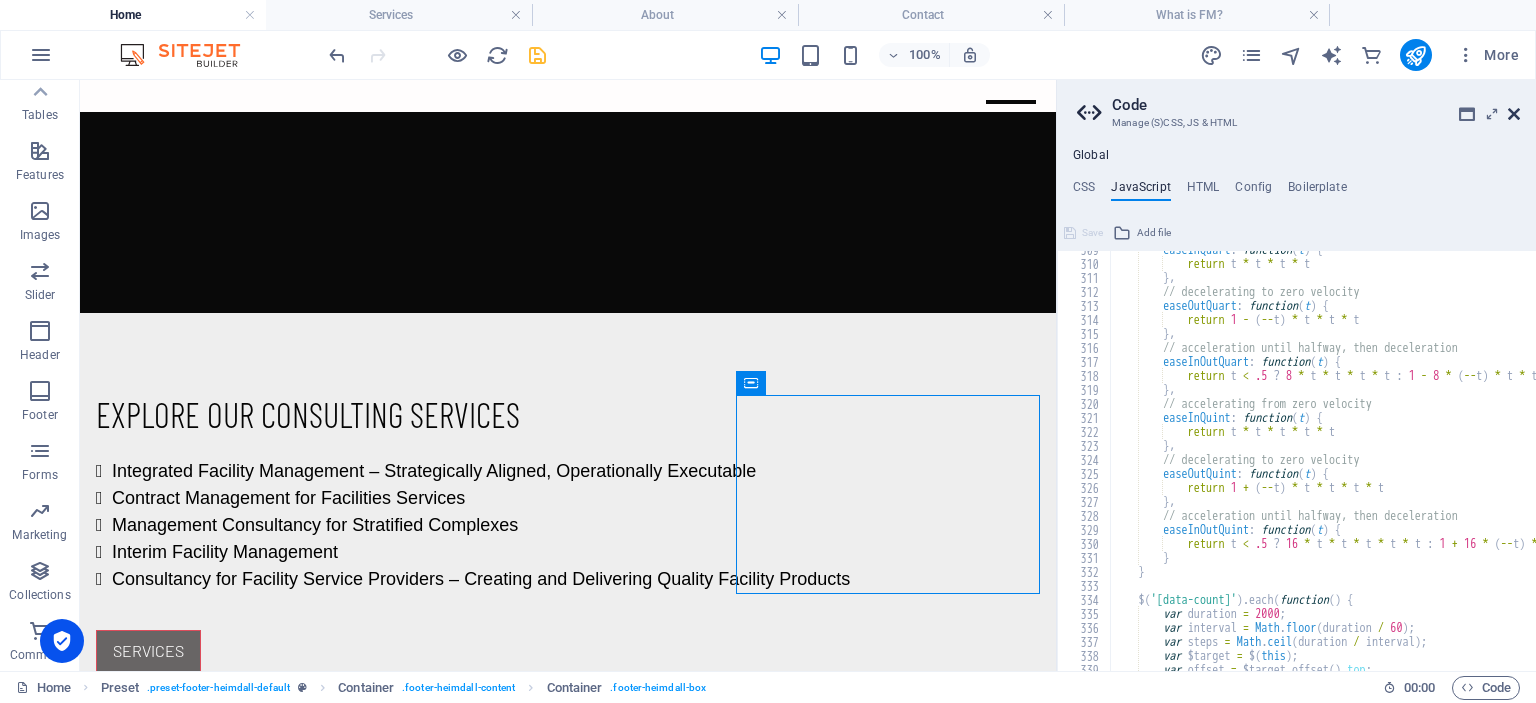 click at bounding box center (1514, 114) 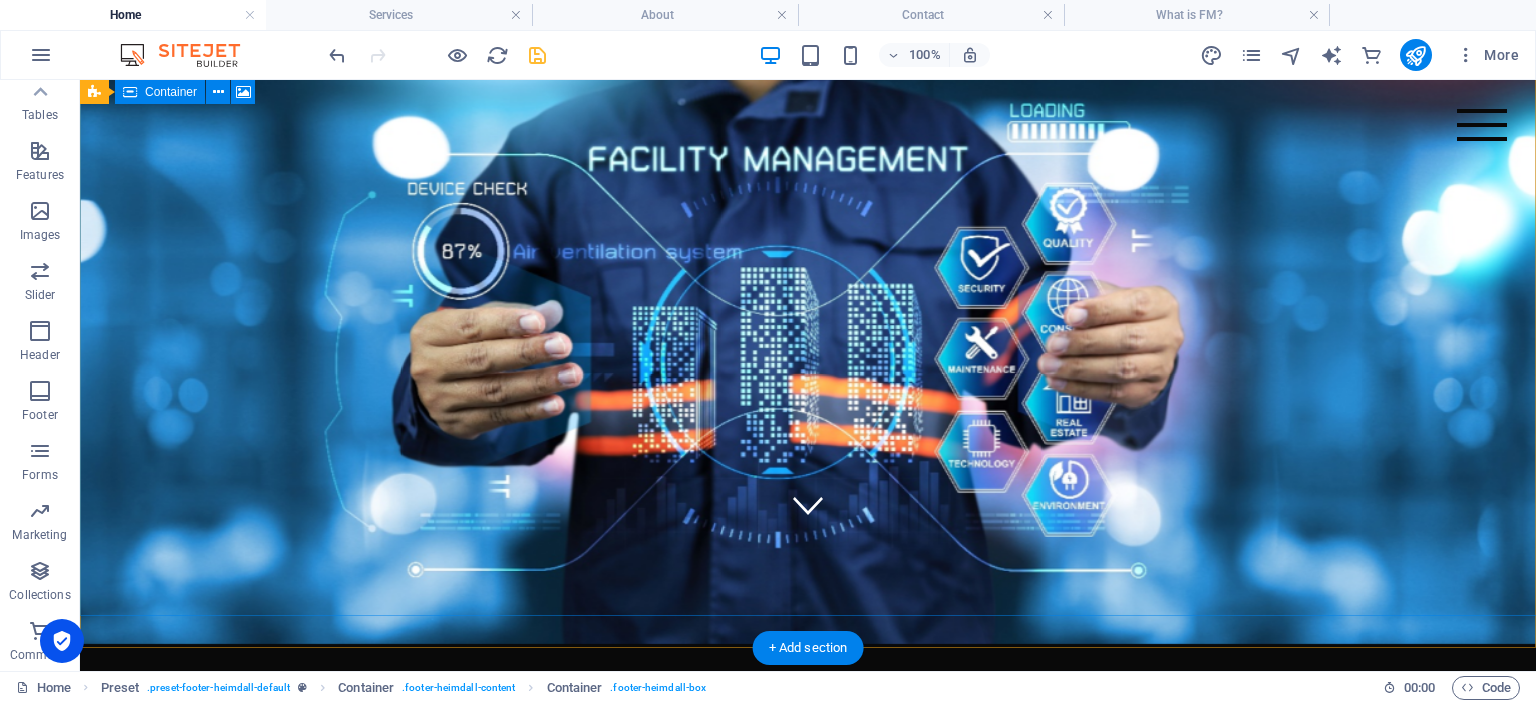 scroll, scrollTop: 0, scrollLeft: 0, axis: both 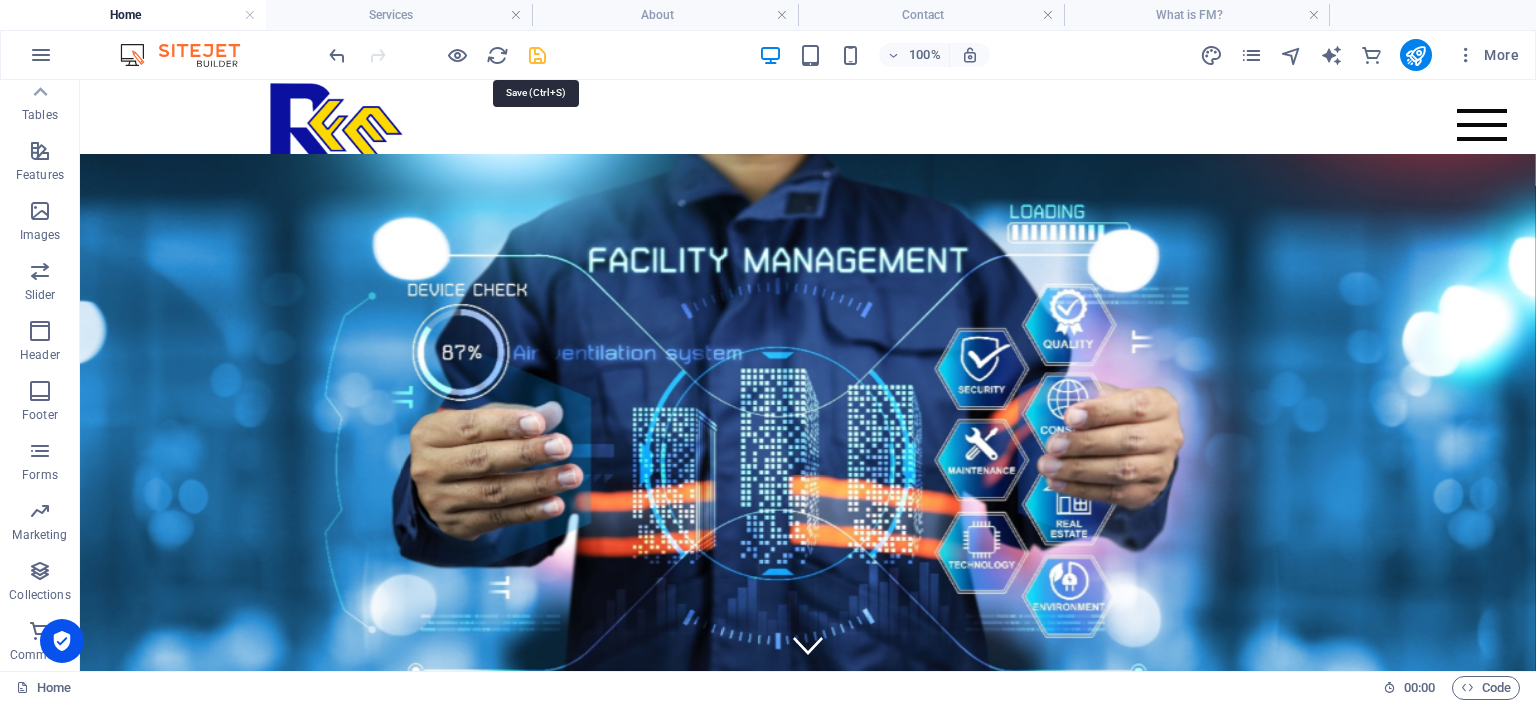 click at bounding box center [537, 55] 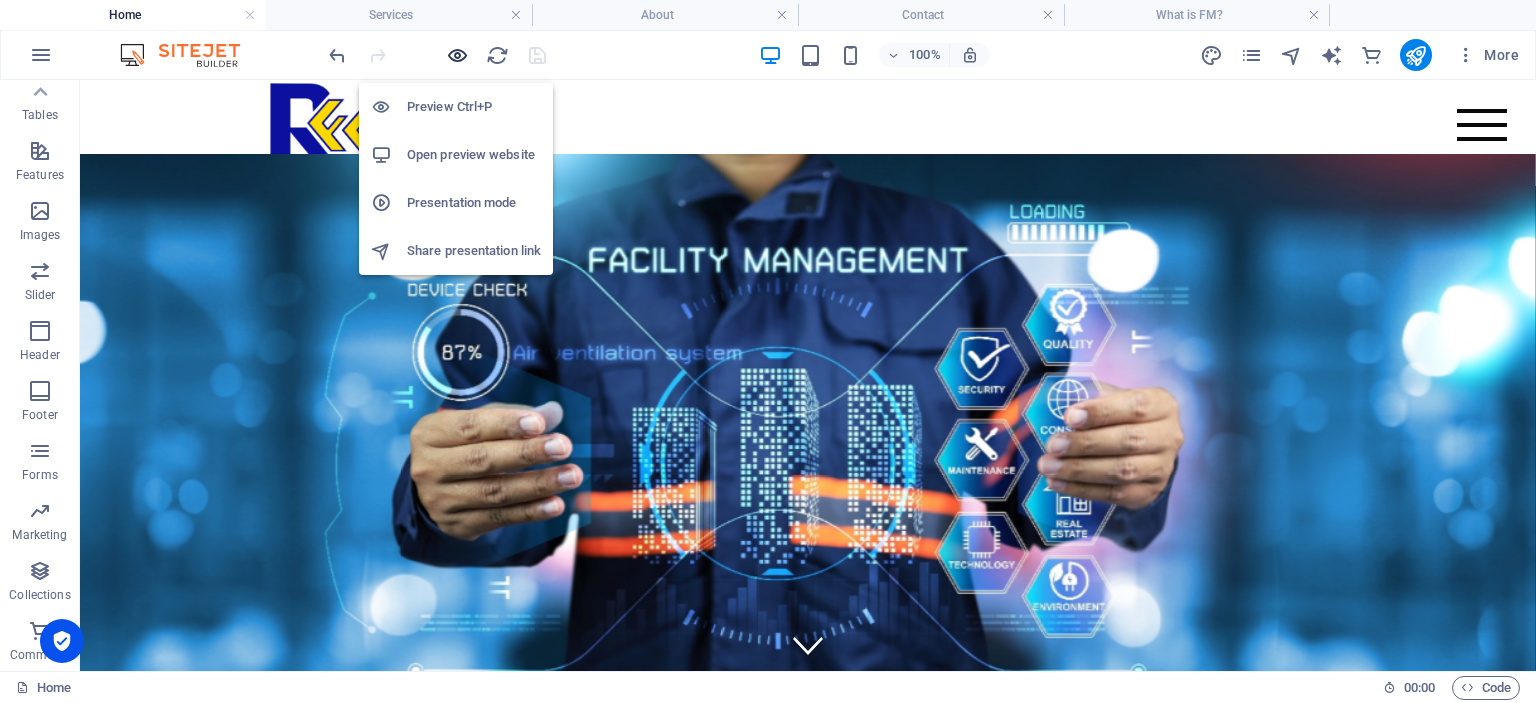 click at bounding box center (457, 55) 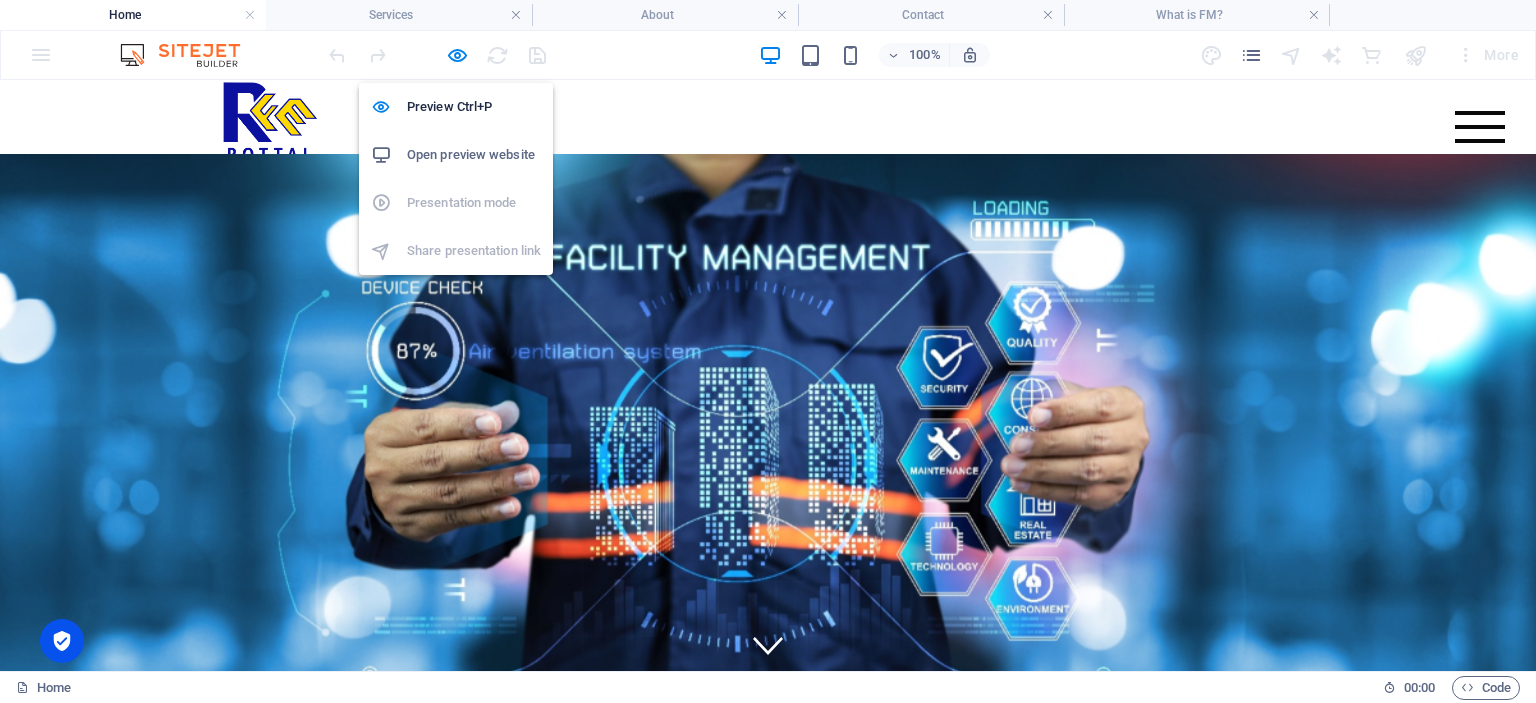 click on "Open preview website" at bounding box center (474, 155) 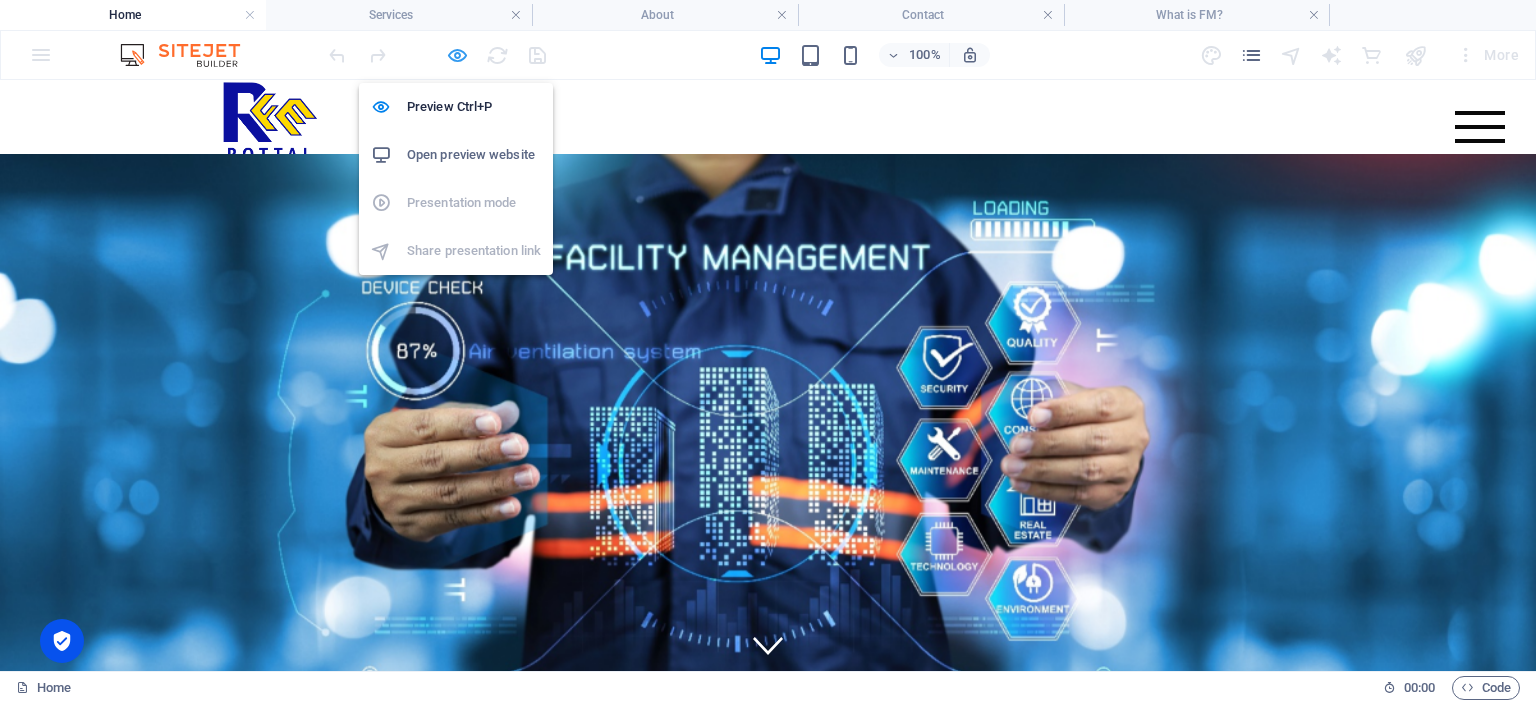 click at bounding box center [457, 55] 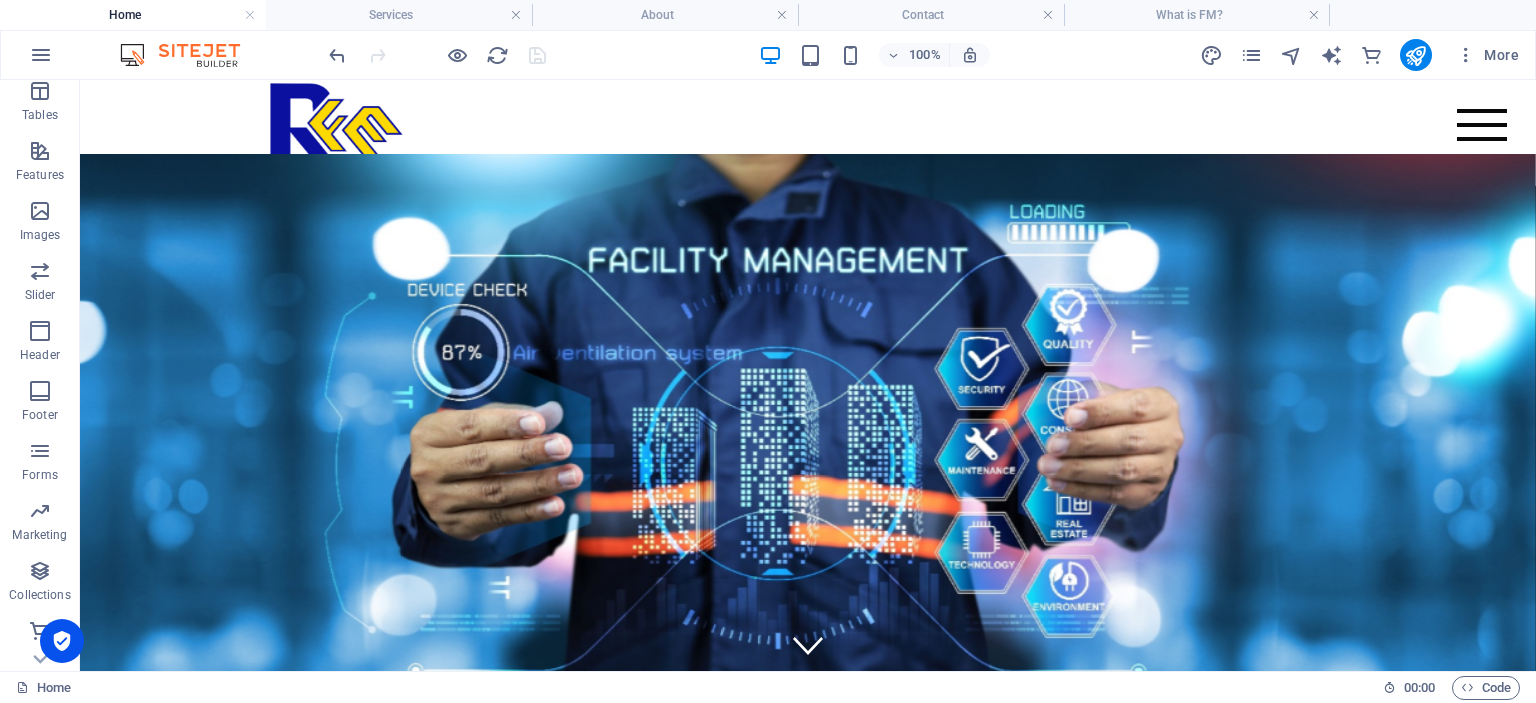 click on "Home" at bounding box center (133, 15) 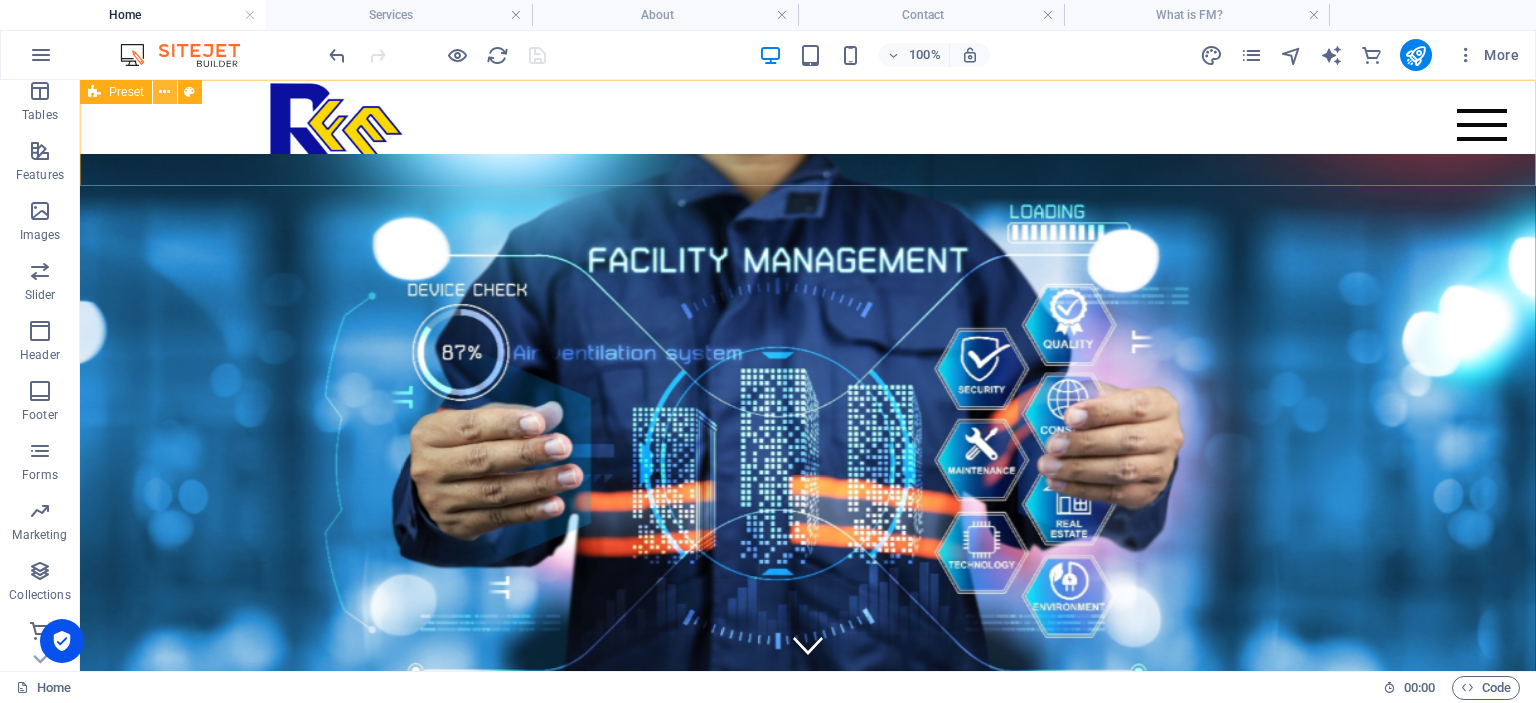 click at bounding box center [164, 92] 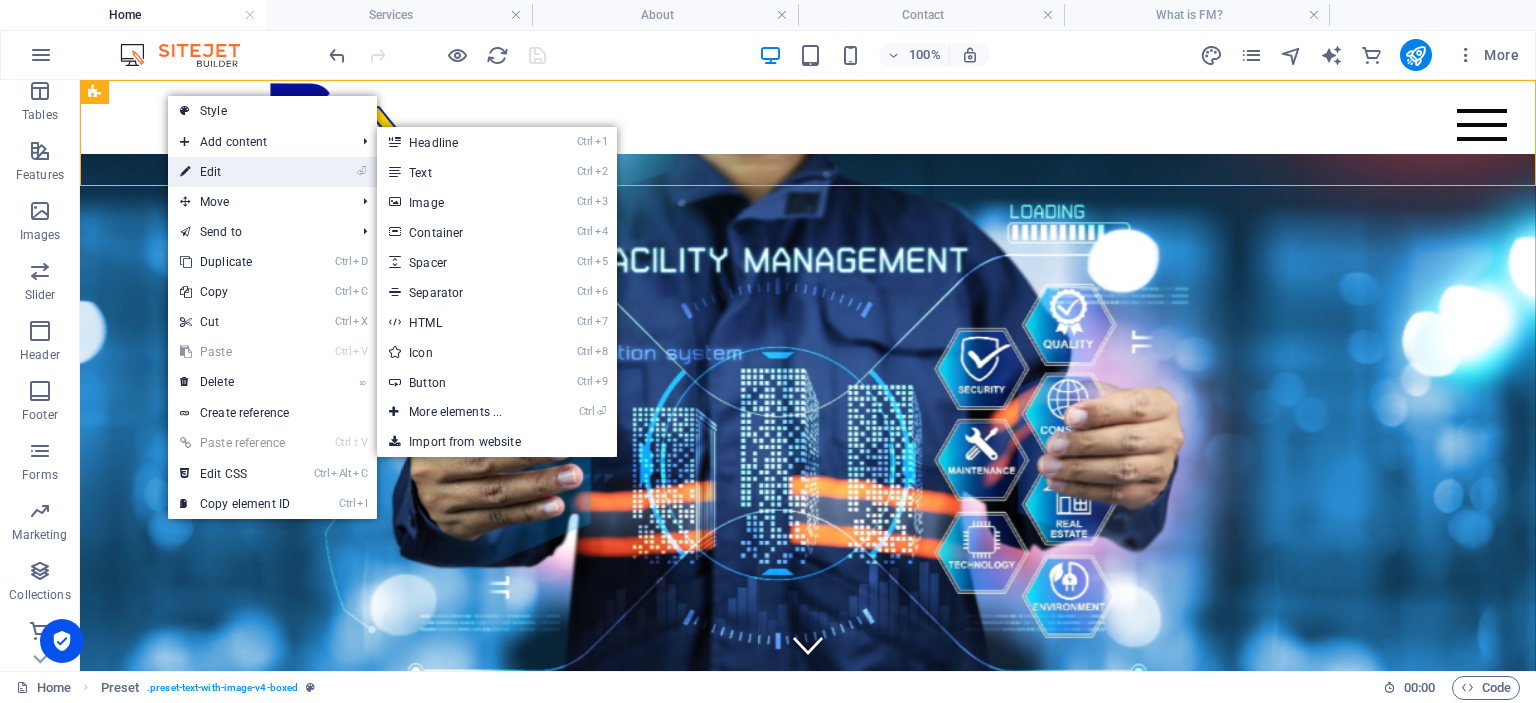 click on "⏎  Edit" at bounding box center [235, 172] 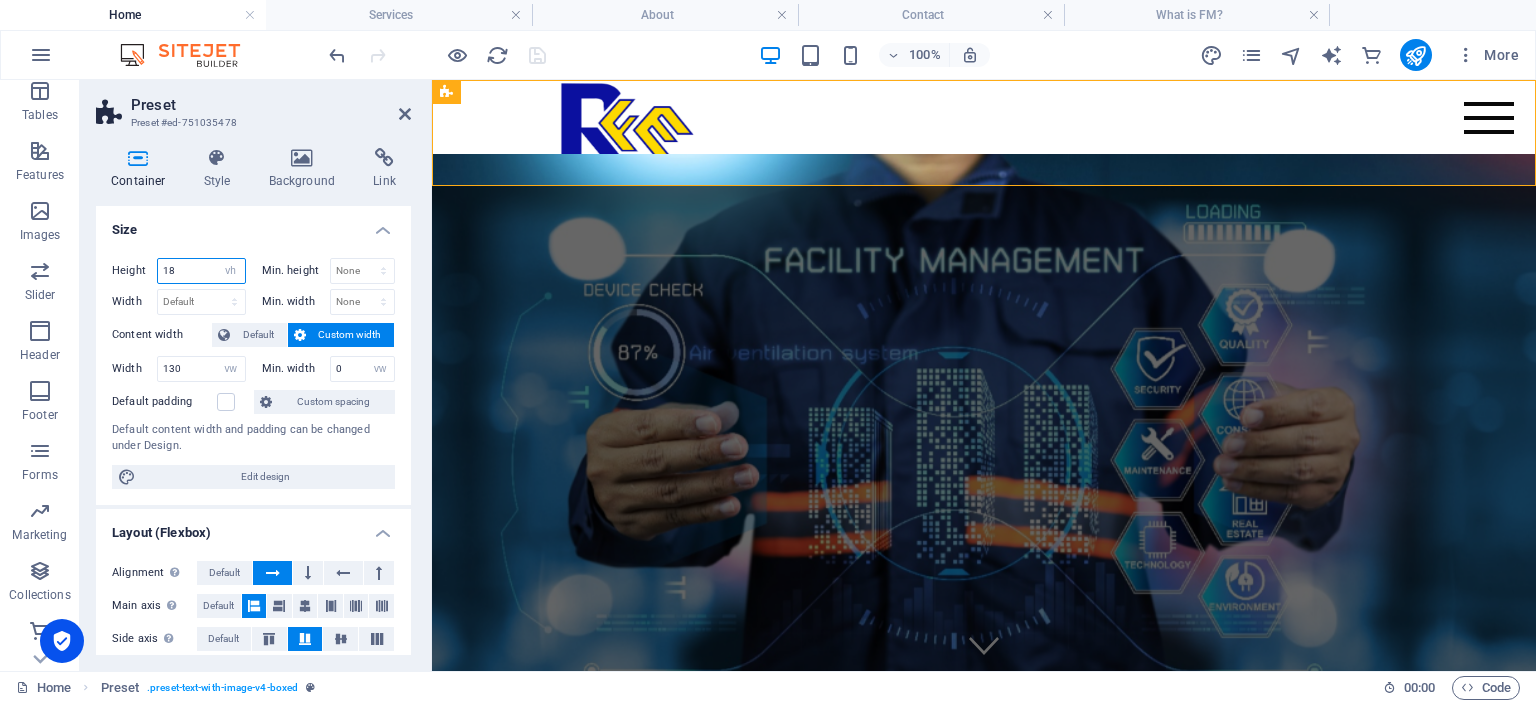 drag, startPoint x: 182, startPoint y: 268, endPoint x: 162, endPoint y: 270, distance: 20.09975 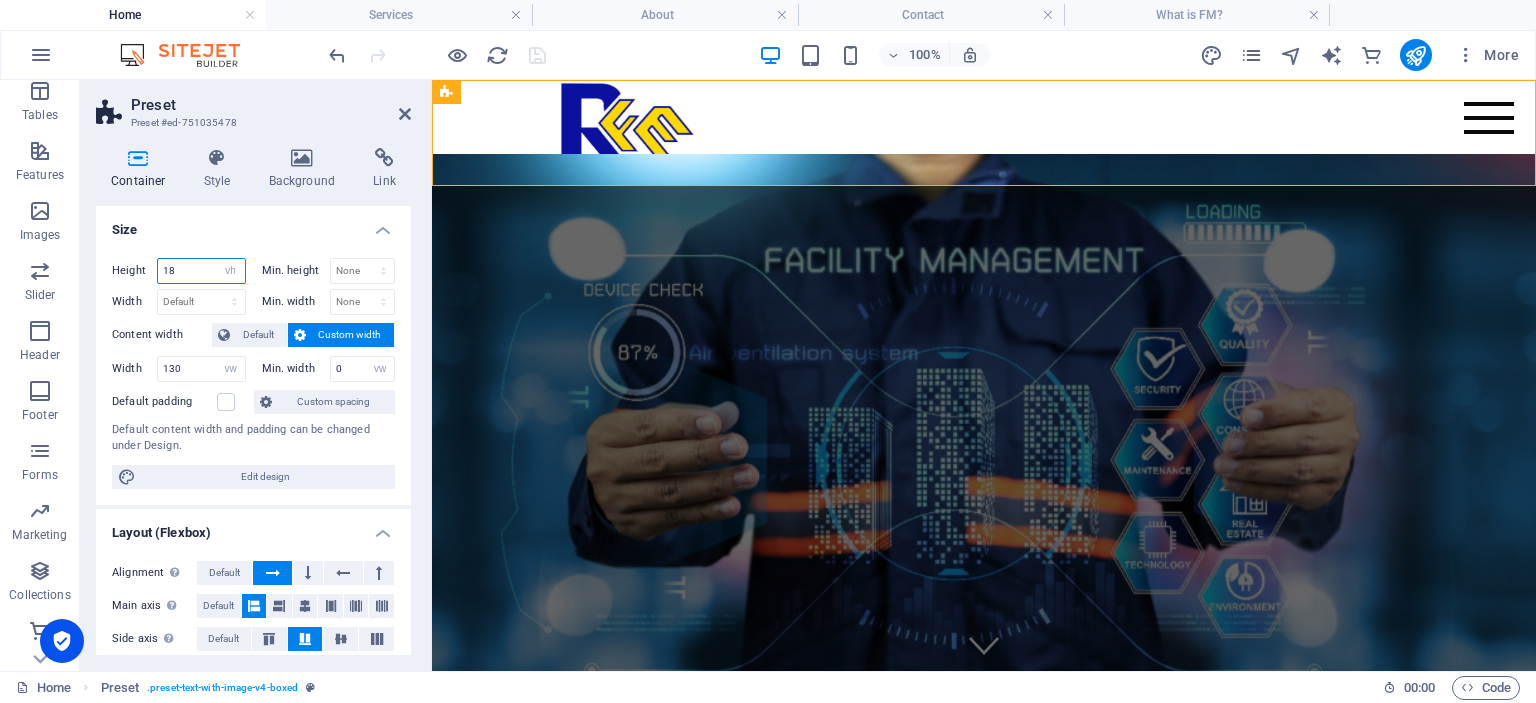 click on "18" at bounding box center [201, 271] 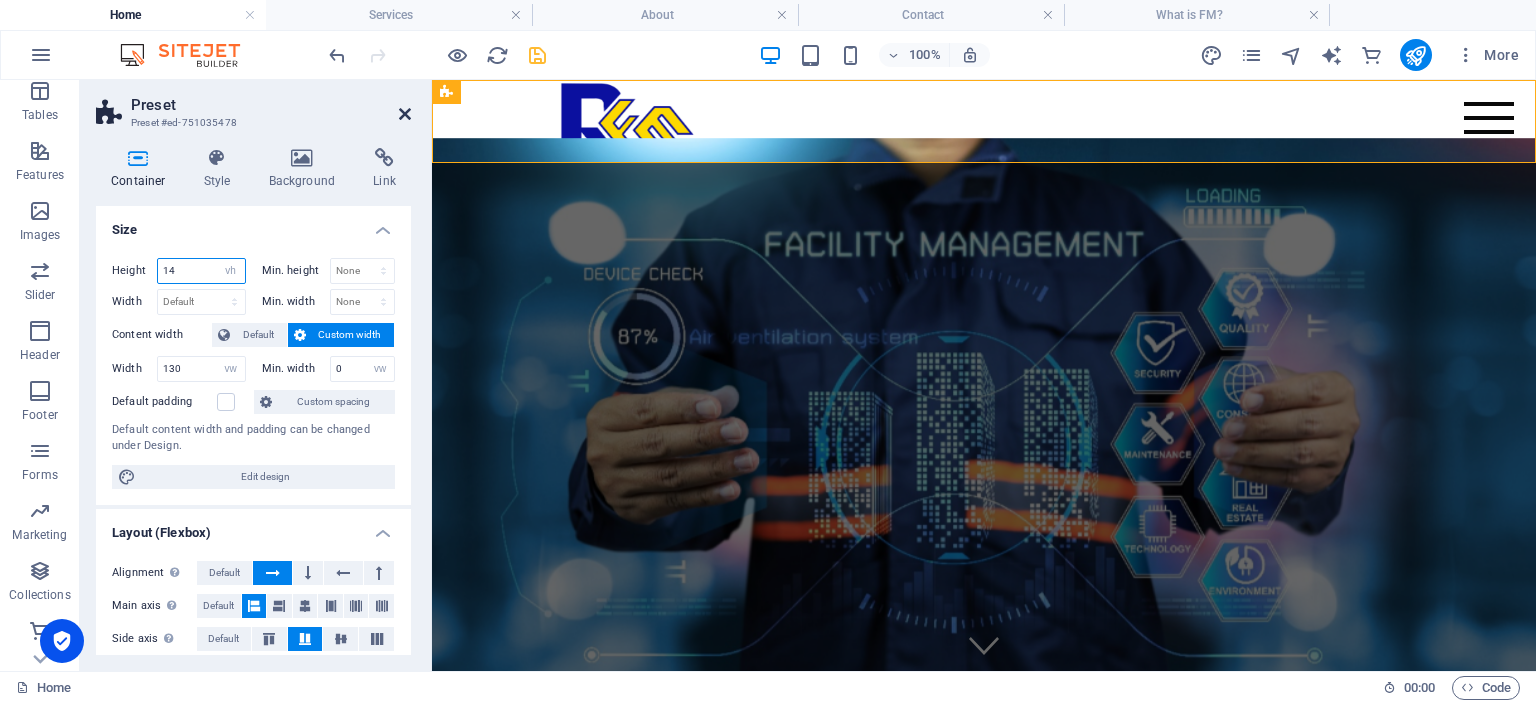 type on "14" 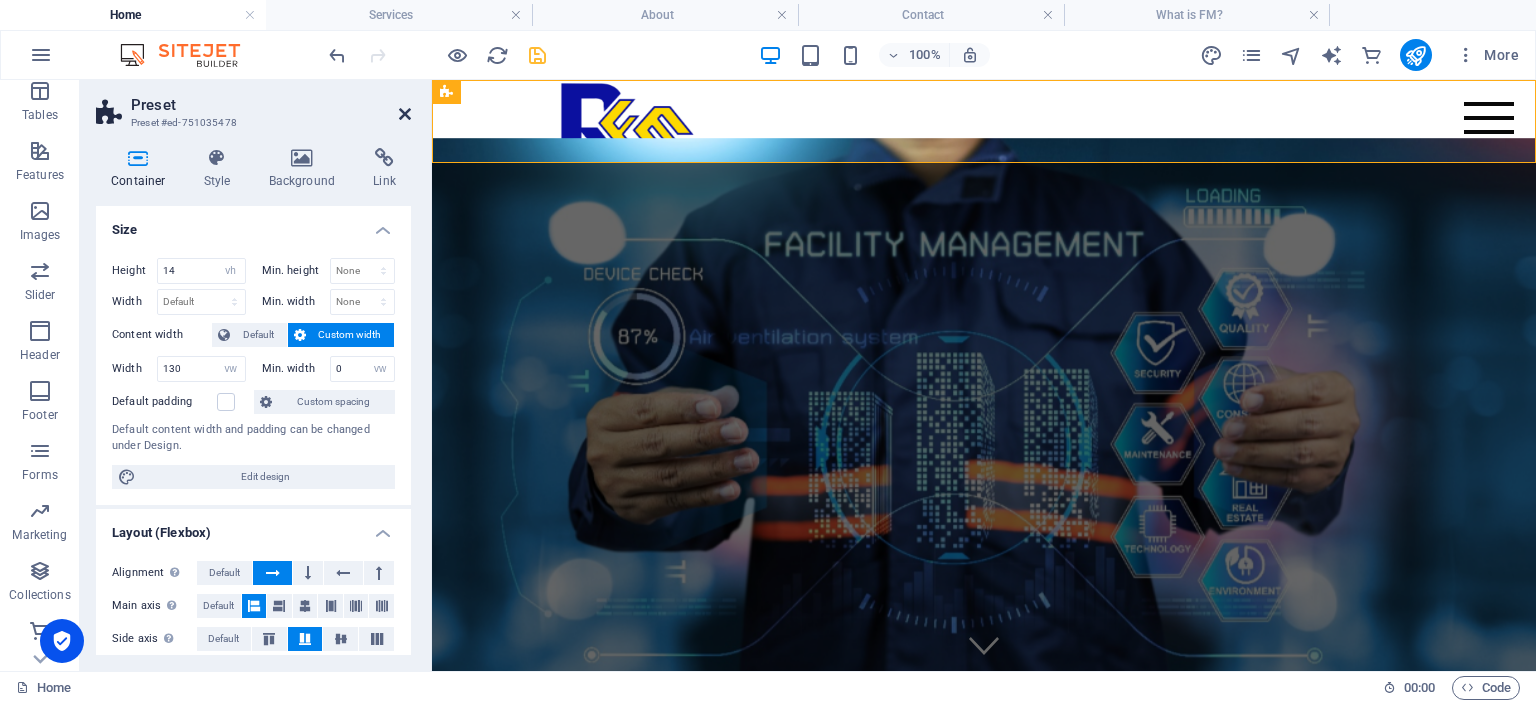 click at bounding box center [405, 114] 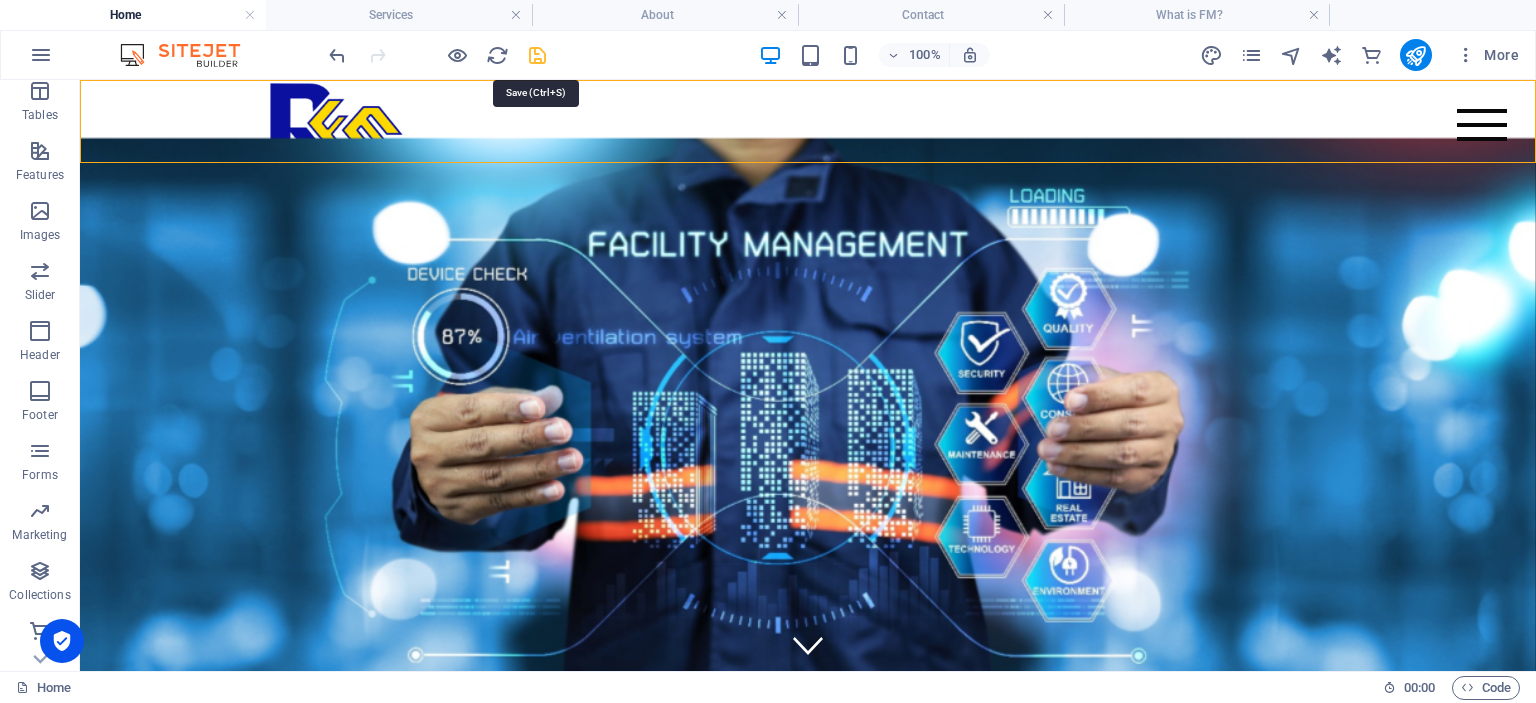 click at bounding box center [537, 55] 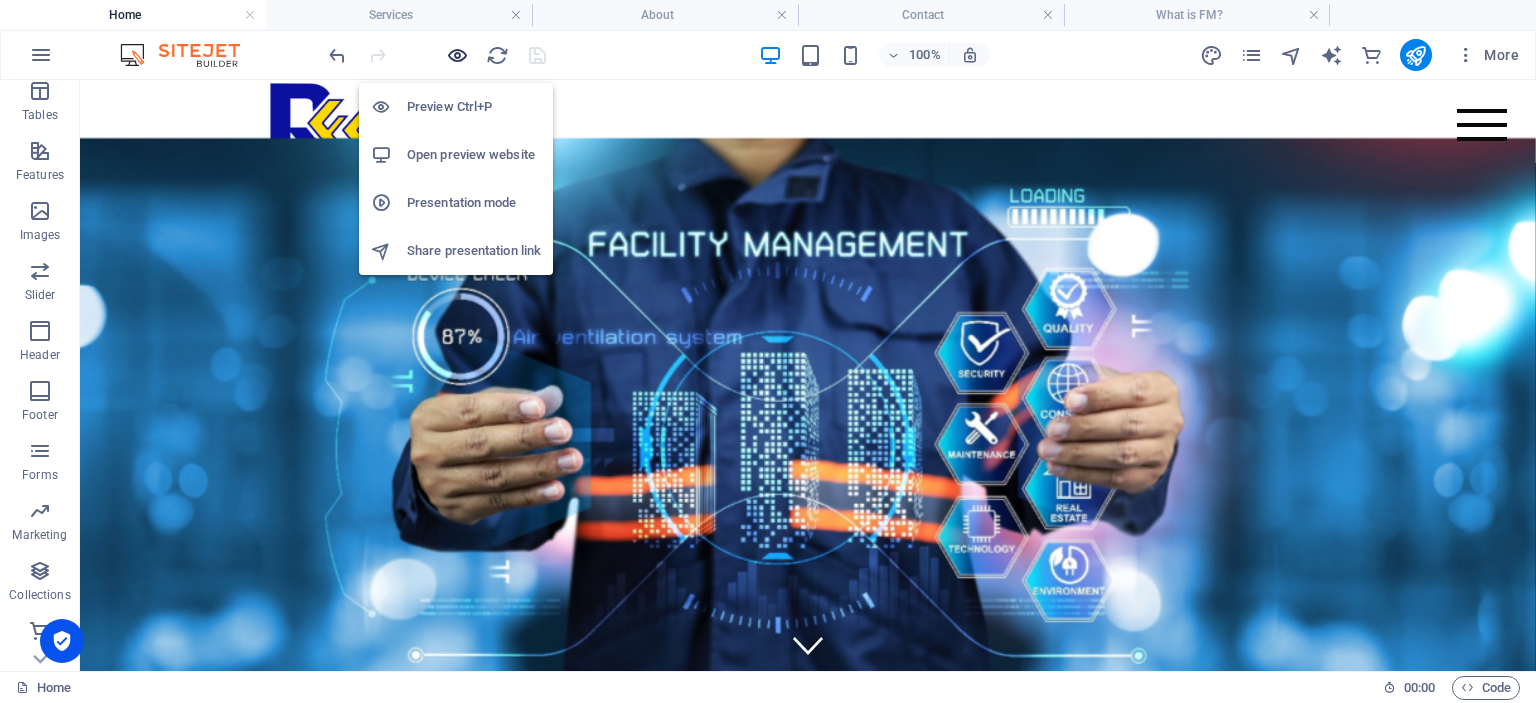 click at bounding box center [457, 55] 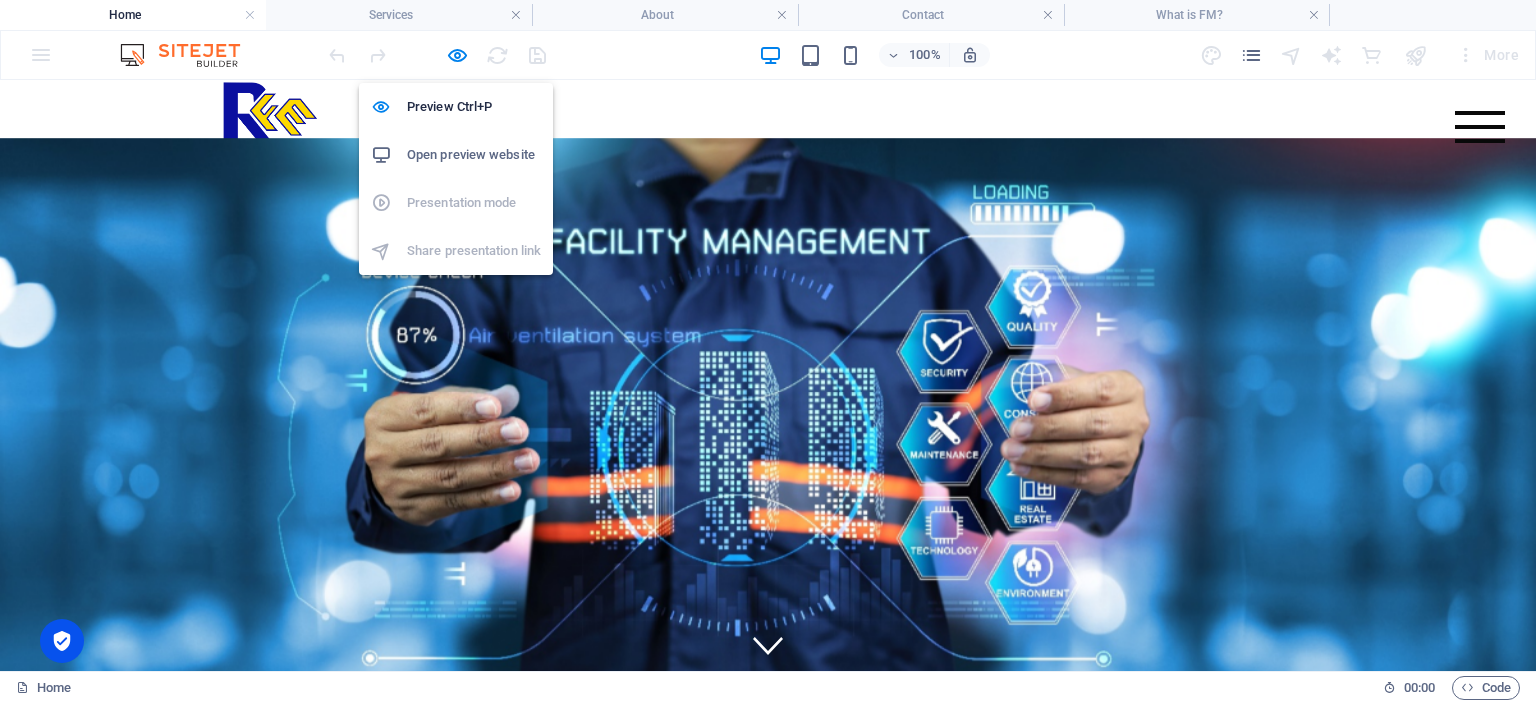 click on "Open preview website" at bounding box center (474, 155) 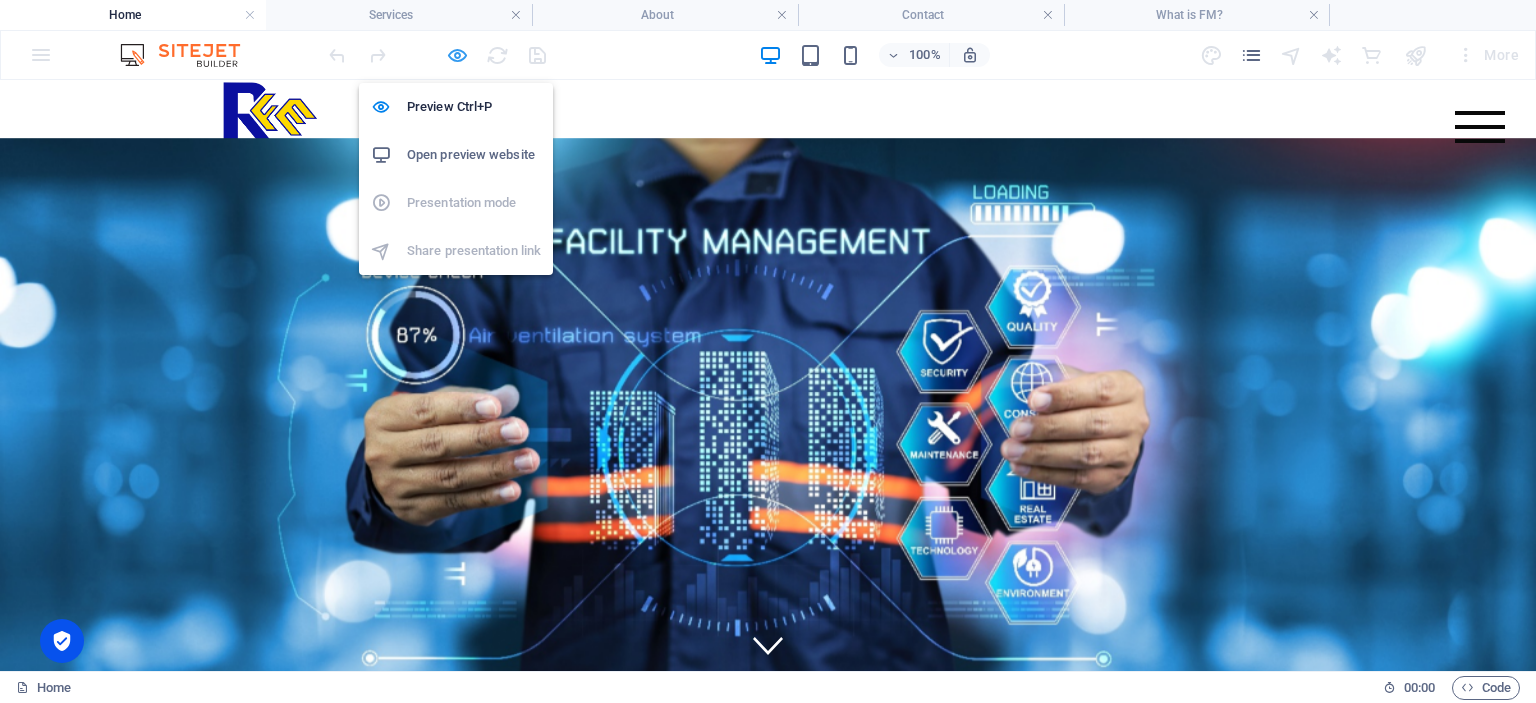 click at bounding box center [457, 55] 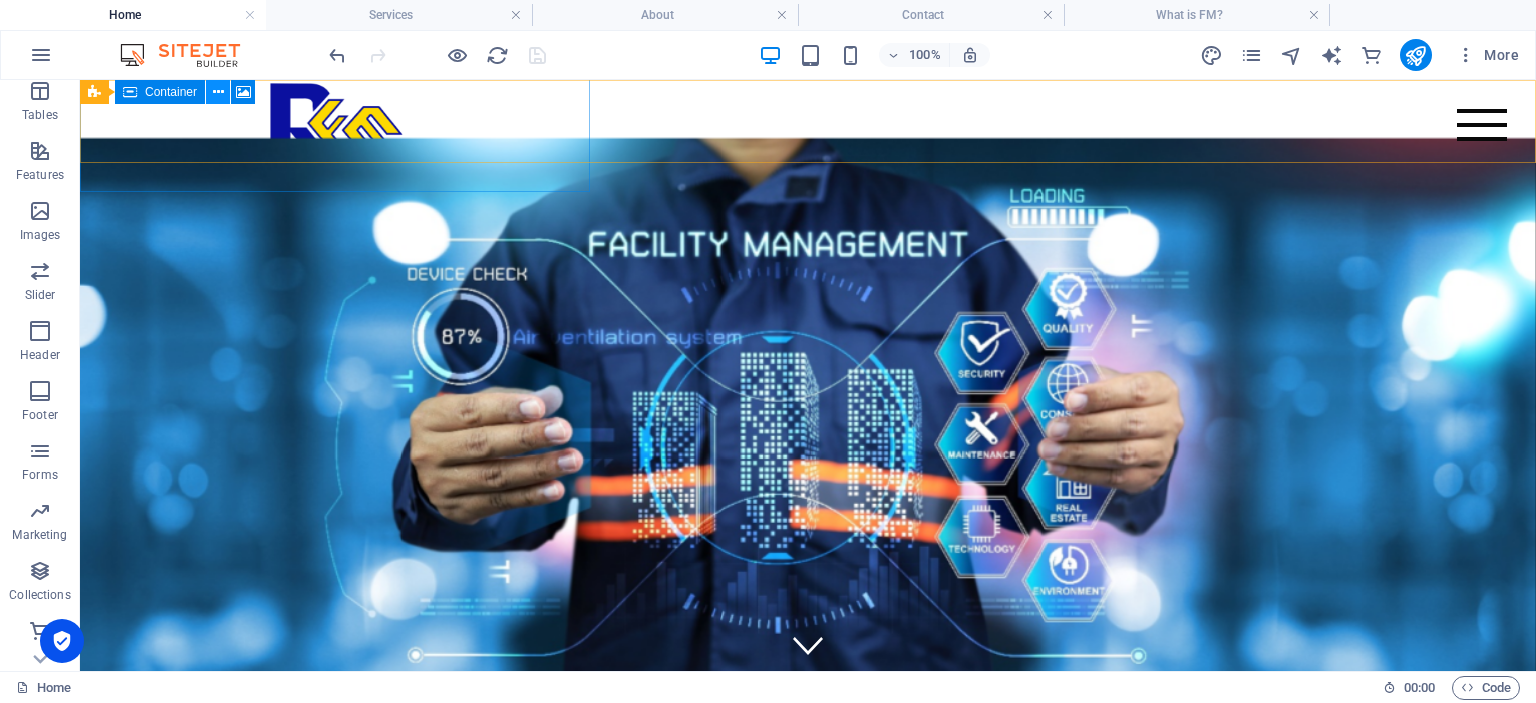 click at bounding box center (218, 92) 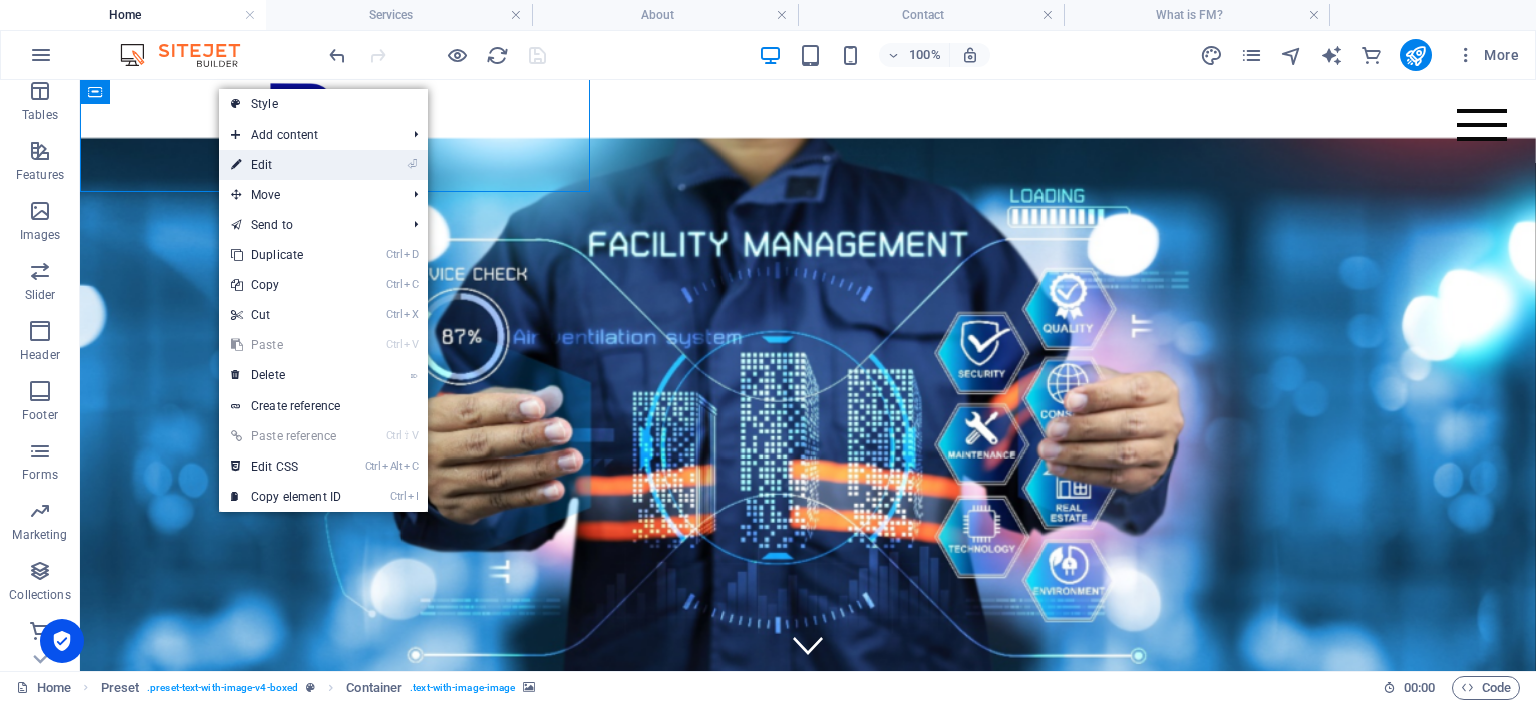 click on "⏎  Edit" at bounding box center [286, 165] 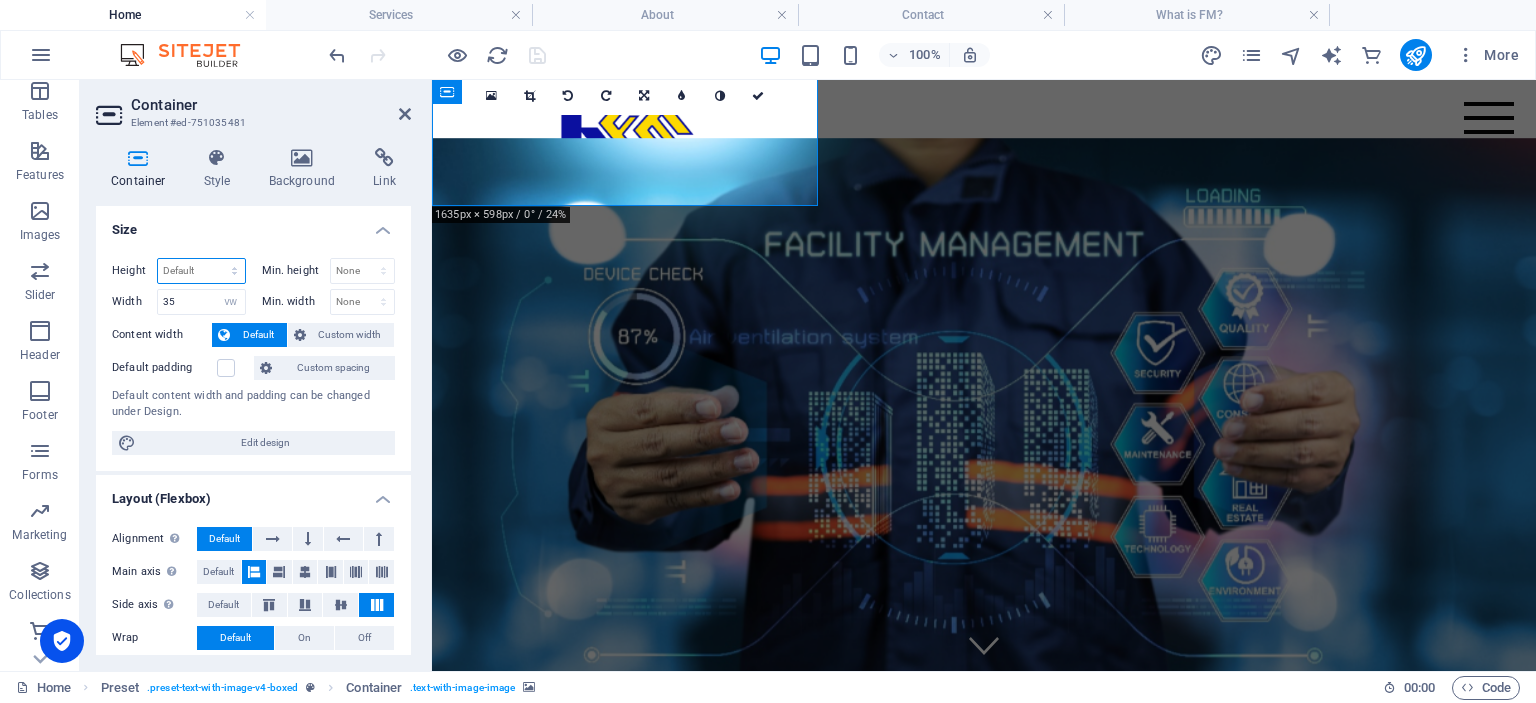 click on "Default px rem % vh vw" at bounding box center (201, 271) 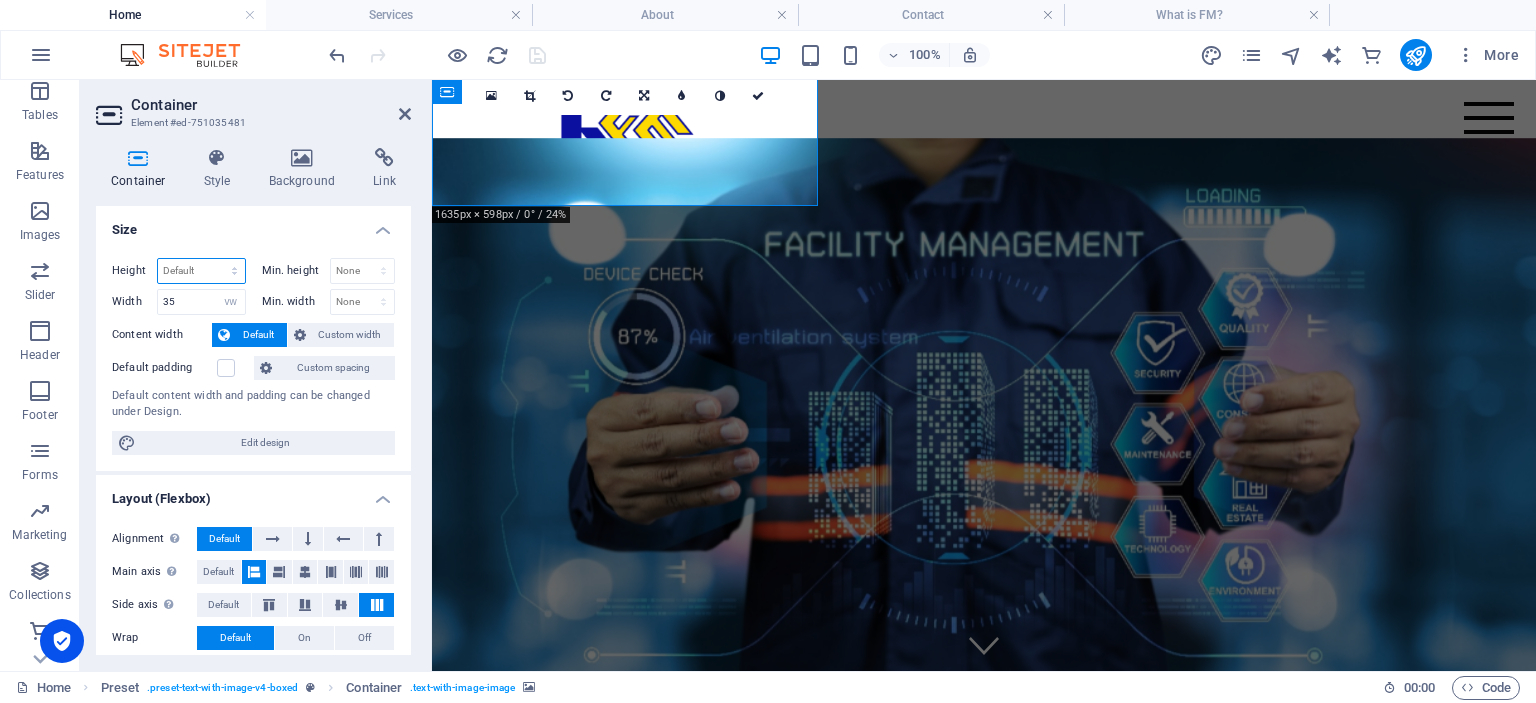 select on "vh" 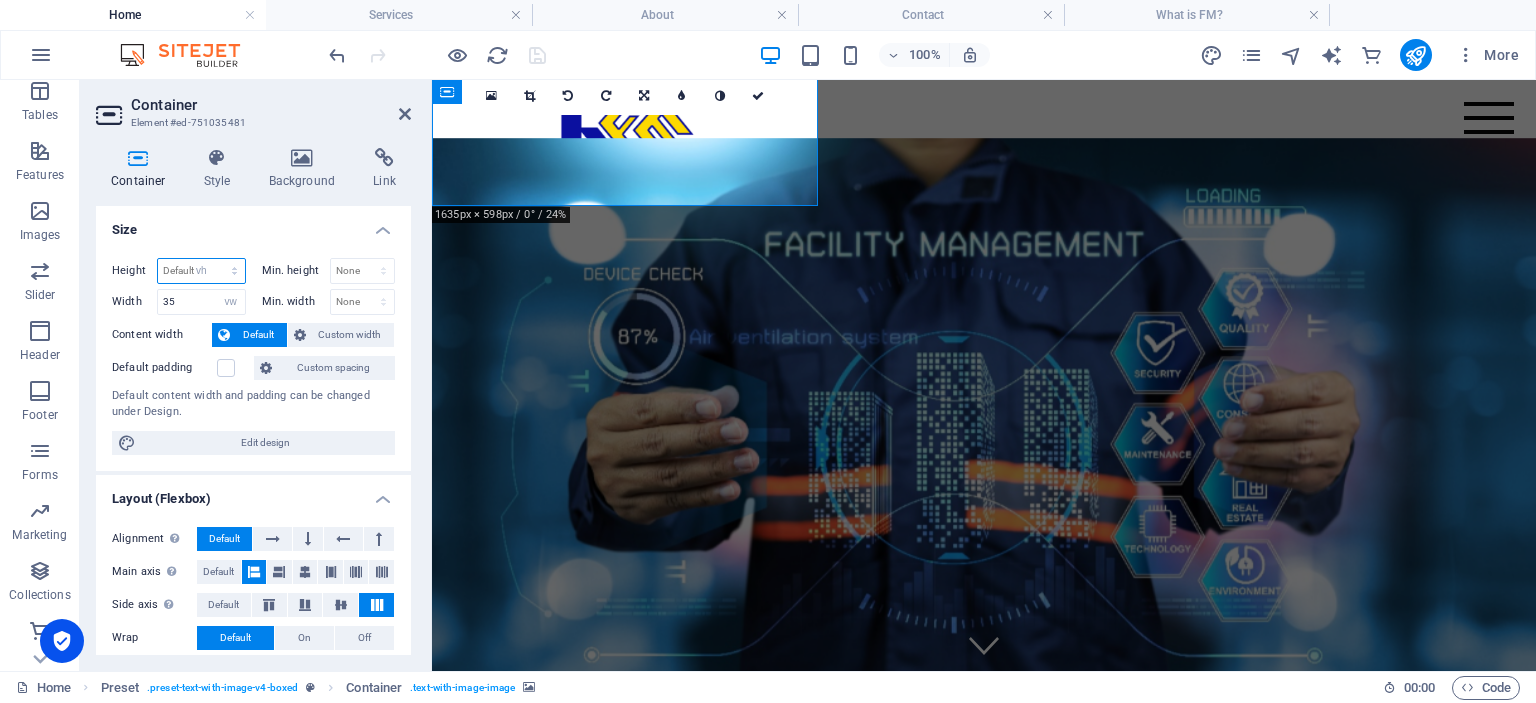 click on "vh" at bounding box center (0, 0) 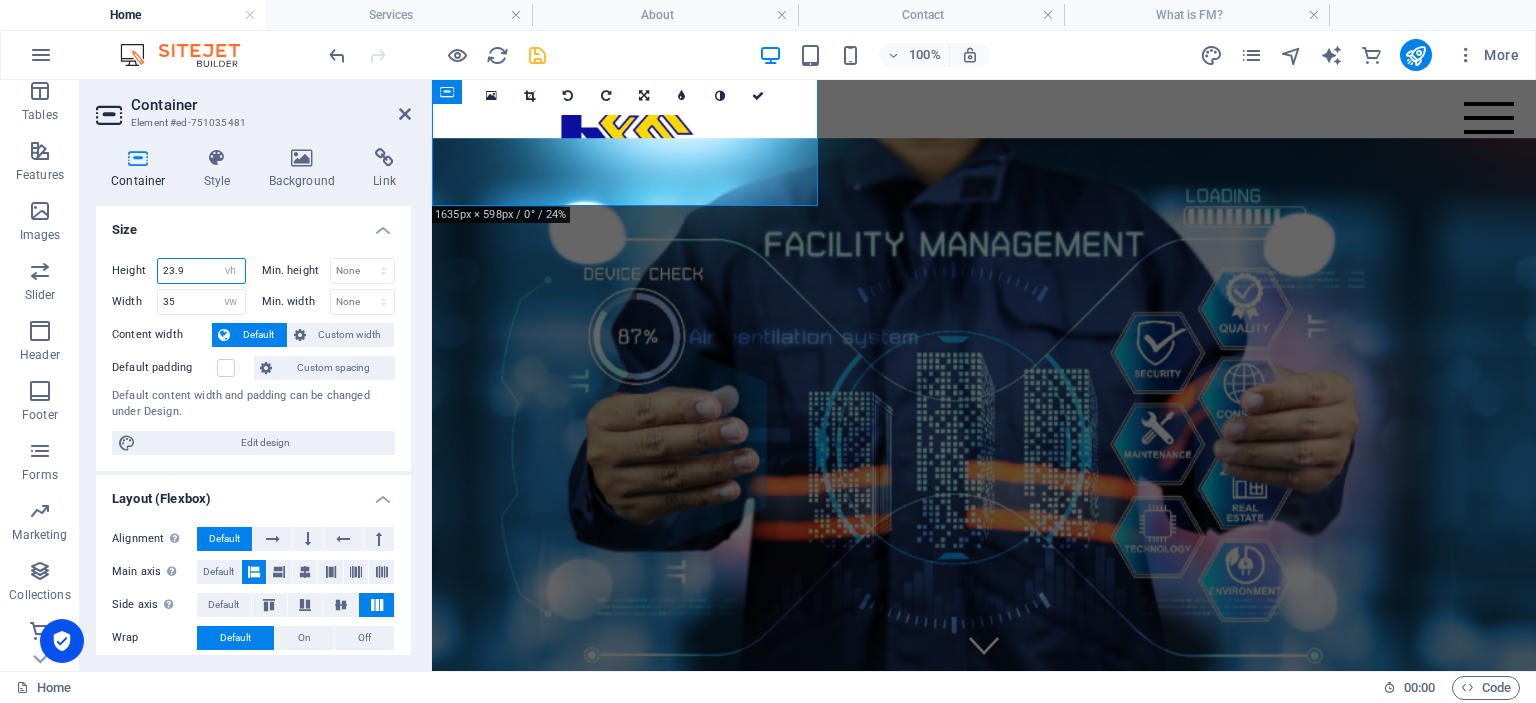 click on "23.9" at bounding box center (201, 271) 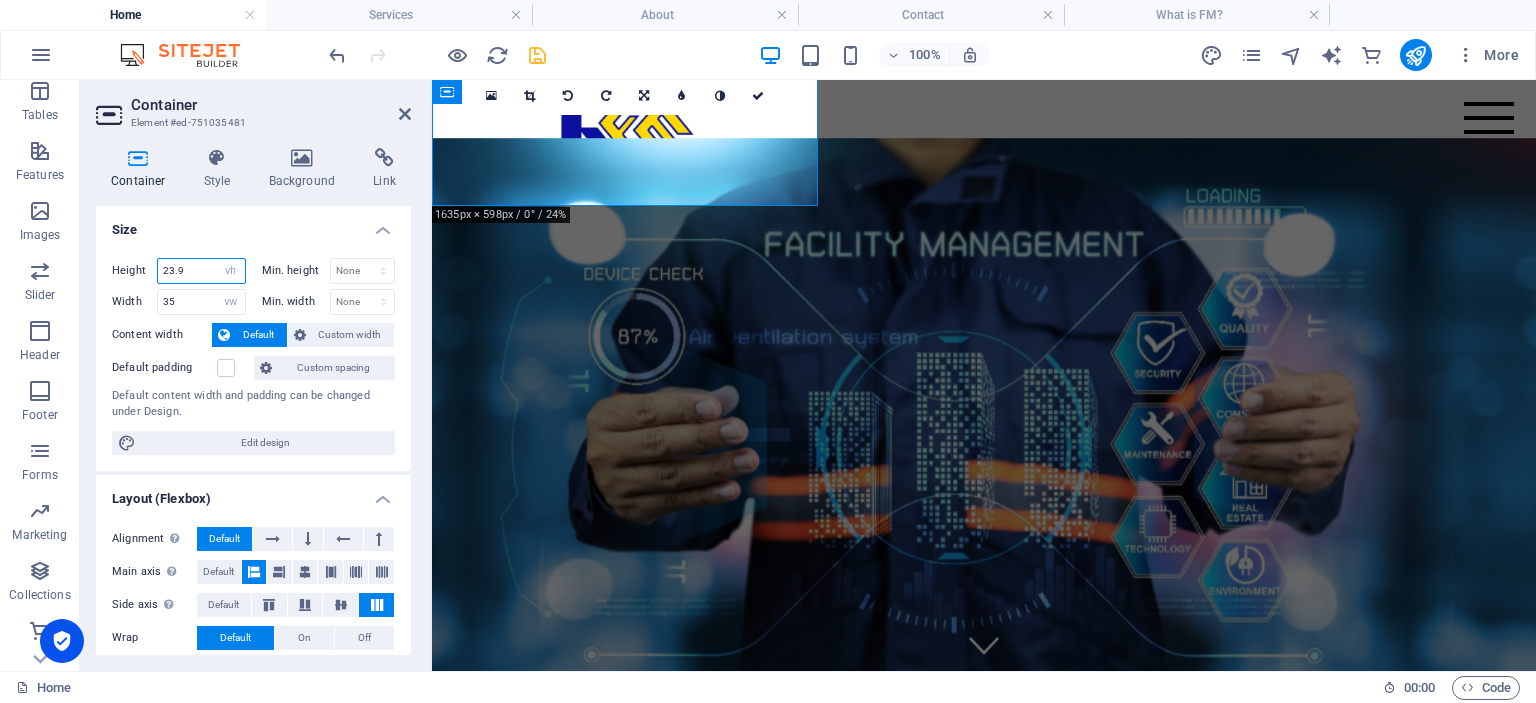 drag, startPoint x: 184, startPoint y: 273, endPoint x: 166, endPoint y: 274, distance: 18.027756 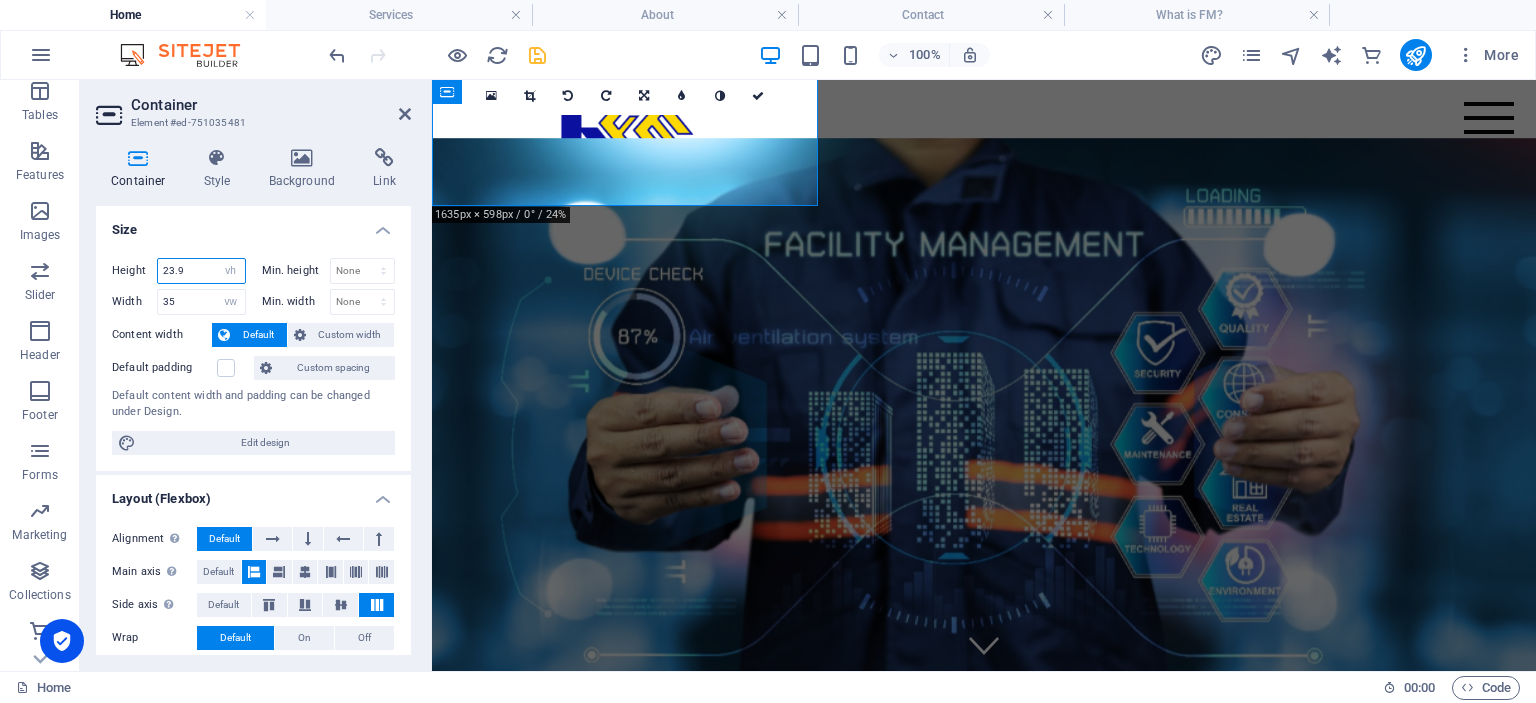 click on "23.9" at bounding box center [201, 271] 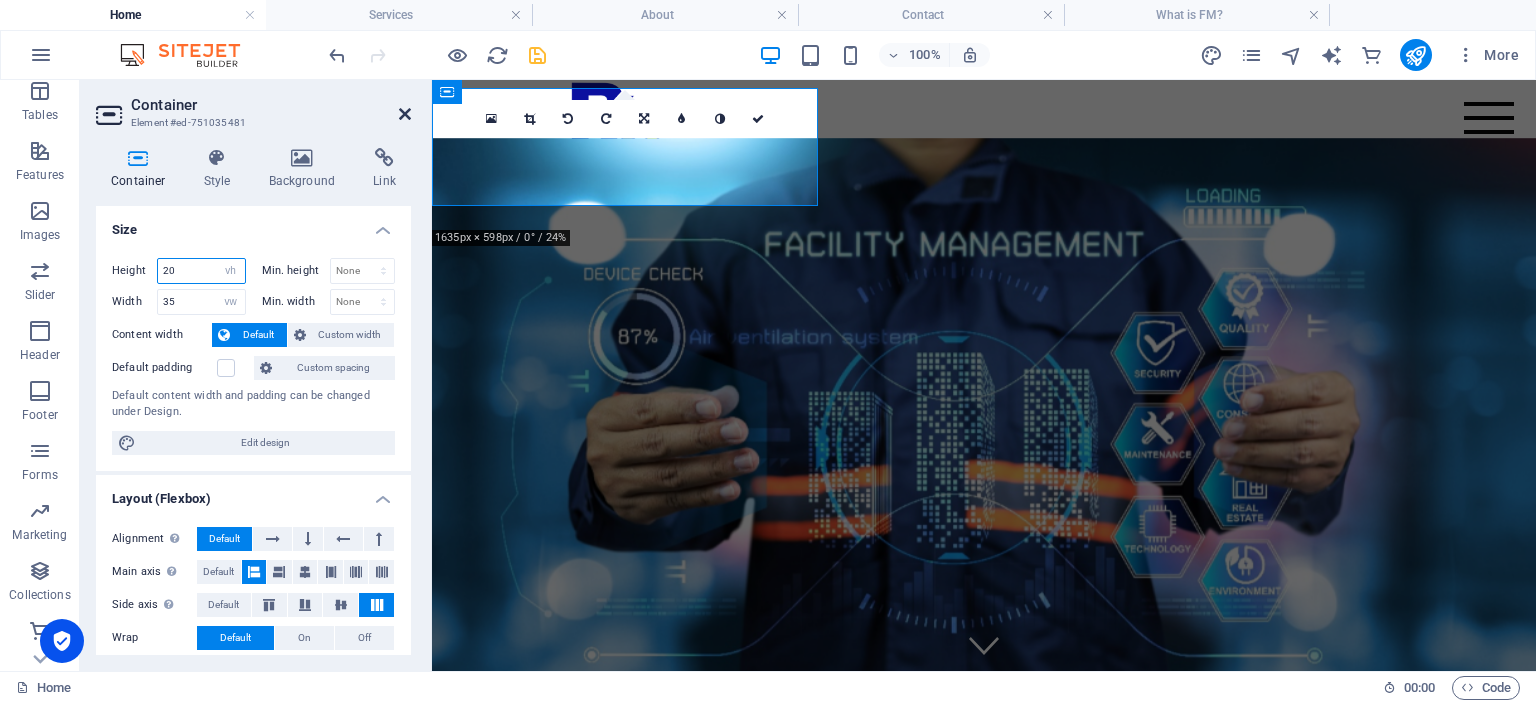type on "20" 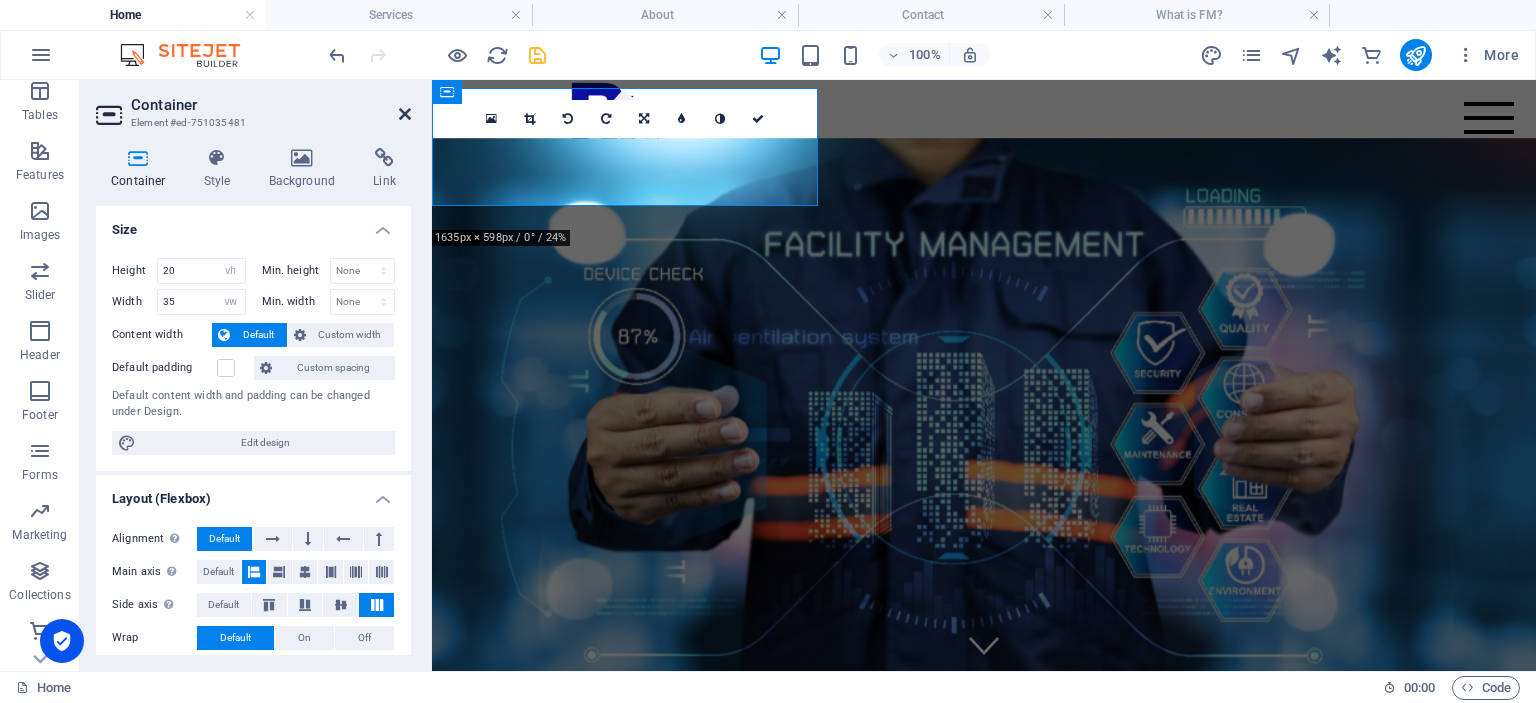 click at bounding box center [405, 114] 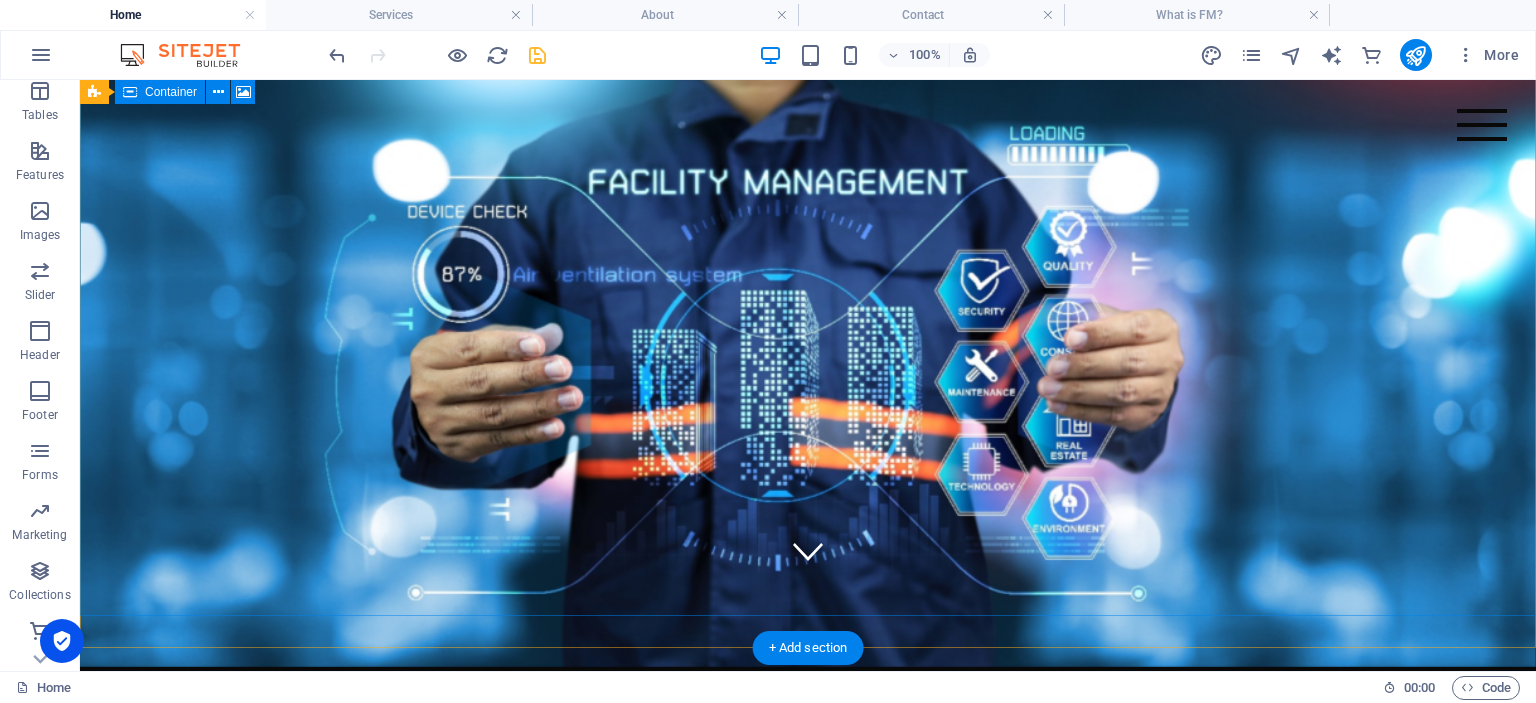 scroll, scrollTop: 0, scrollLeft: 0, axis: both 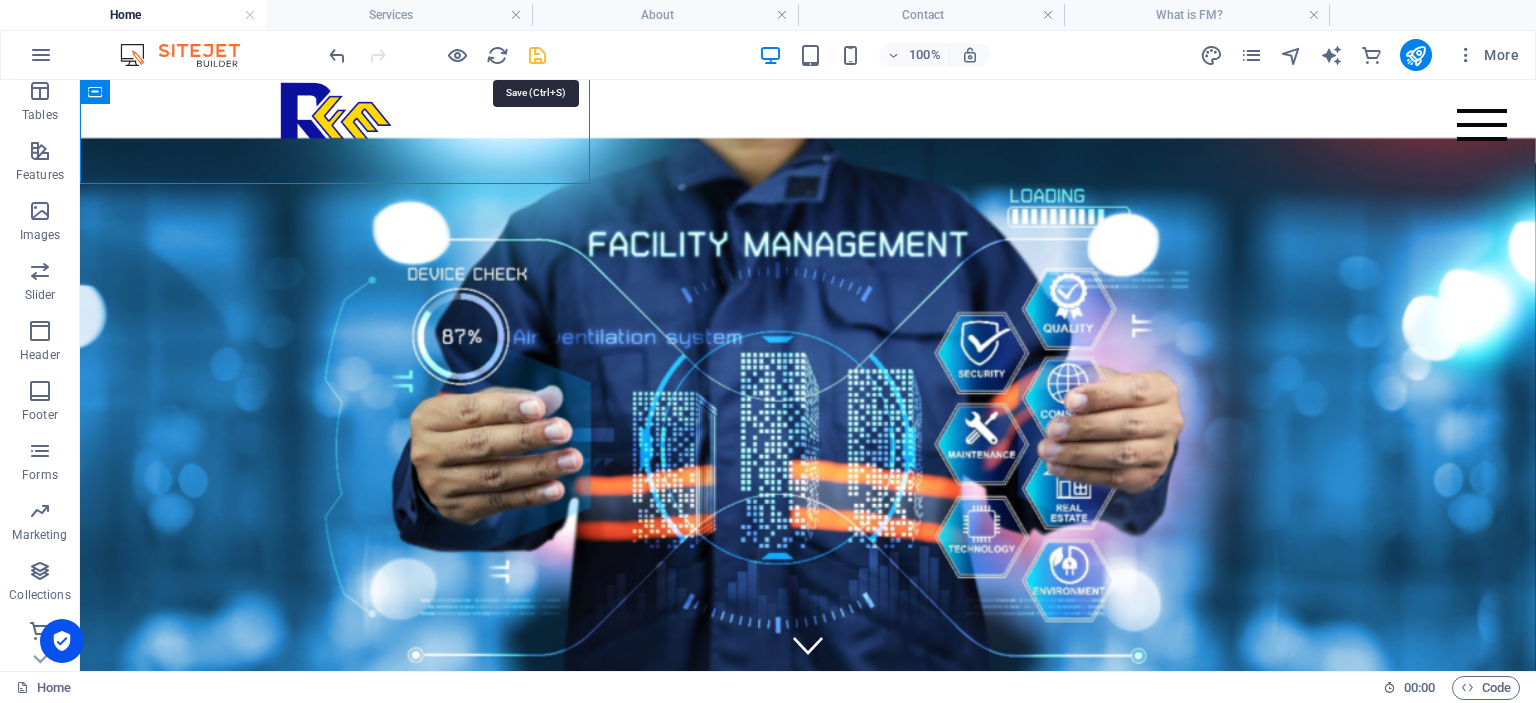 click at bounding box center (537, 55) 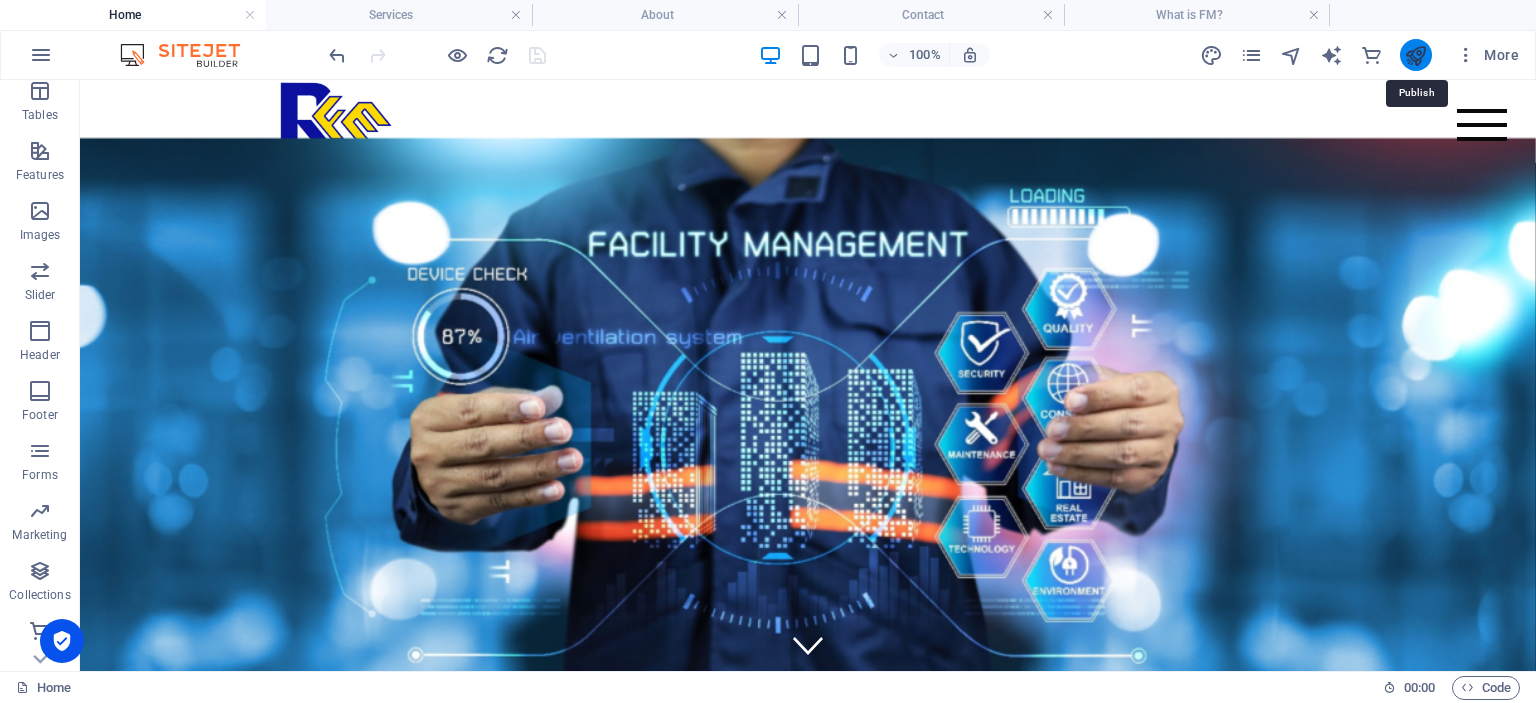 click at bounding box center [1415, 55] 